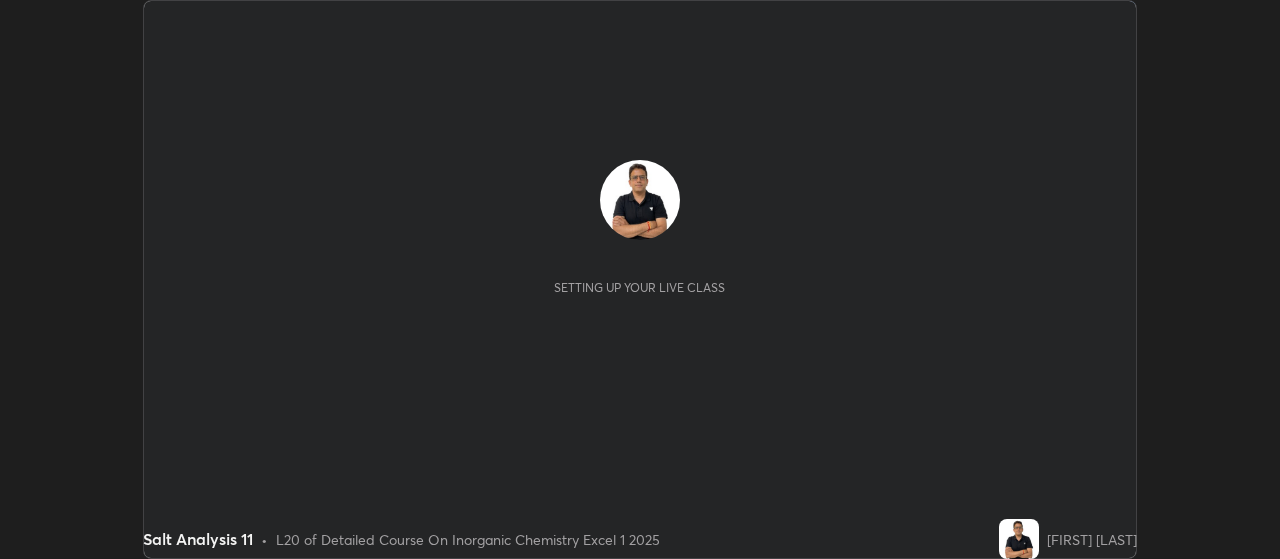 scroll, scrollTop: 0, scrollLeft: 0, axis: both 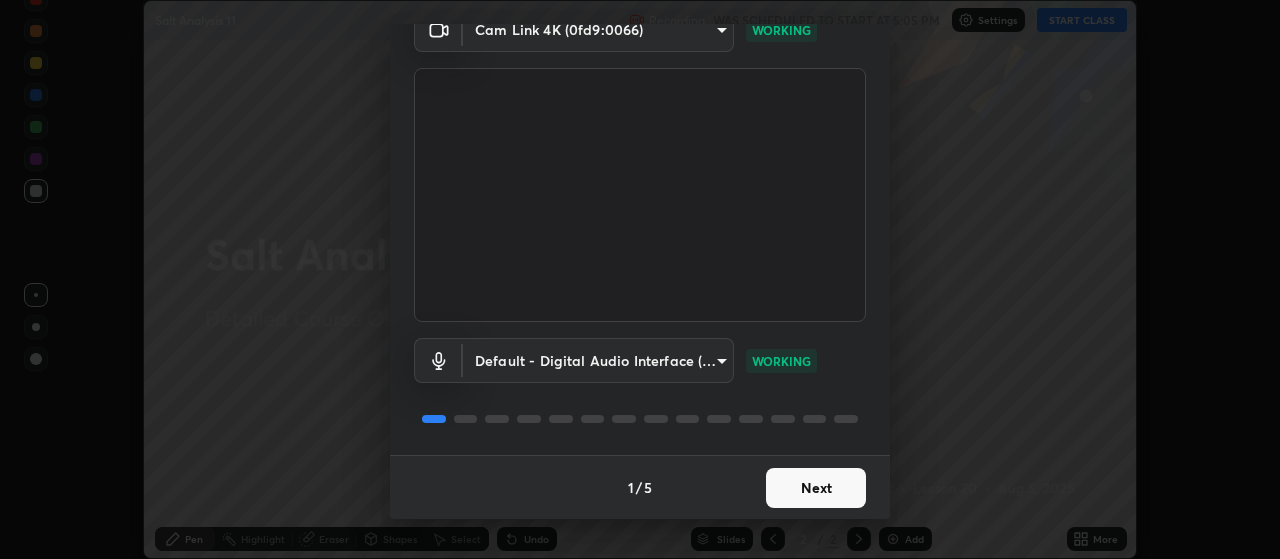 click on "Next" at bounding box center (816, 488) 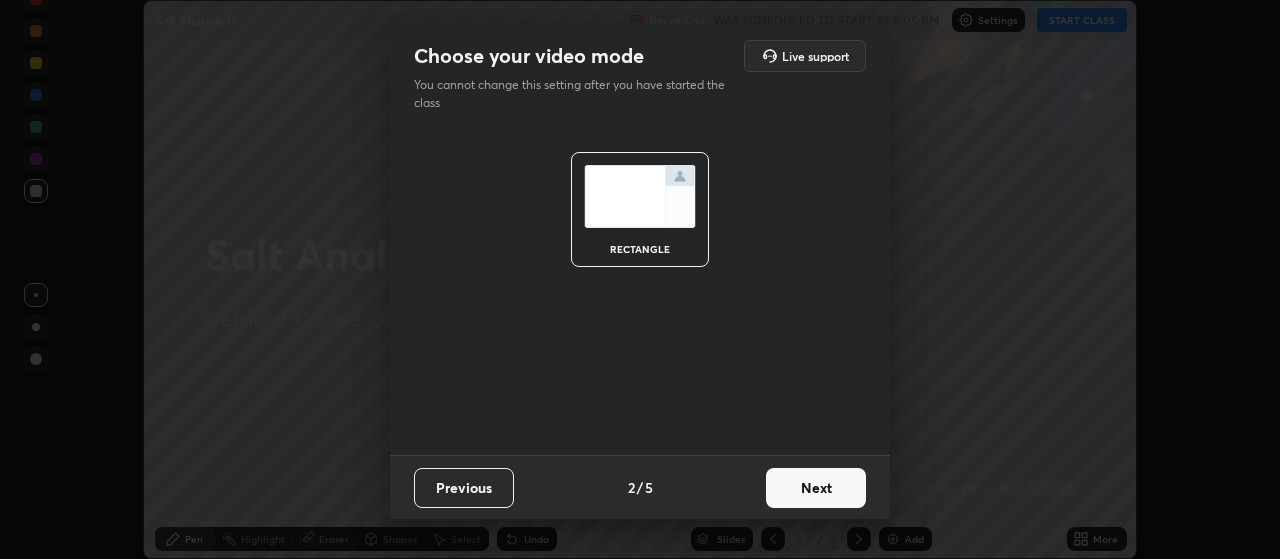 click on "Next" at bounding box center [816, 488] 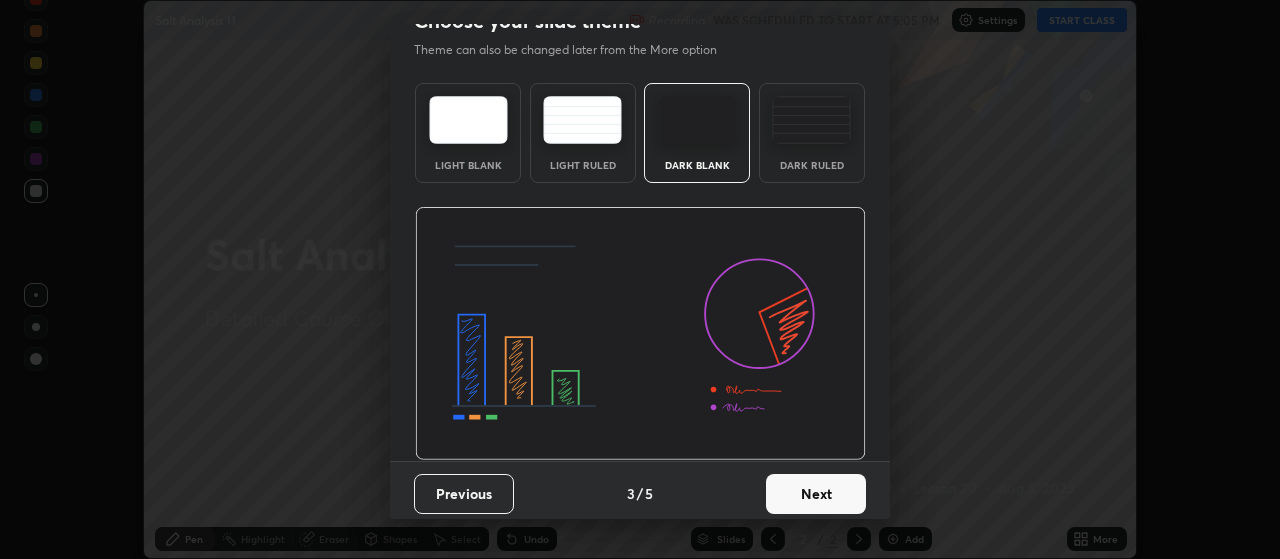 scroll, scrollTop: 34, scrollLeft: 0, axis: vertical 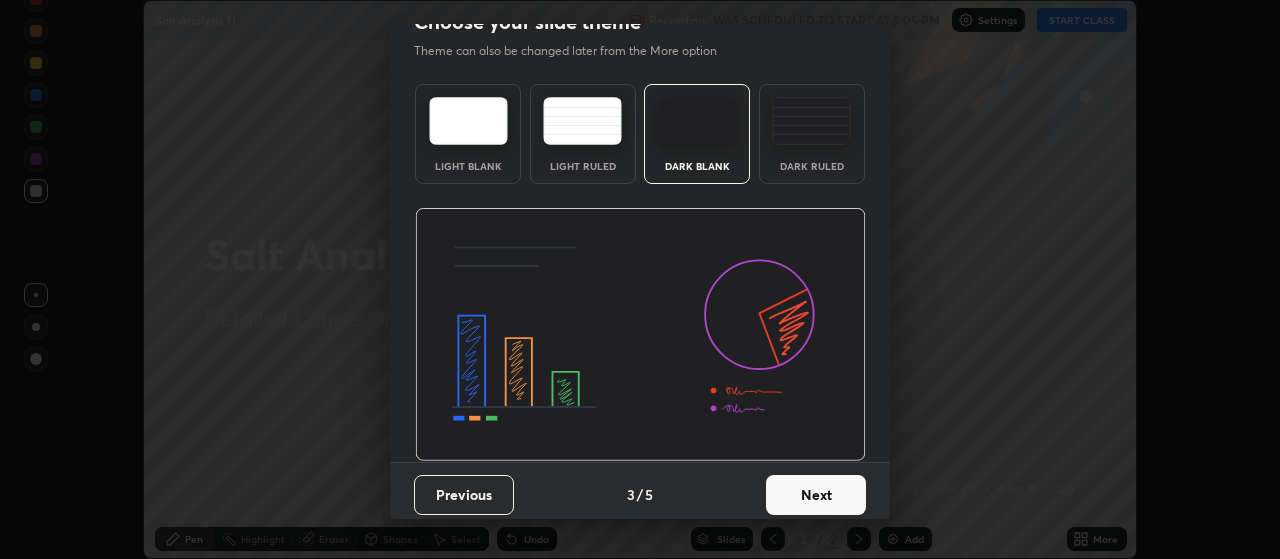 click on "Next" at bounding box center [816, 495] 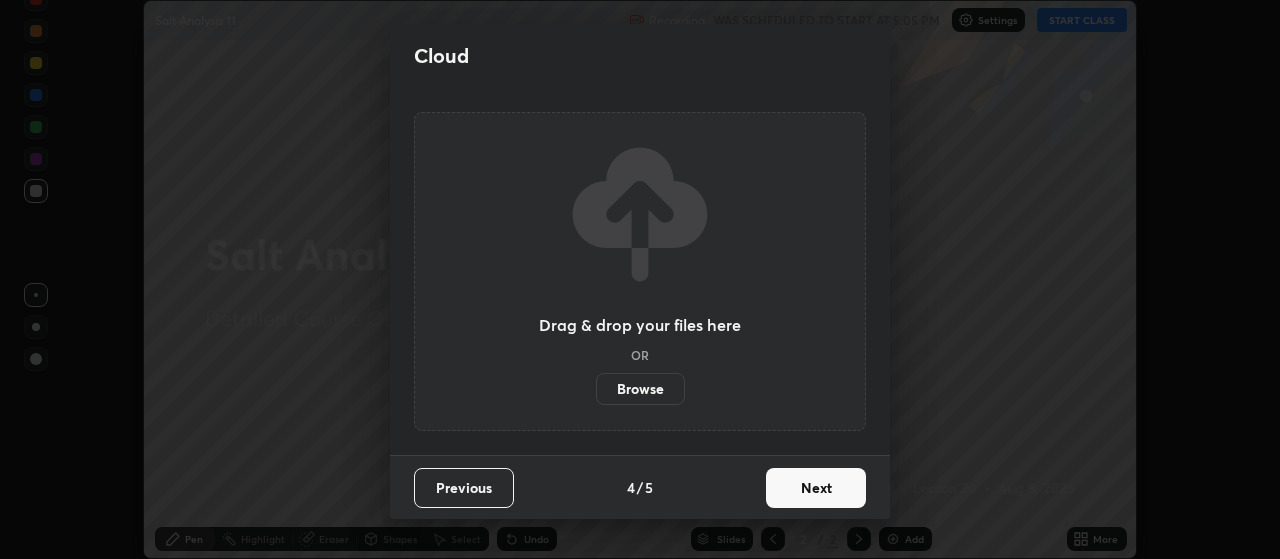 click on "Next" at bounding box center [816, 488] 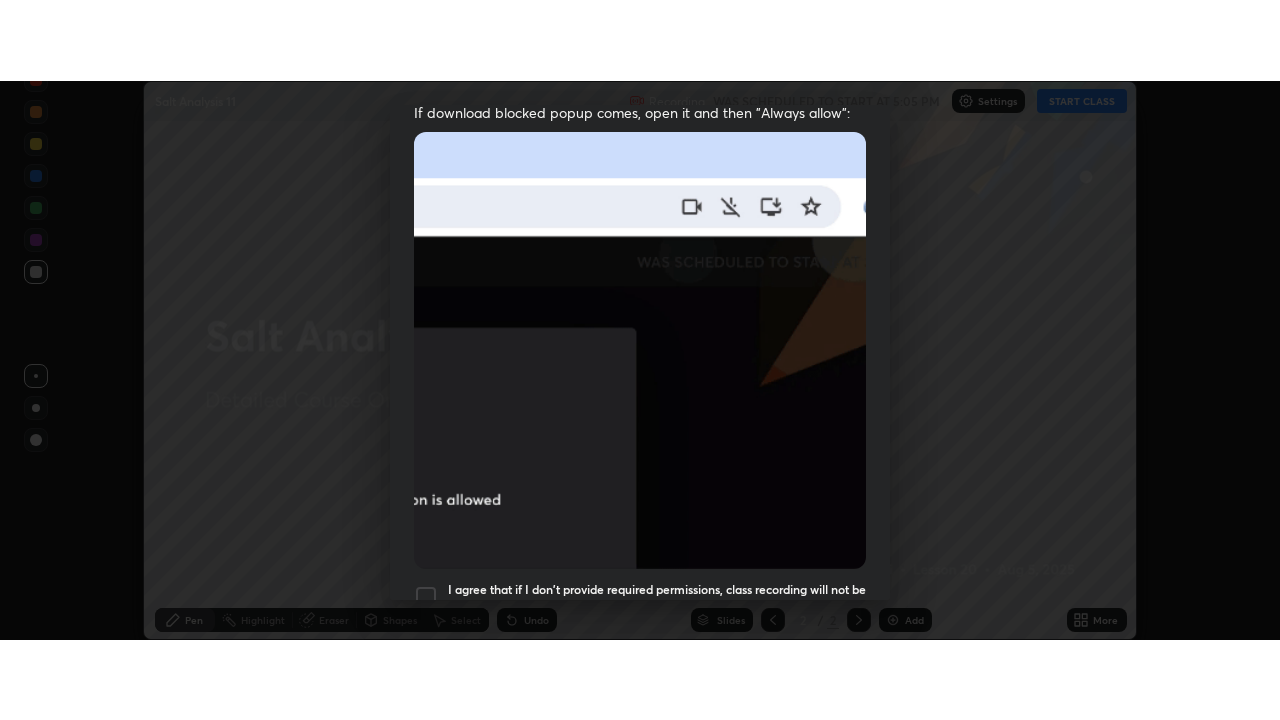 scroll, scrollTop: 505, scrollLeft: 0, axis: vertical 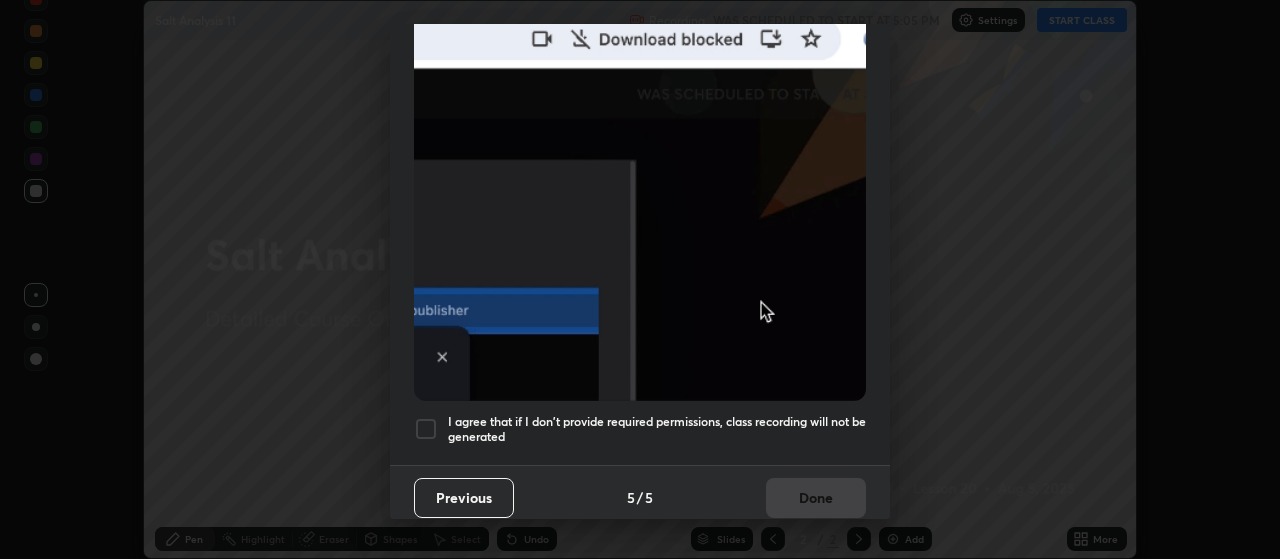 click at bounding box center [426, 429] 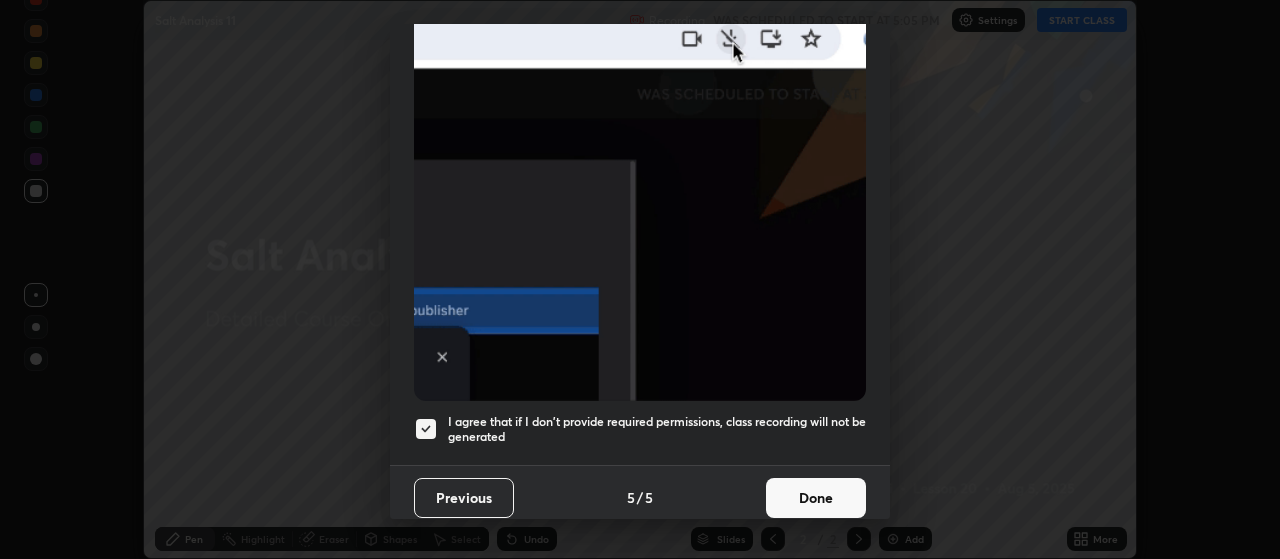 click on "Done" at bounding box center [816, 498] 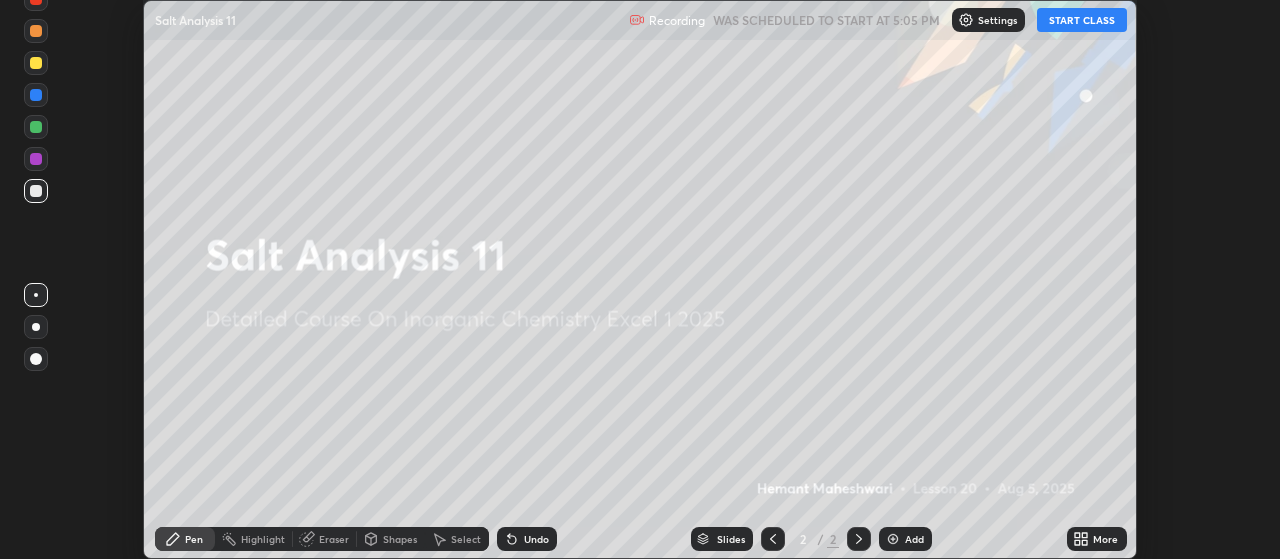 click on "START CLASS" at bounding box center (1082, 20) 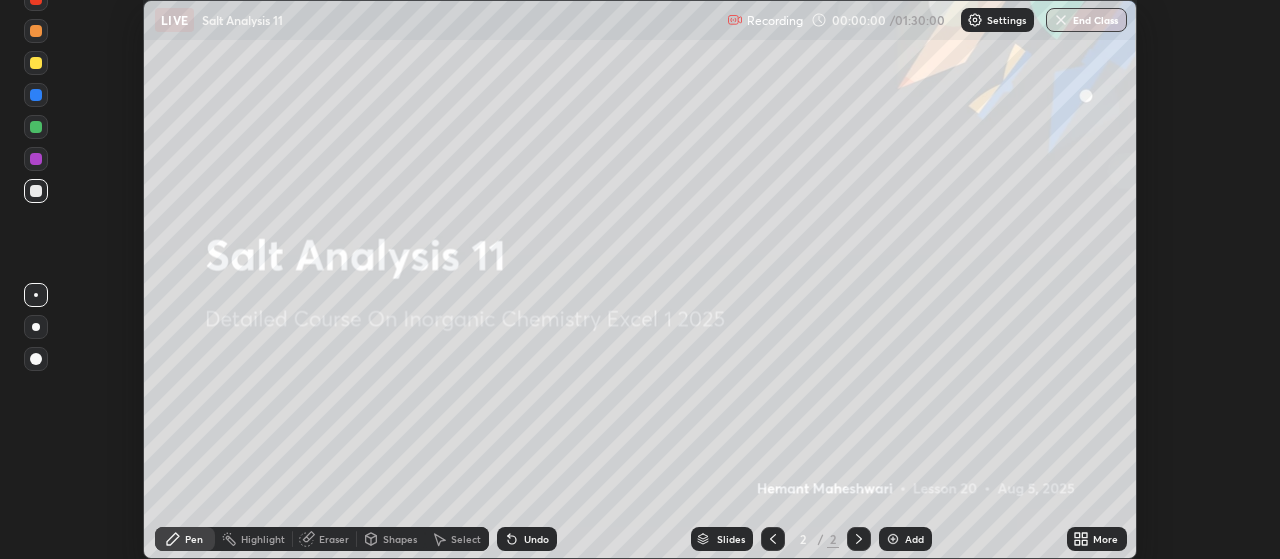 click on "Add" at bounding box center [914, 539] 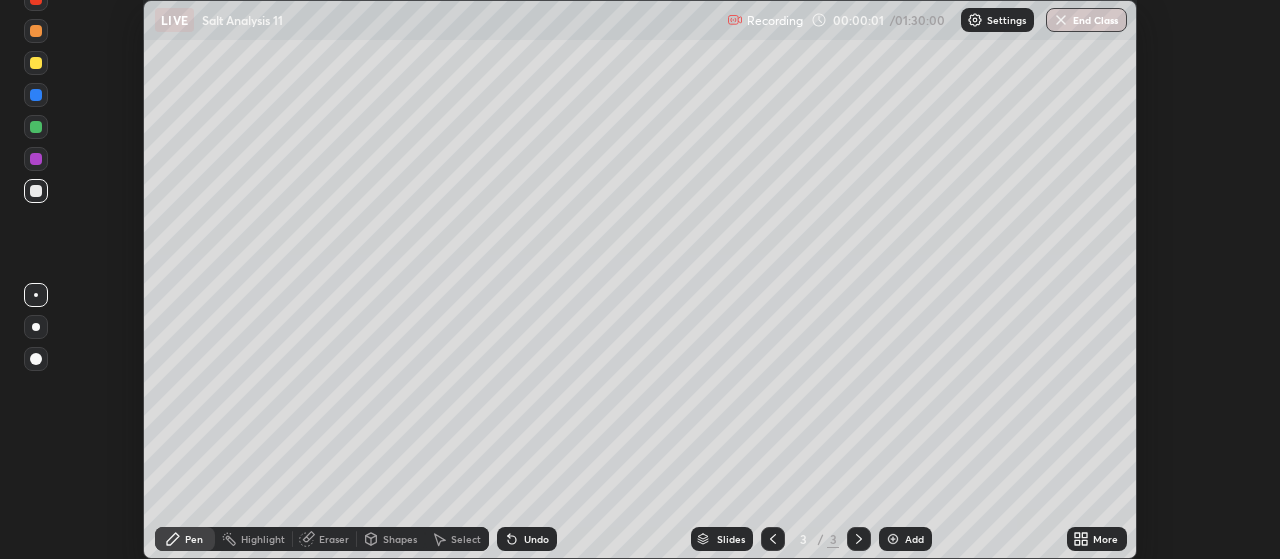 click 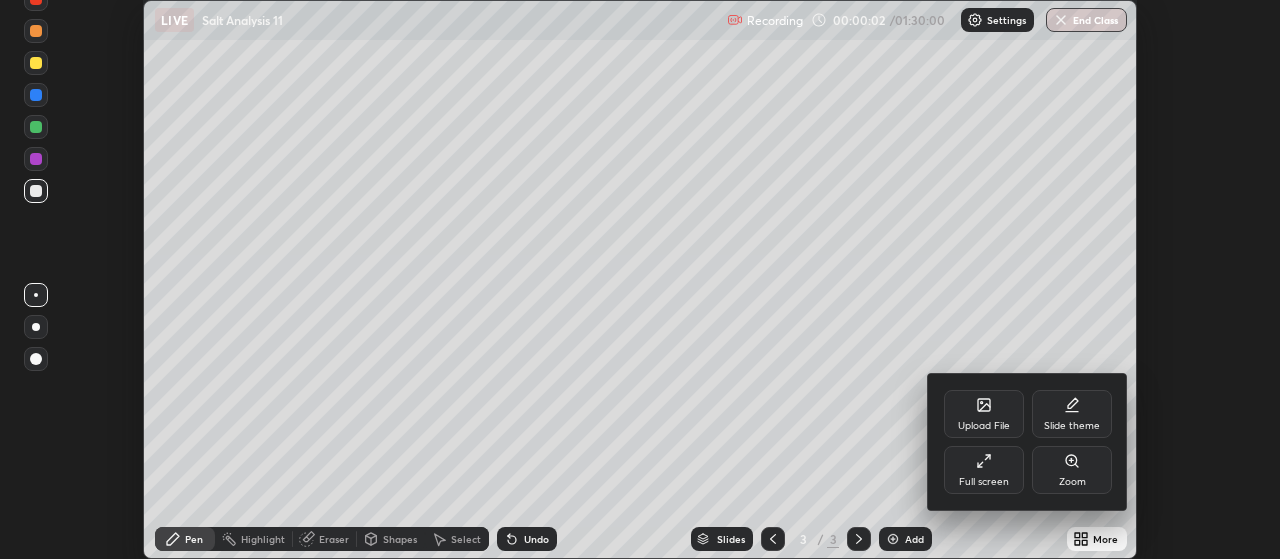 click on "Full screen" at bounding box center (984, 482) 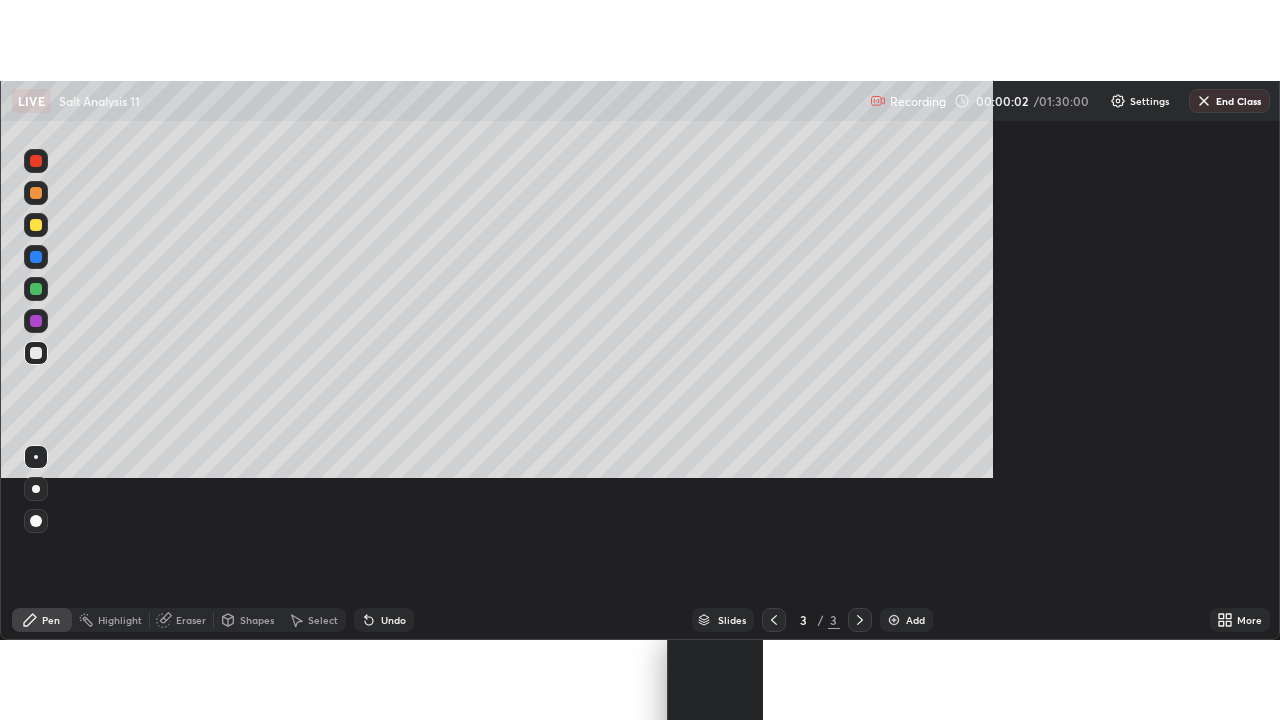 scroll, scrollTop: 99280, scrollLeft: 98720, axis: both 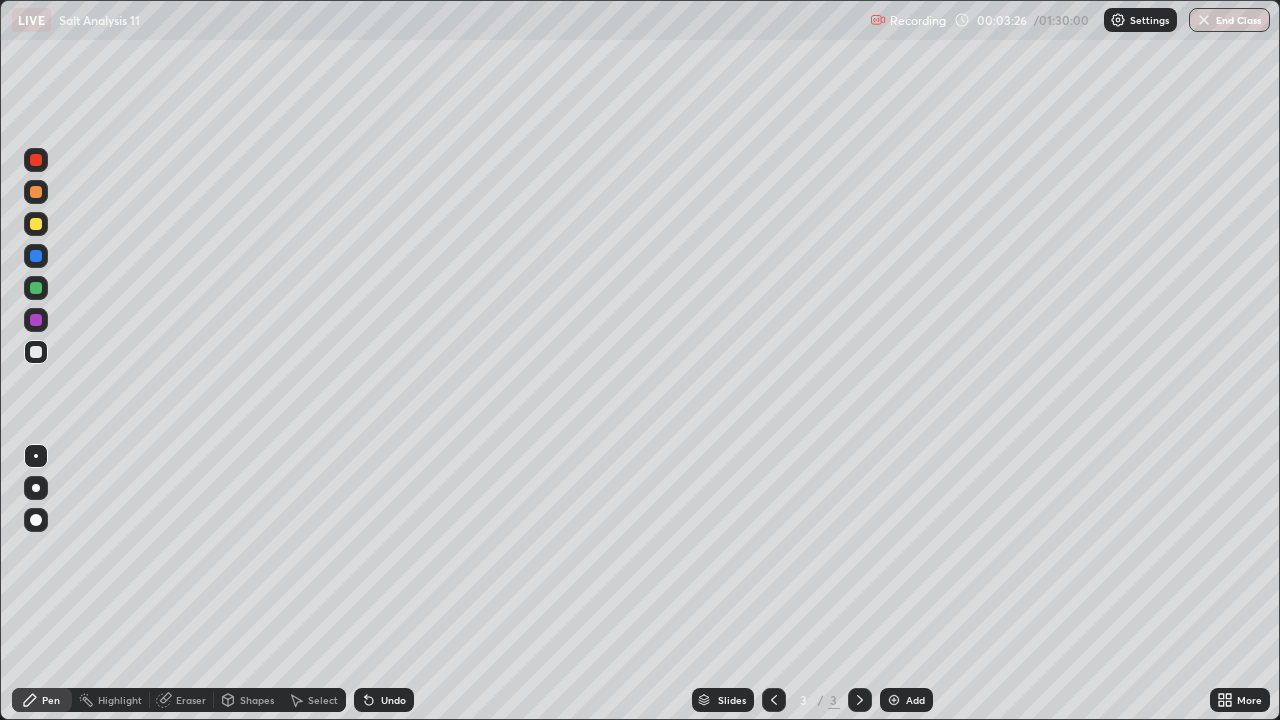 click on "Eraser" at bounding box center [191, 700] 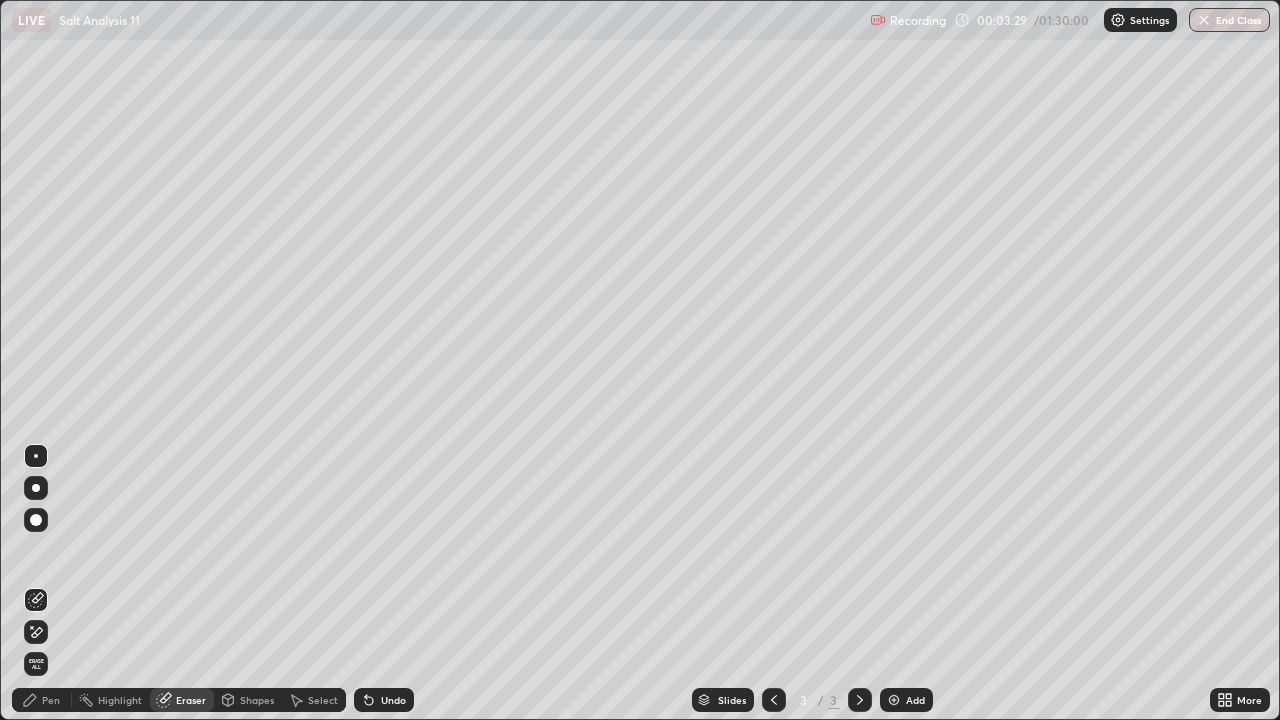 click on "Pen" at bounding box center [51, 700] 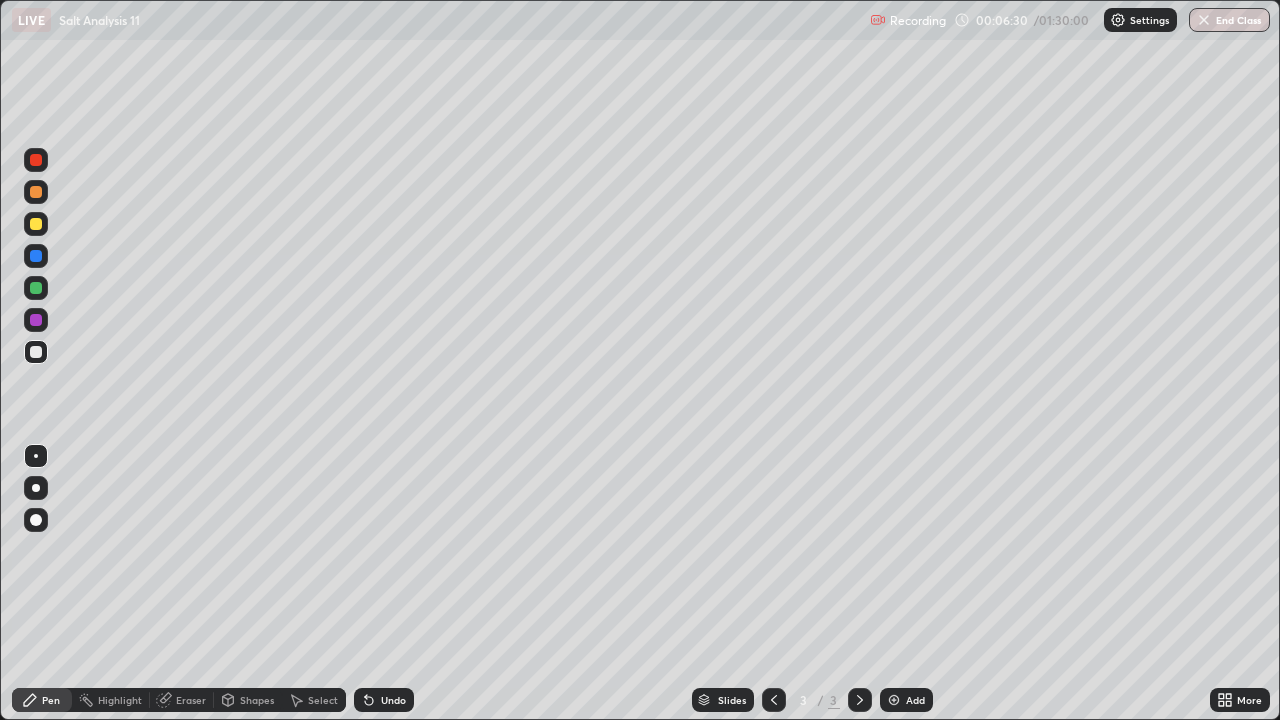 click at bounding box center [36, 224] 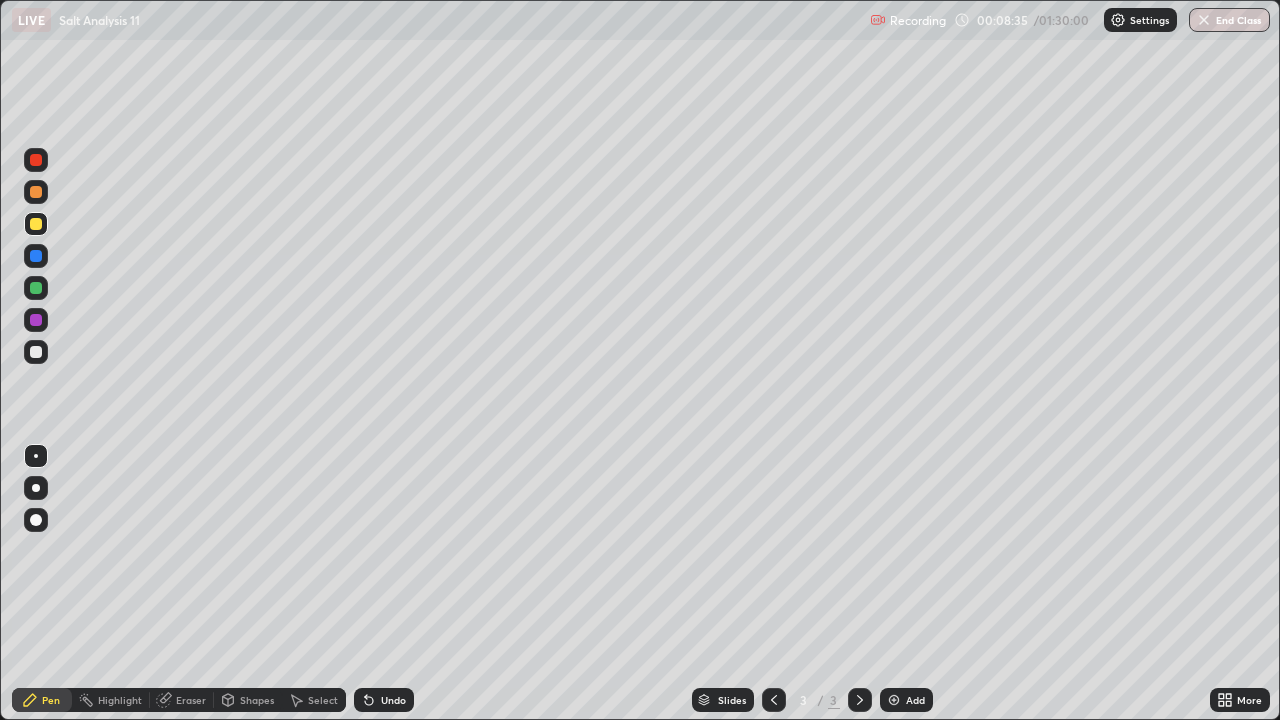 click at bounding box center (36, 352) 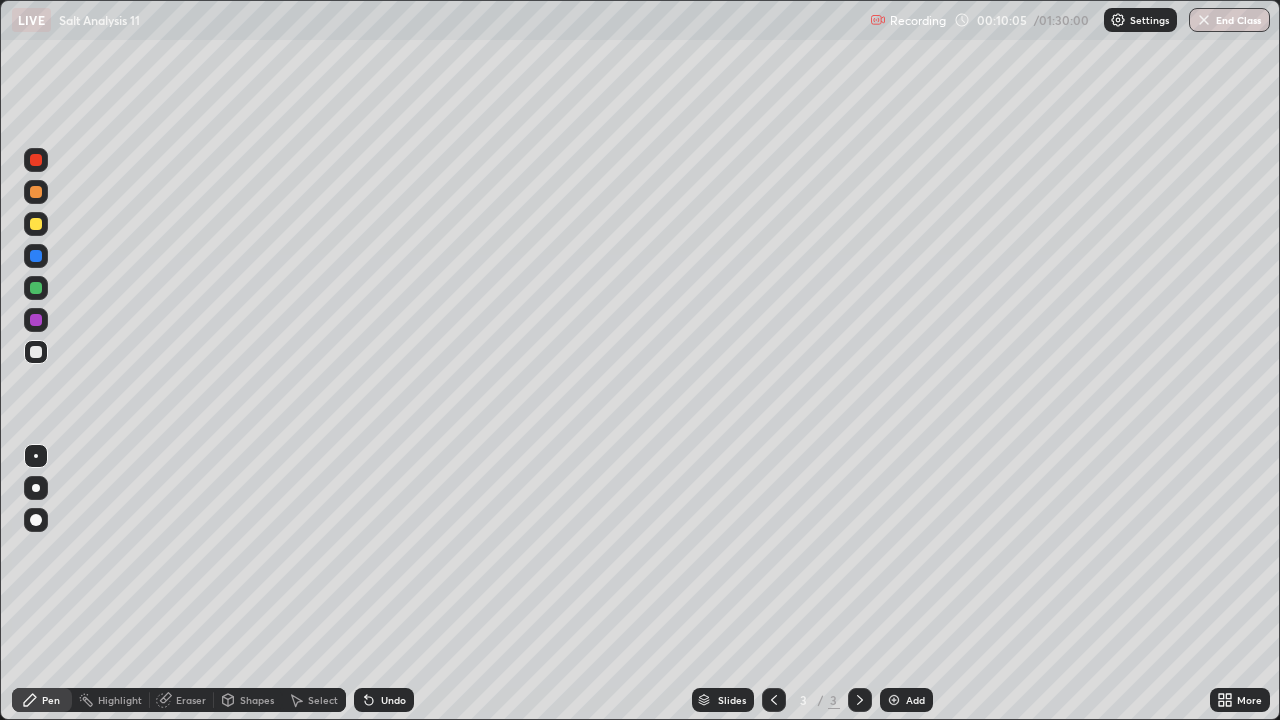 click on "Undo" at bounding box center [393, 700] 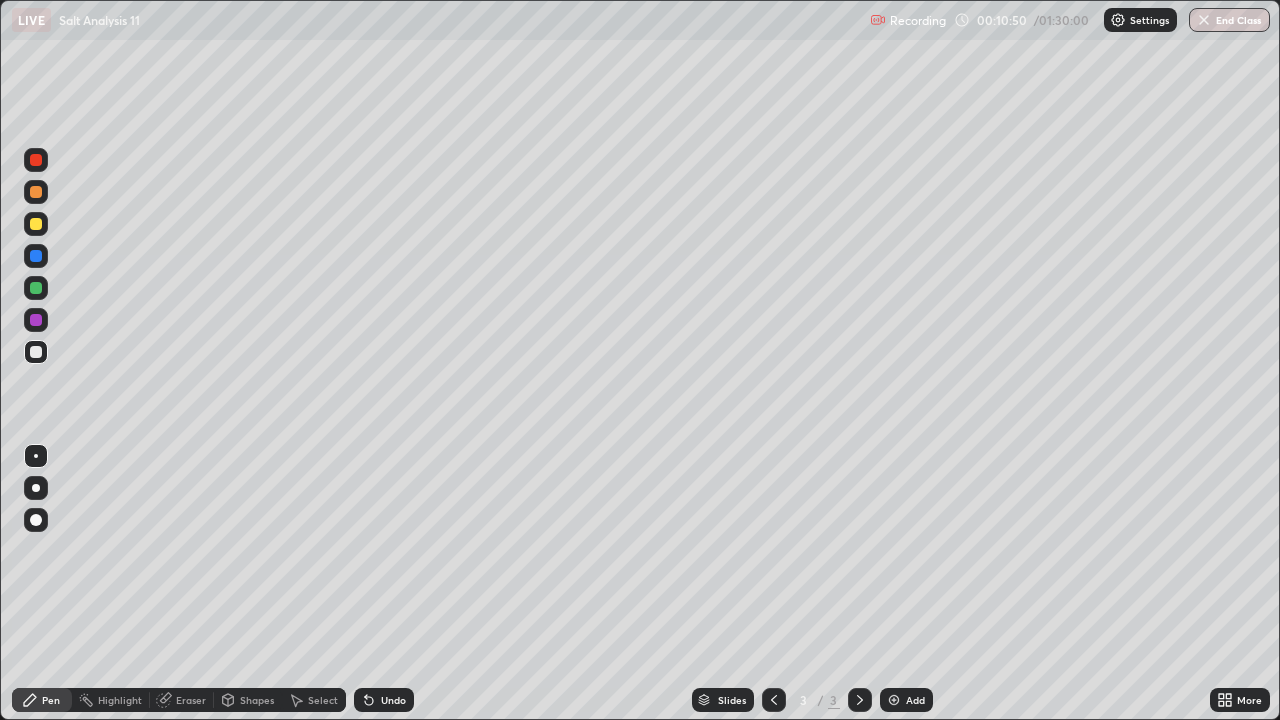 click at bounding box center (894, 700) 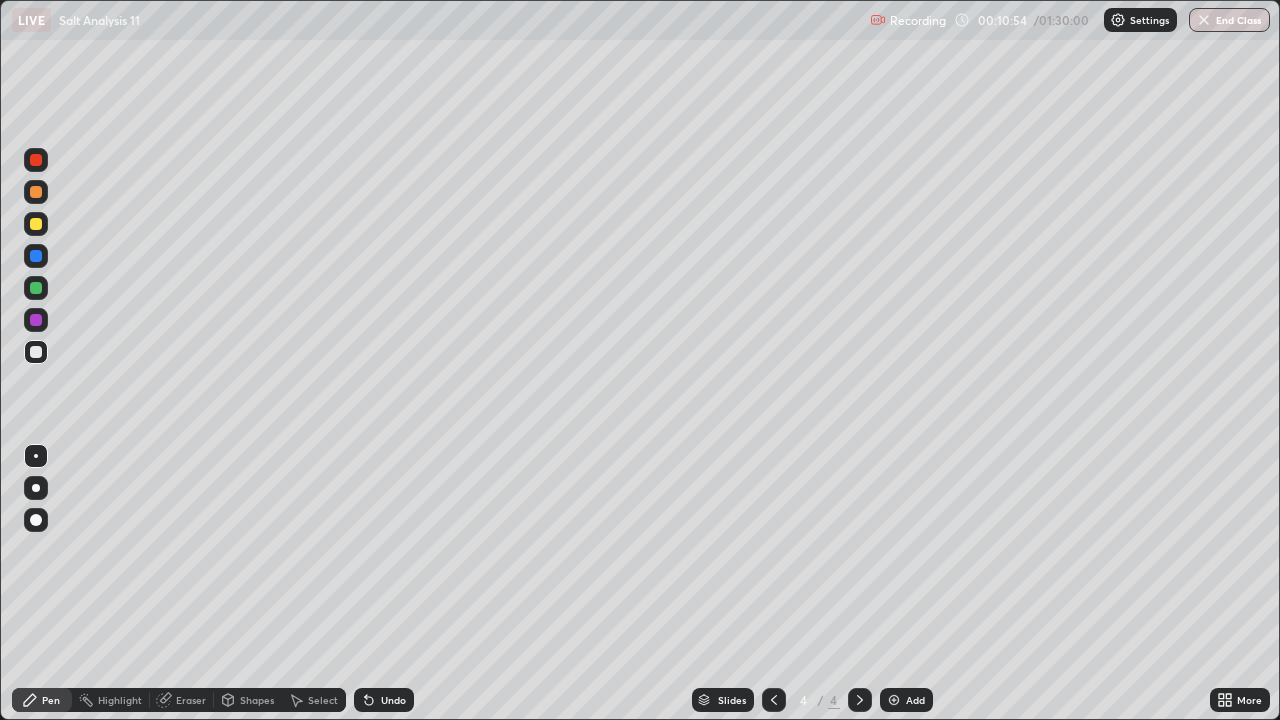 click 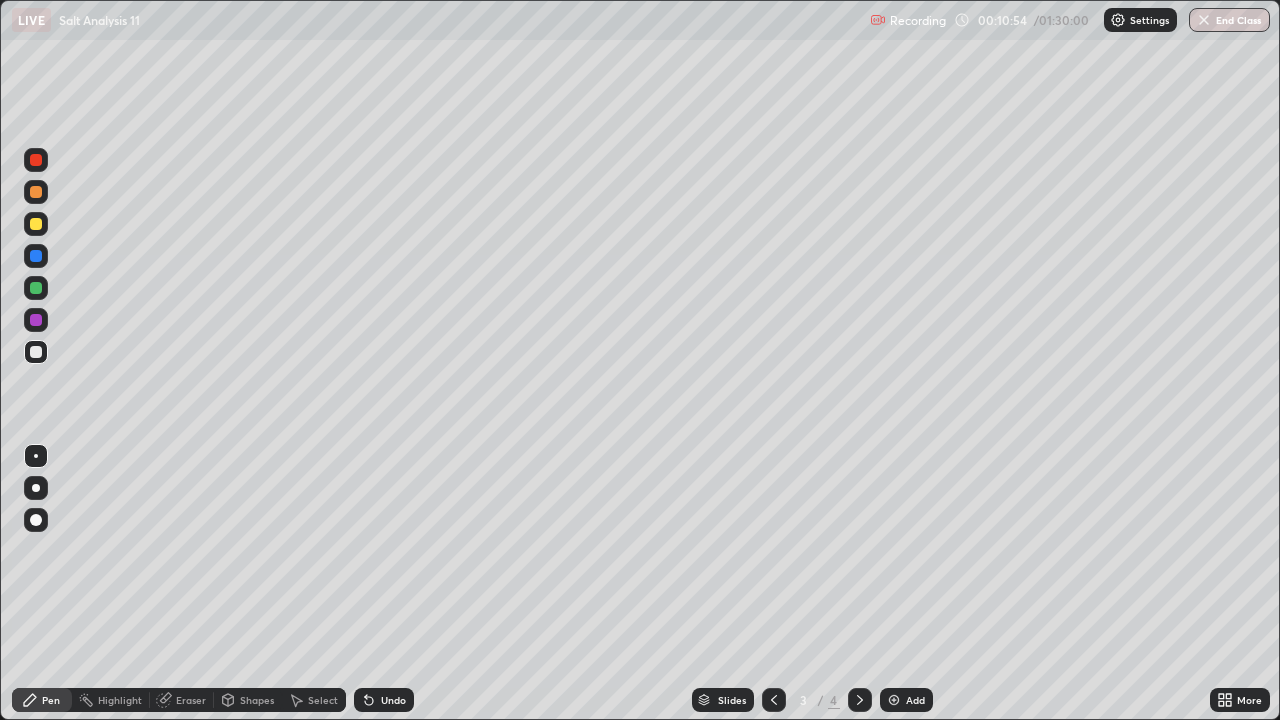 click 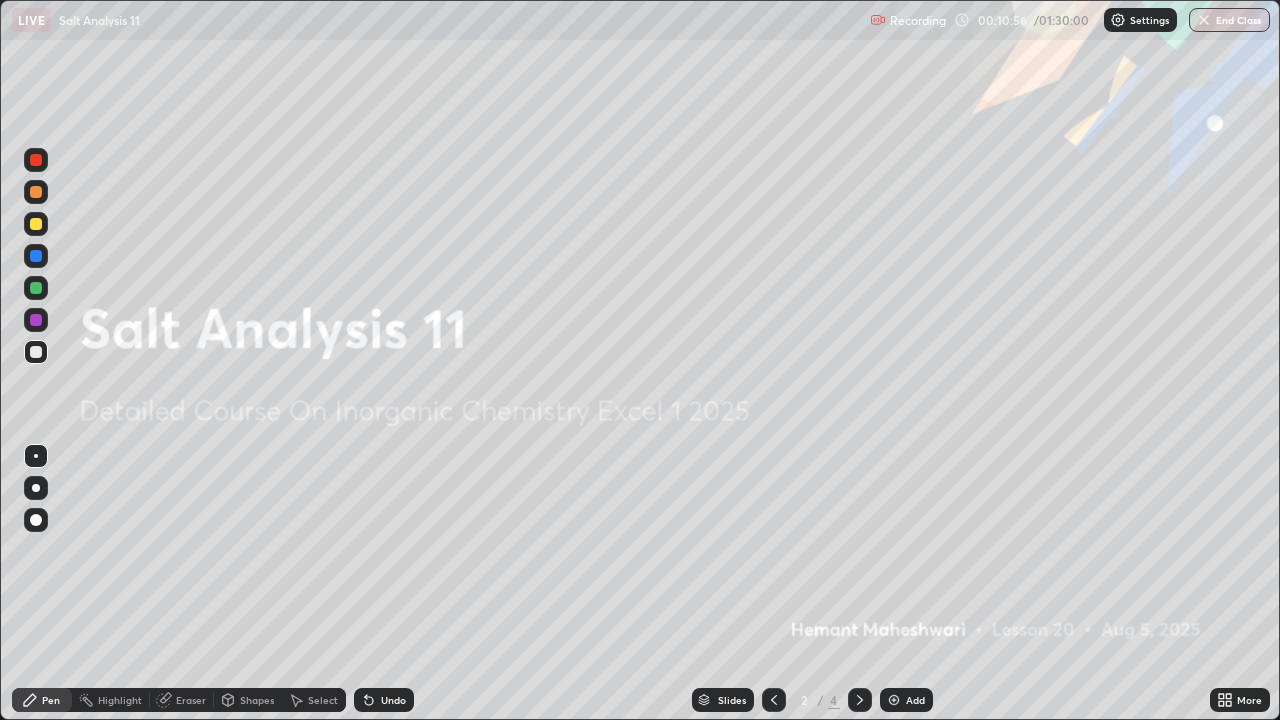 click 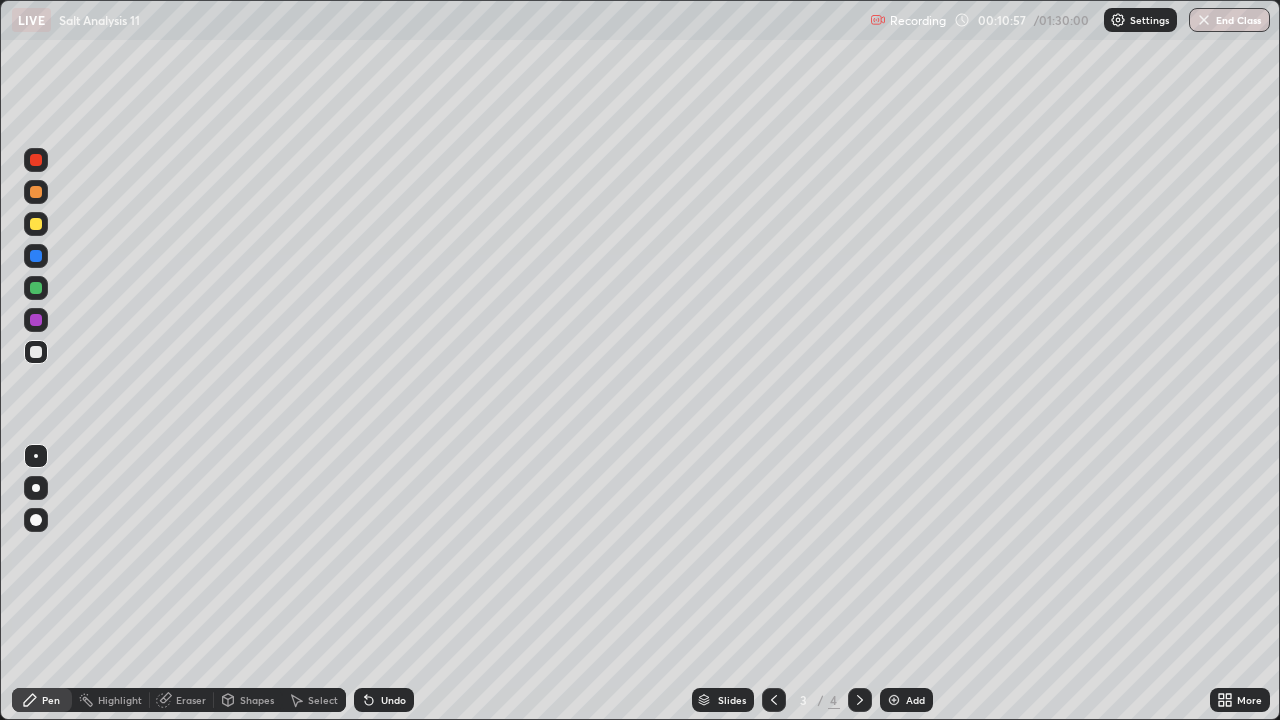 click 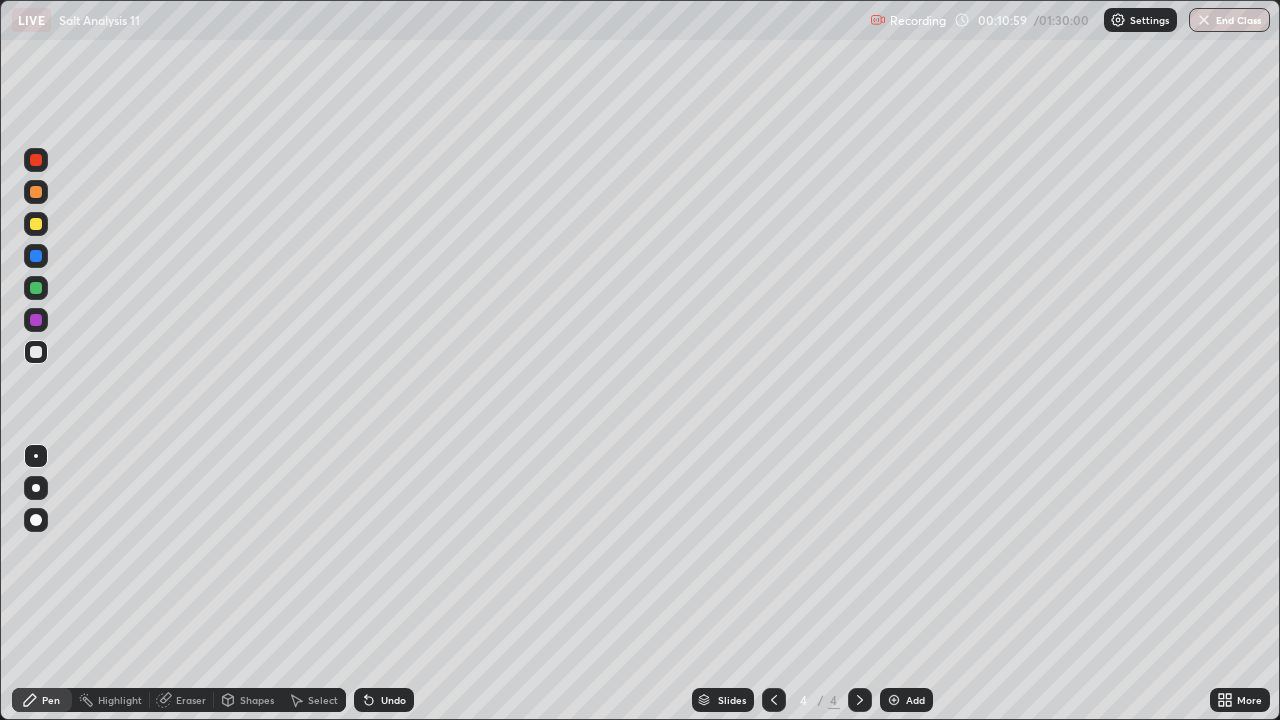 click at bounding box center [36, 224] 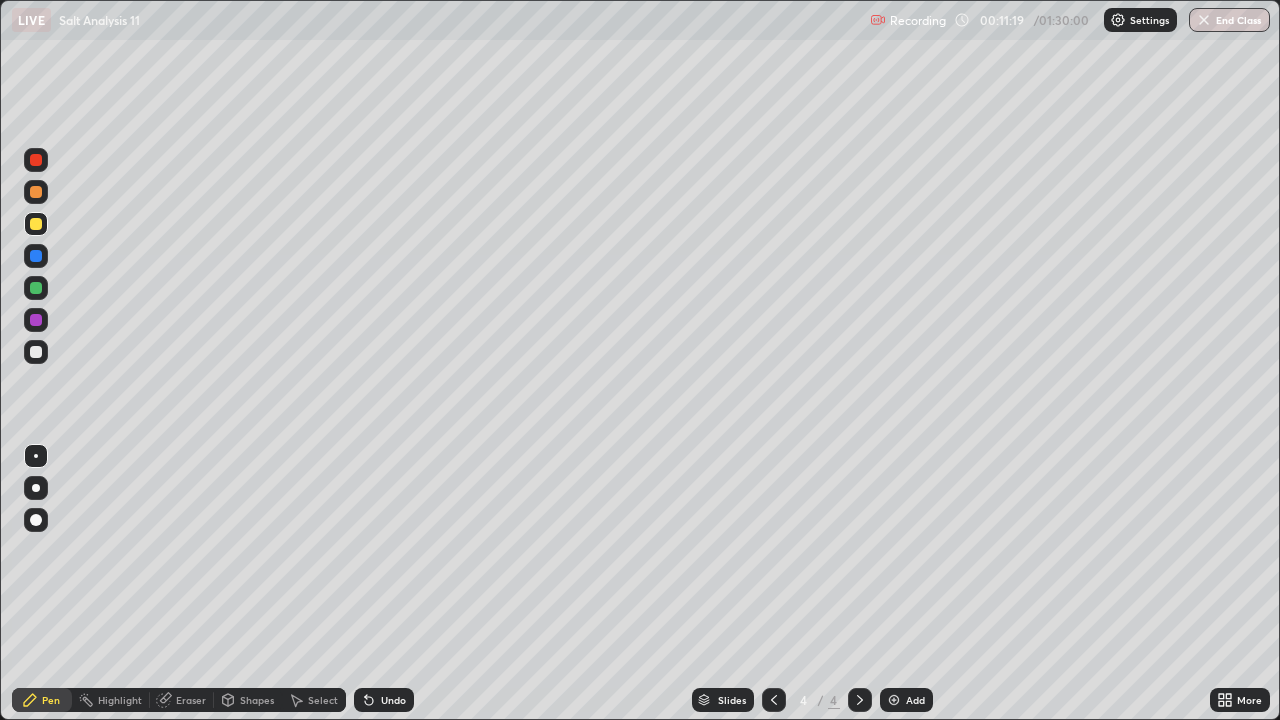 click at bounding box center [36, 352] 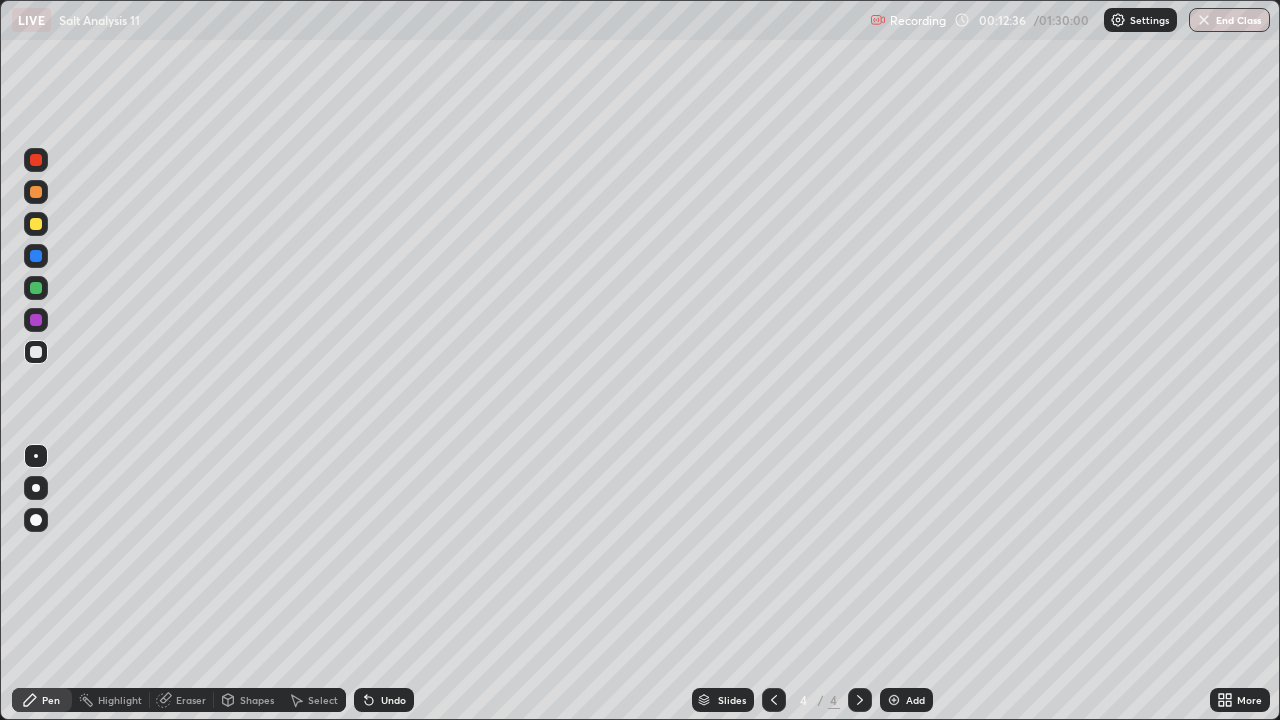 click on "Eraser" at bounding box center [191, 700] 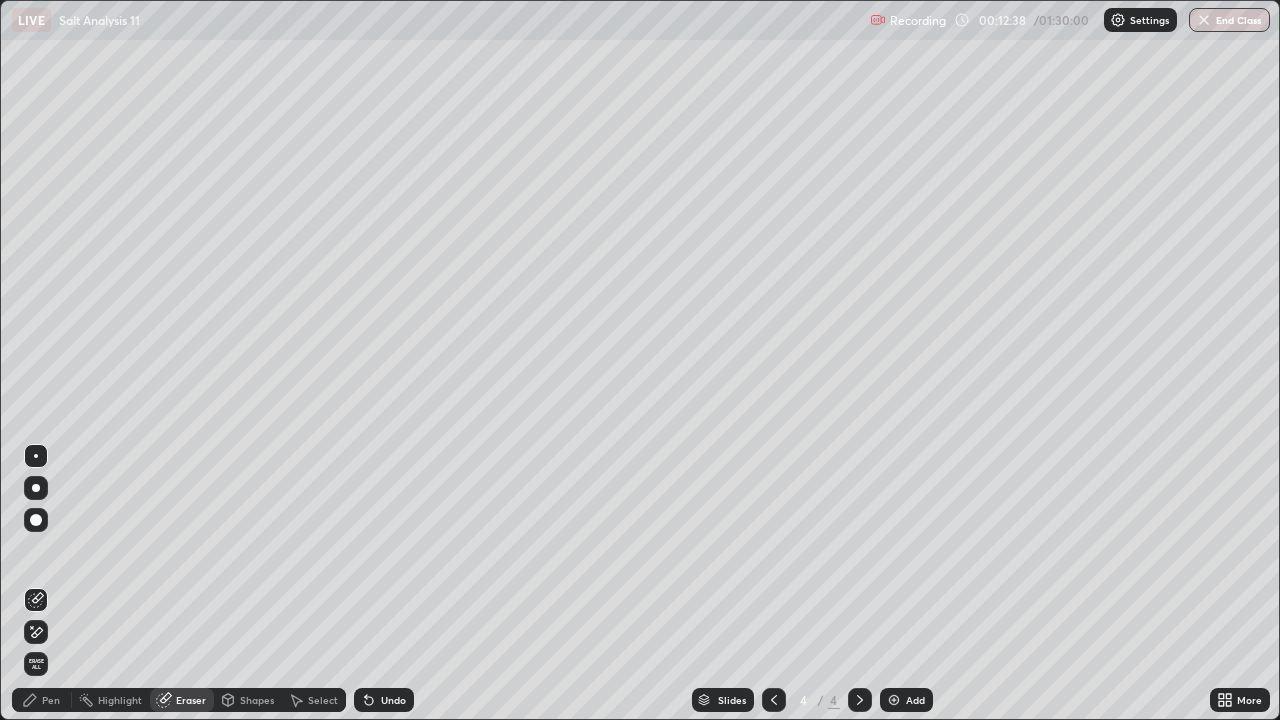 click on "Pen" at bounding box center [51, 700] 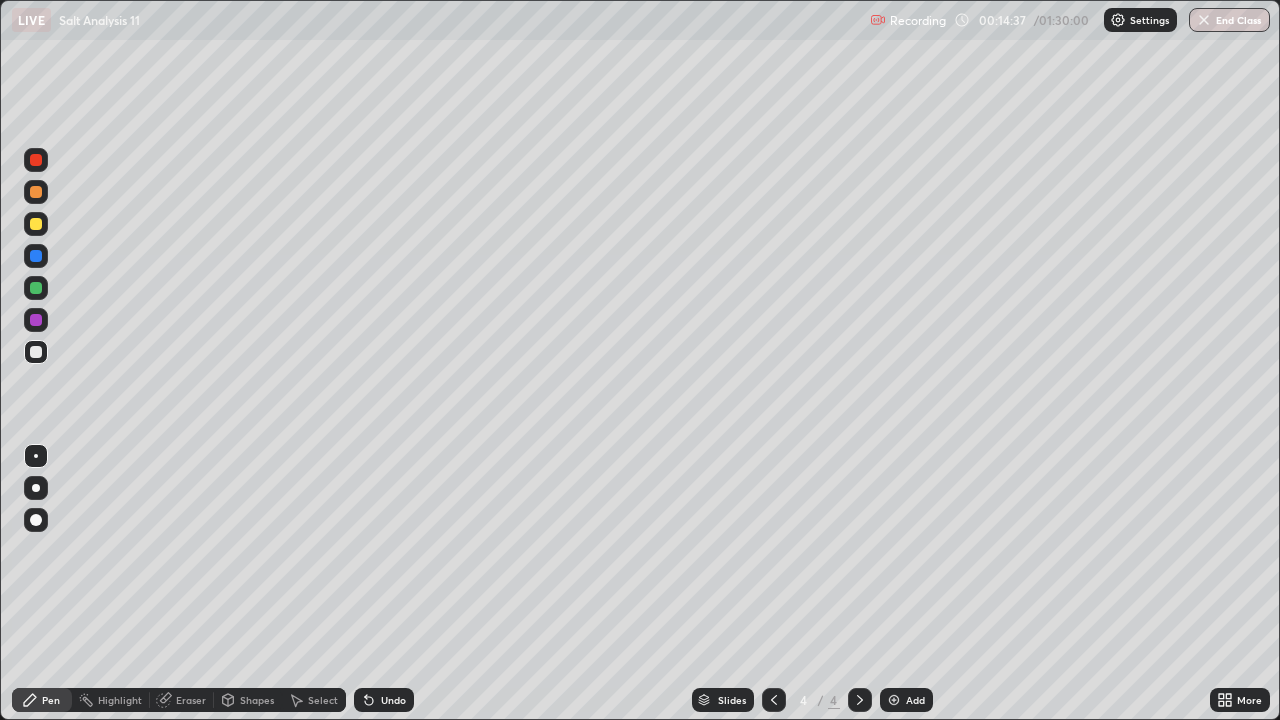 click on "Slides 4 / 4 Add" at bounding box center (812, 700) 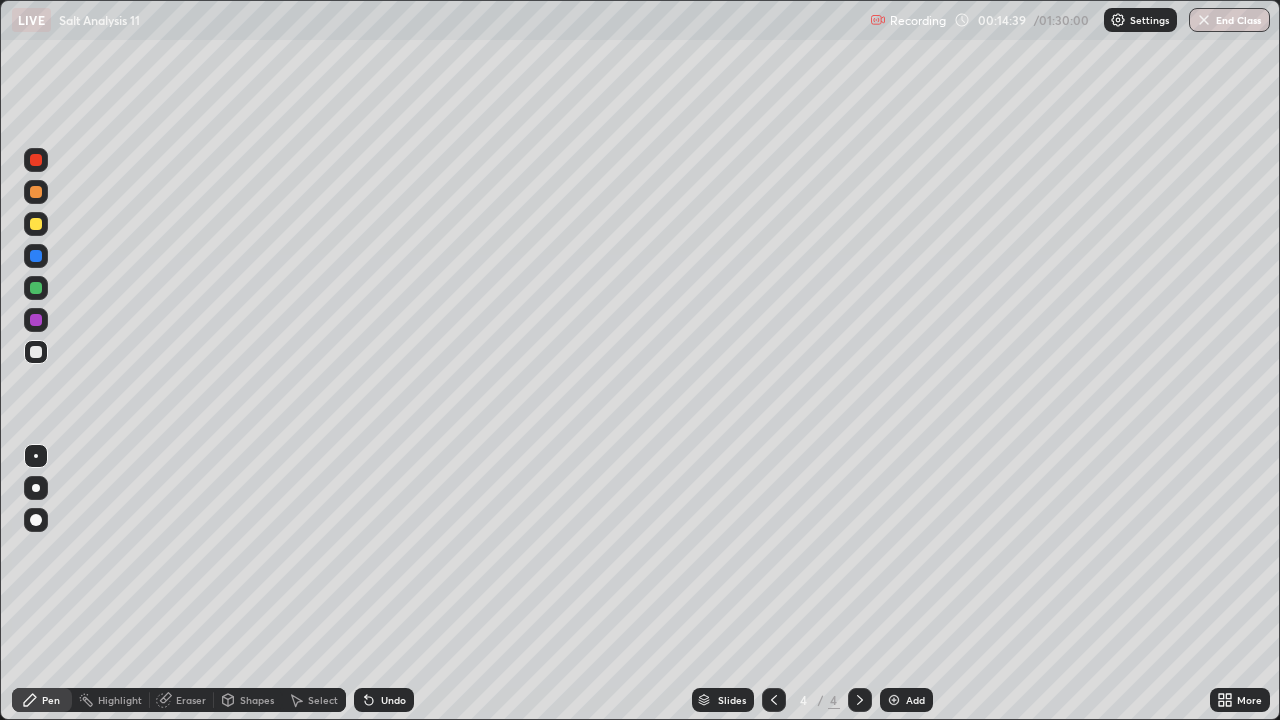 click on "Slides 4 / 4 Add" at bounding box center [812, 700] 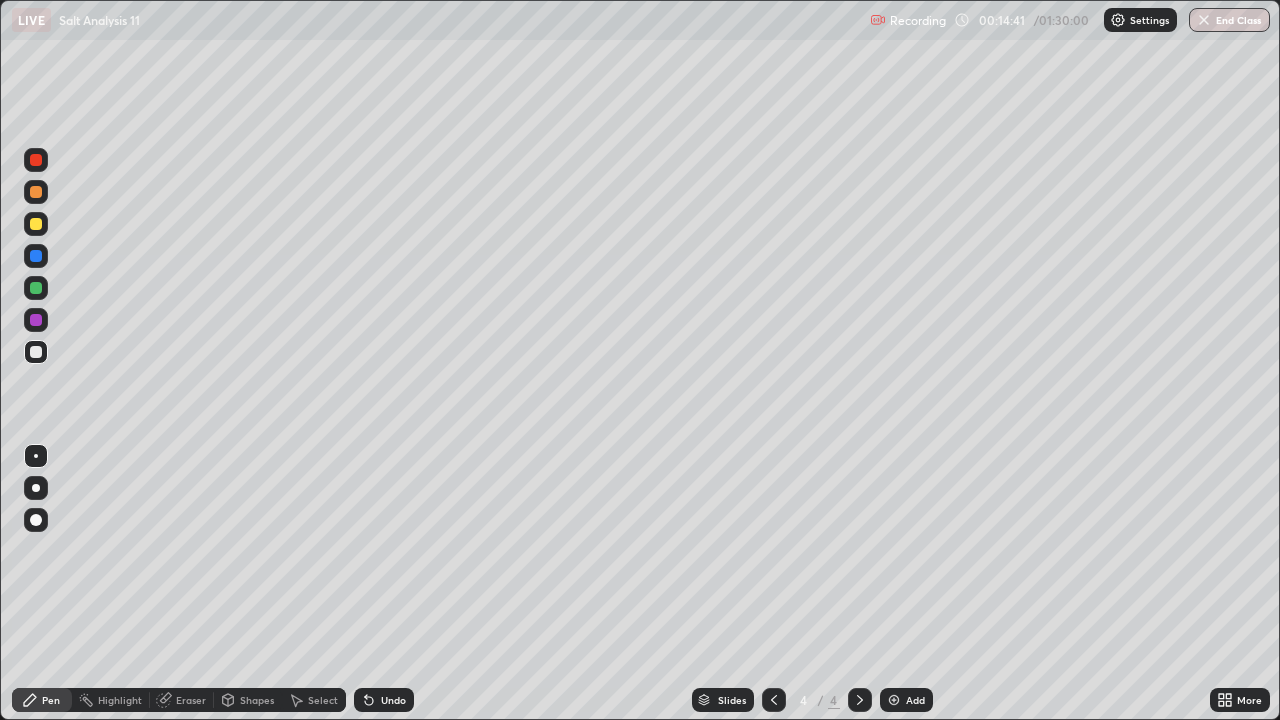 click on "Eraser" at bounding box center [191, 700] 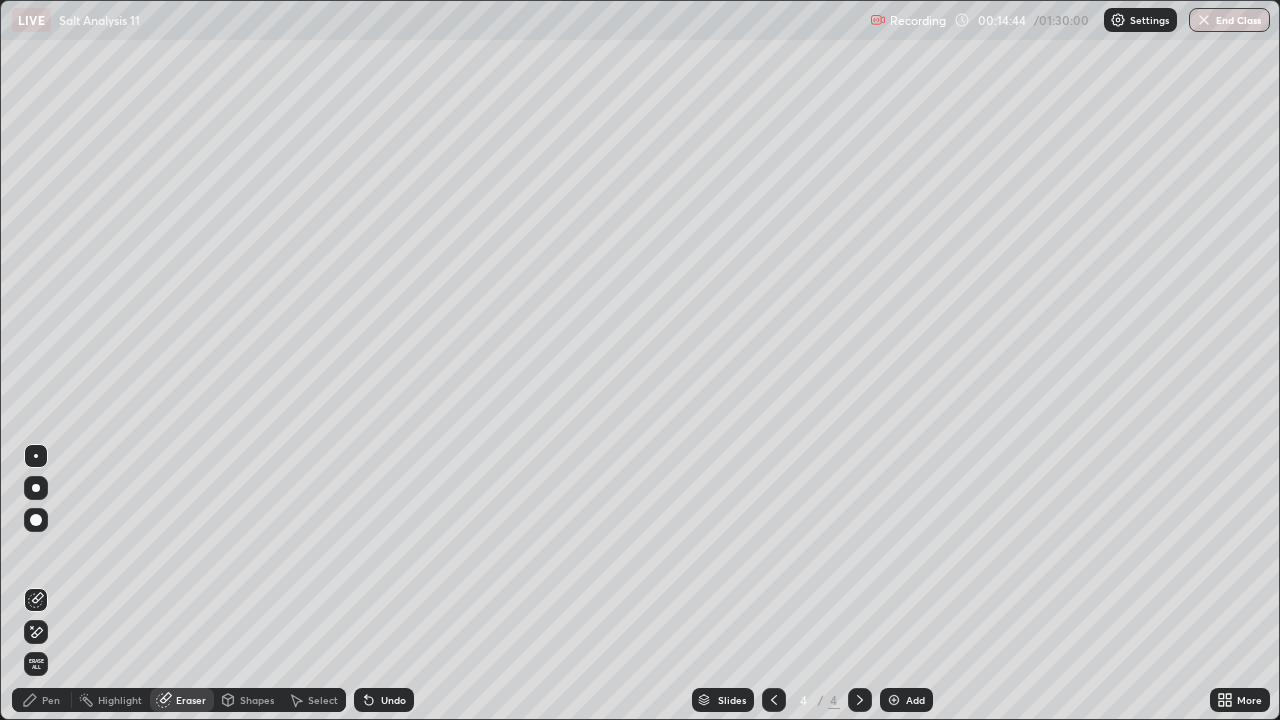 click on "Pen" at bounding box center [42, 700] 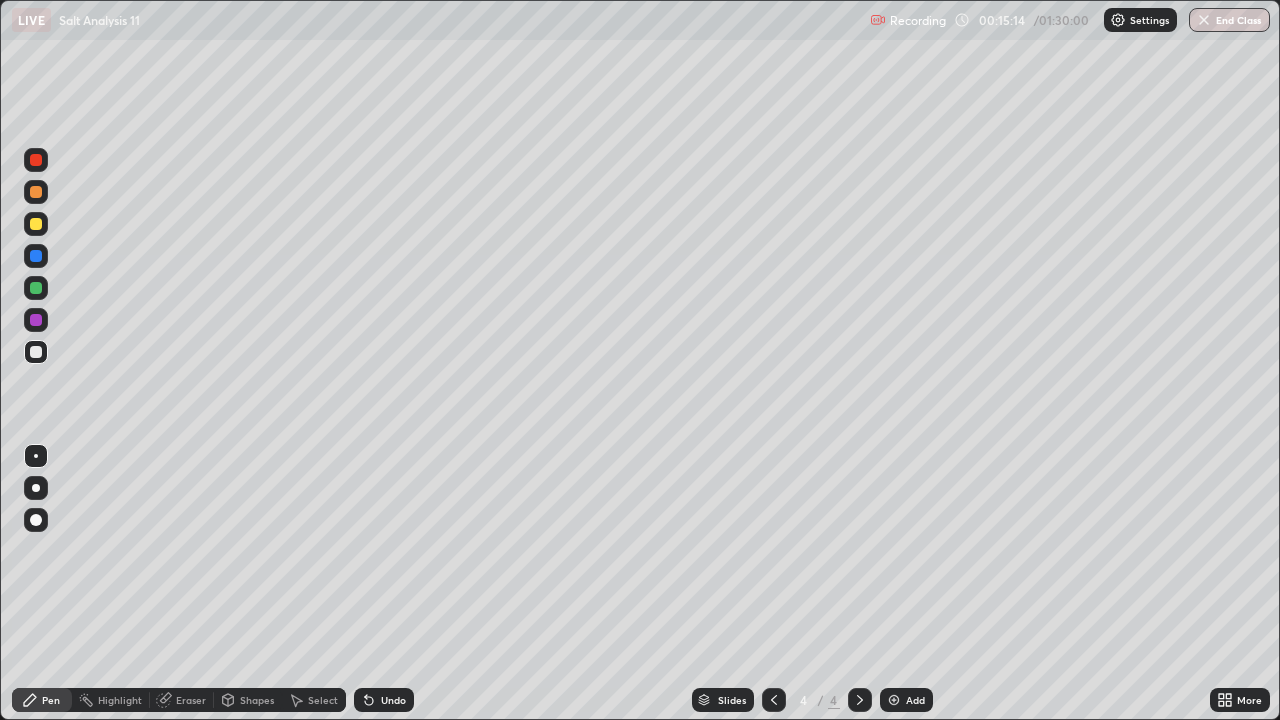 click at bounding box center (36, 320) 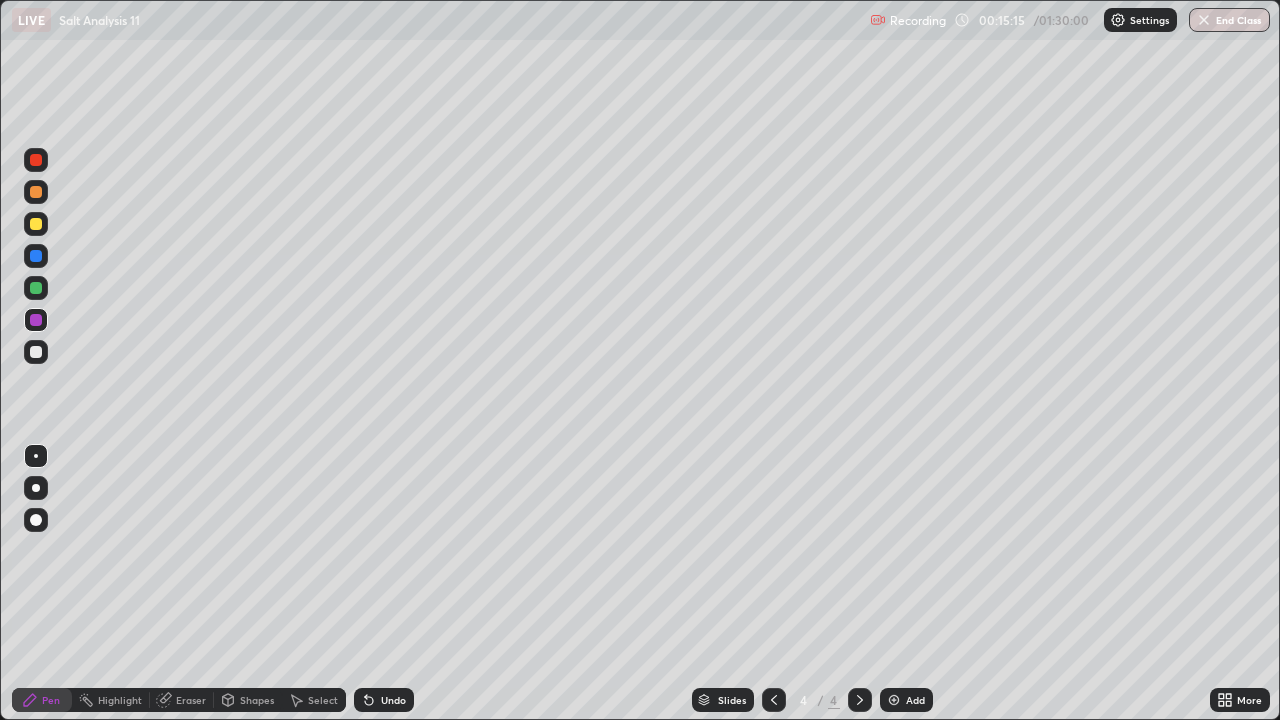 click at bounding box center (36, 320) 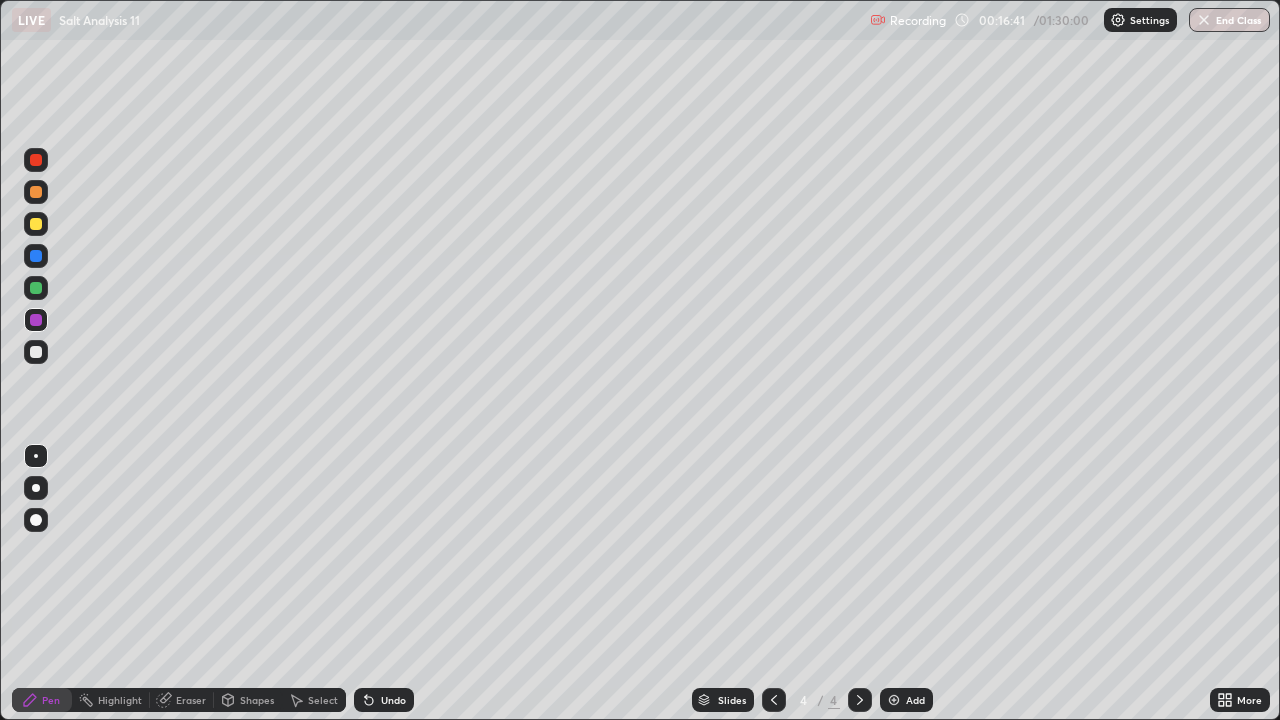 click at bounding box center [36, 192] 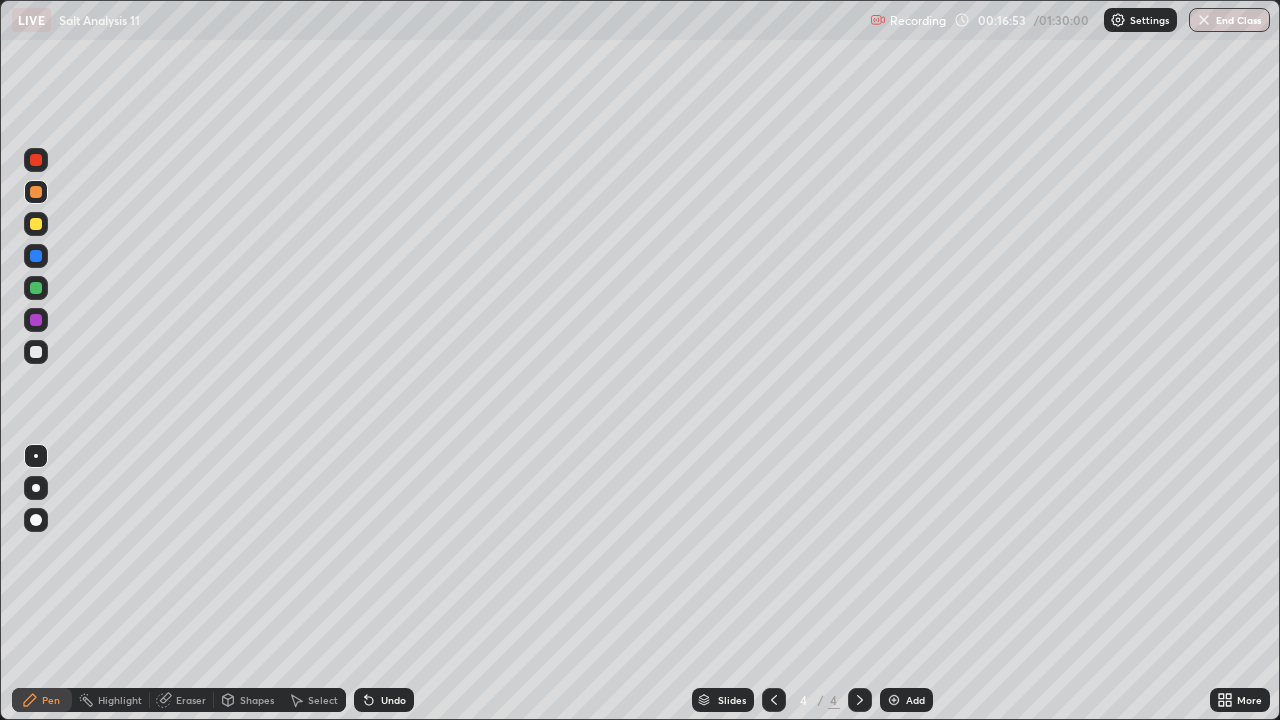 click at bounding box center (36, 352) 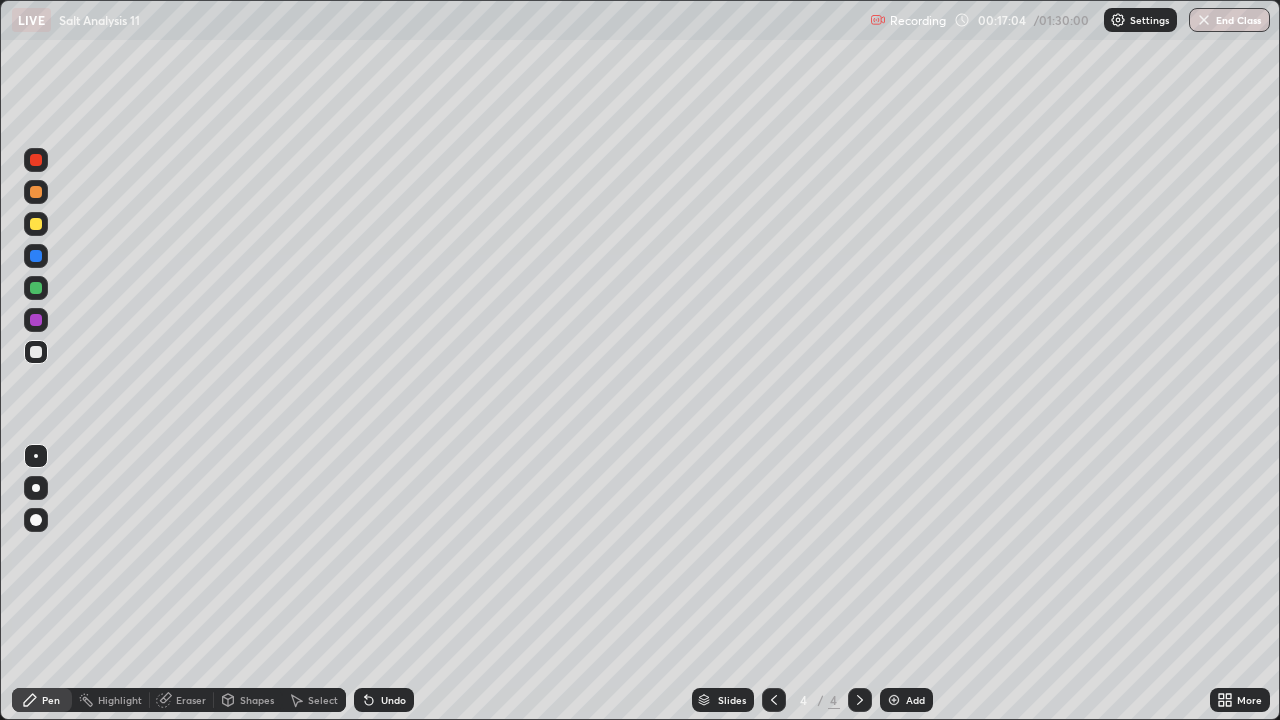 click on "Pen" at bounding box center [42, 700] 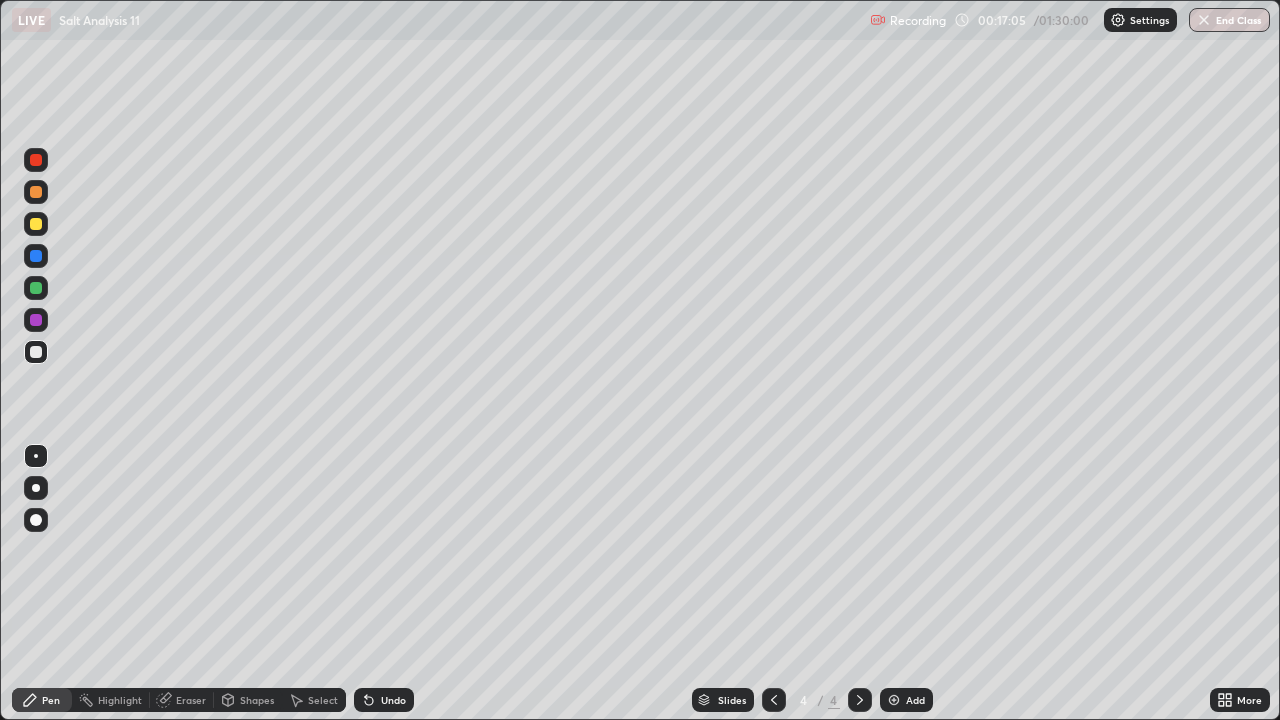 click on "Pen" at bounding box center (51, 700) 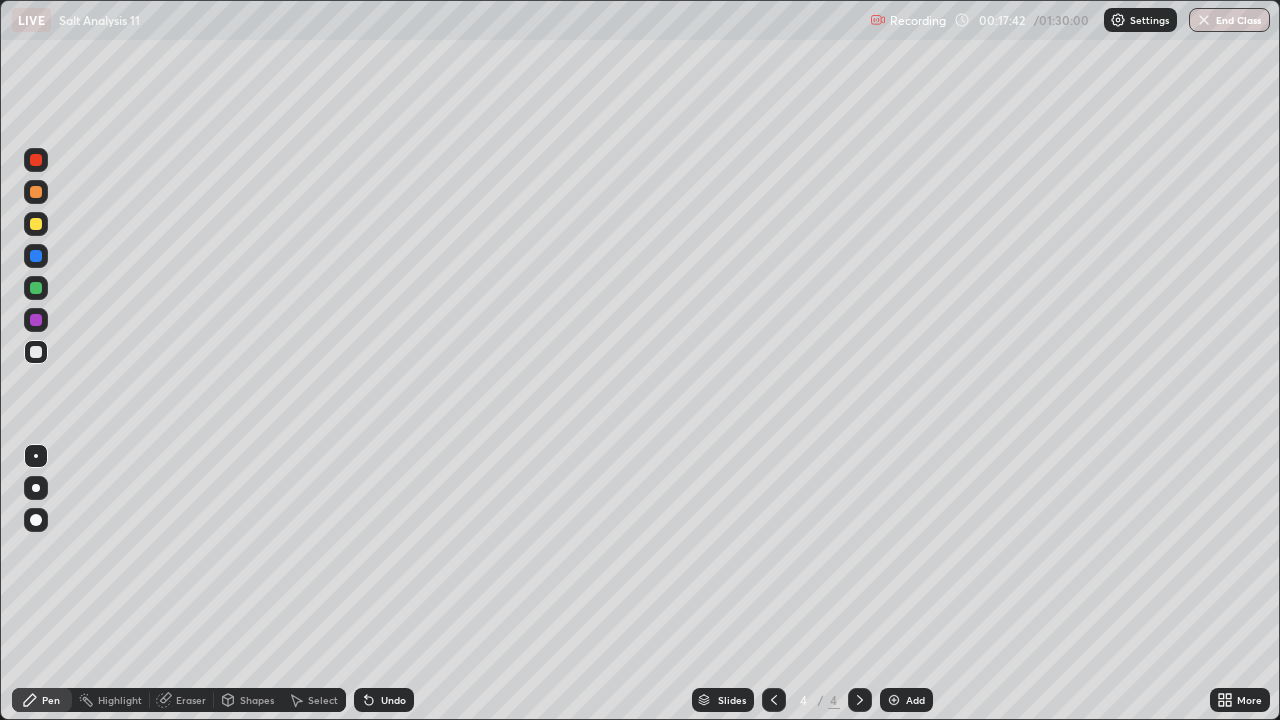 click at bounding box center [36, 320] 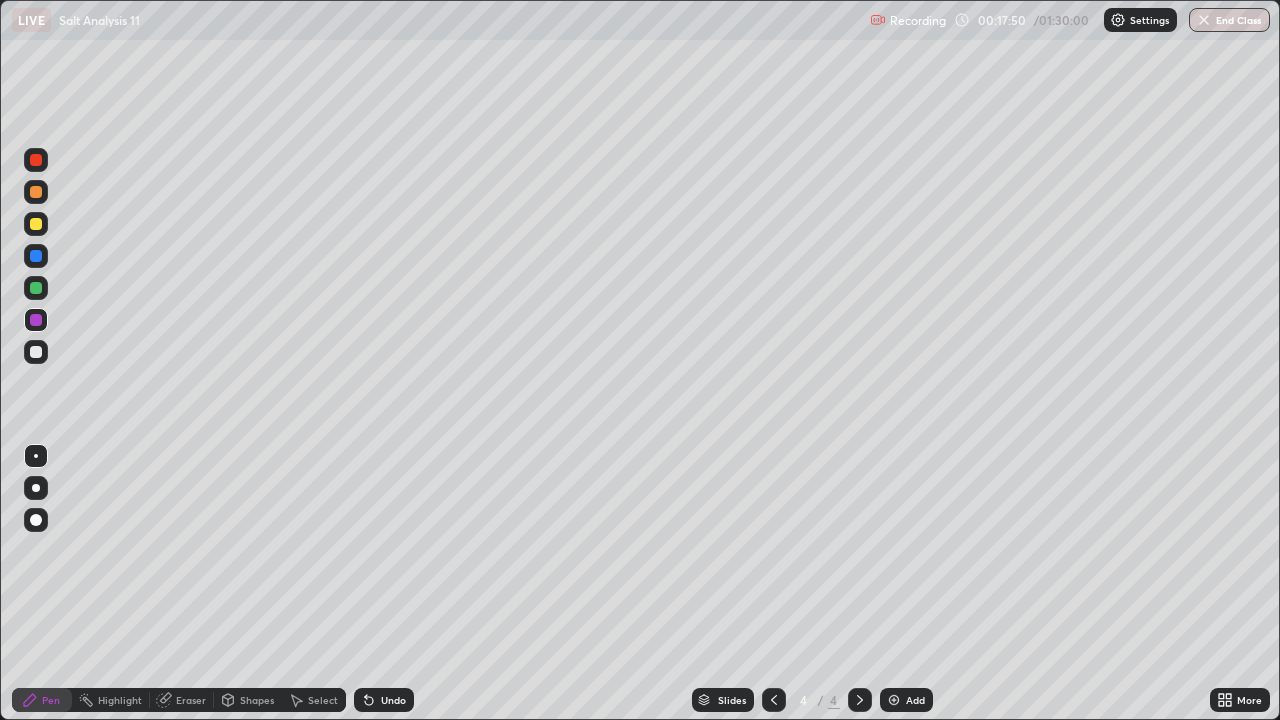 click on "Pen" at bounding box center (42, 700) 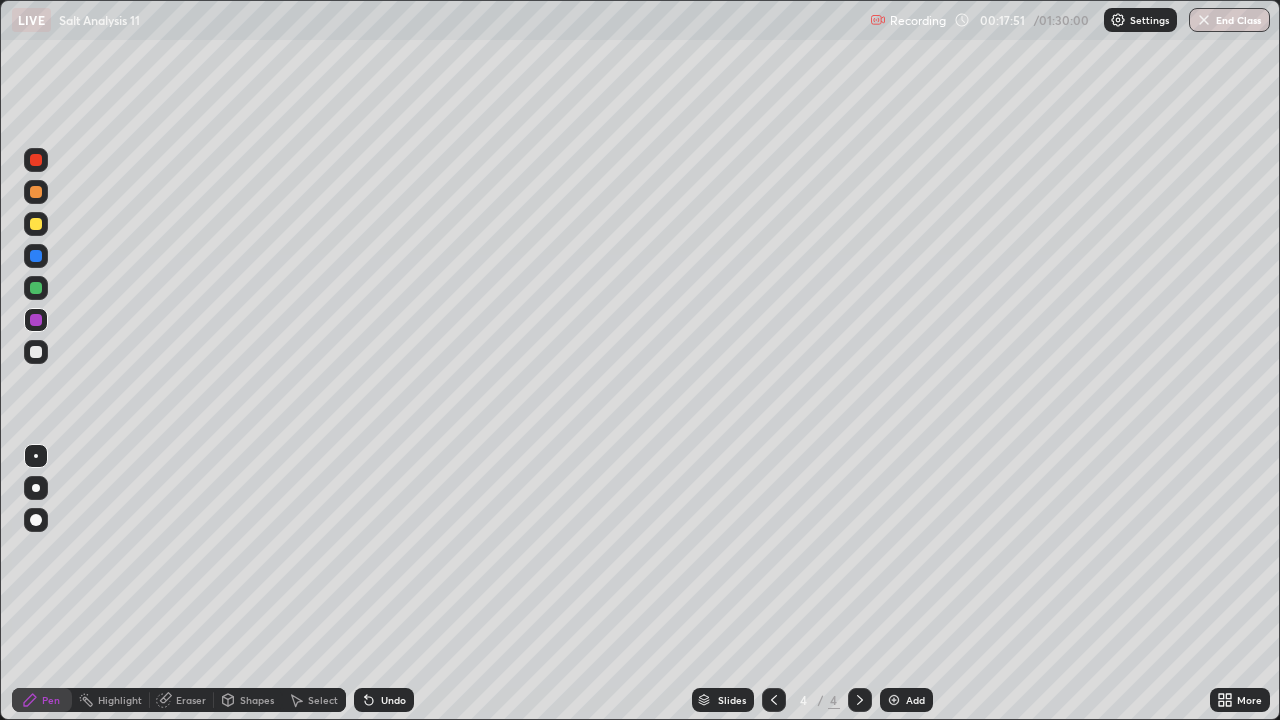 click at bounding box center (36, 352) 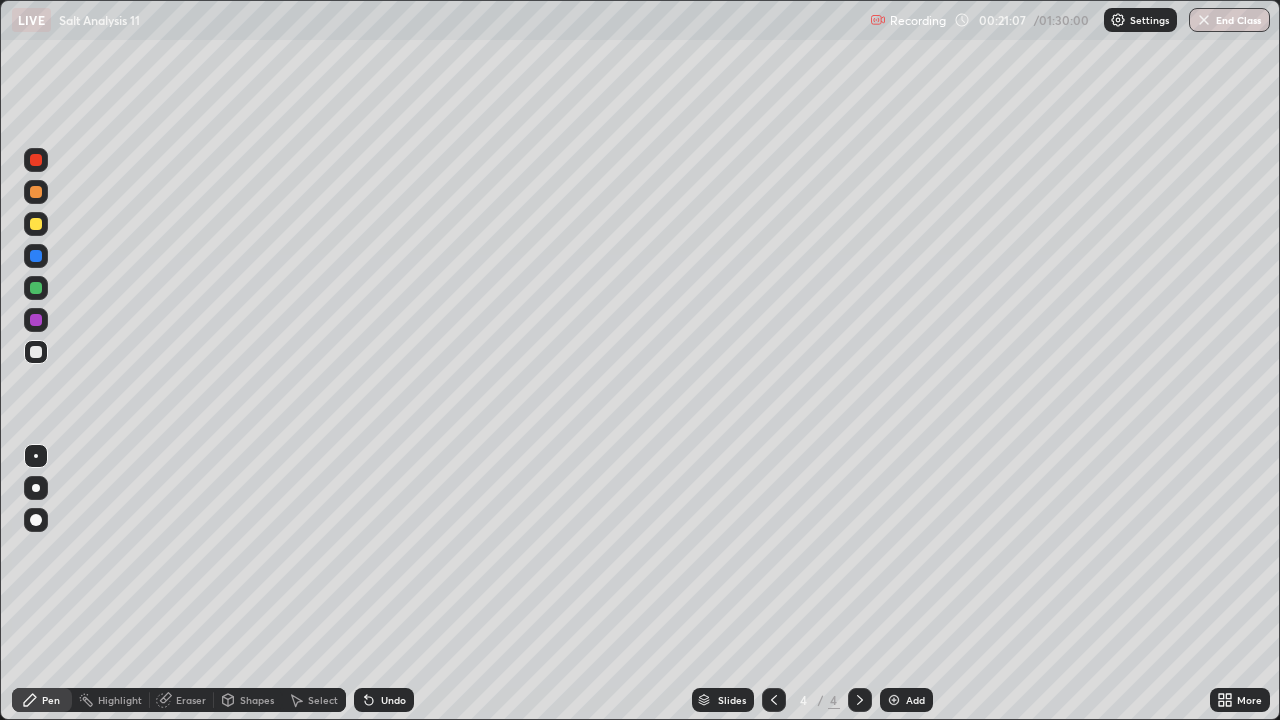 click at bounding box center (894, 700) 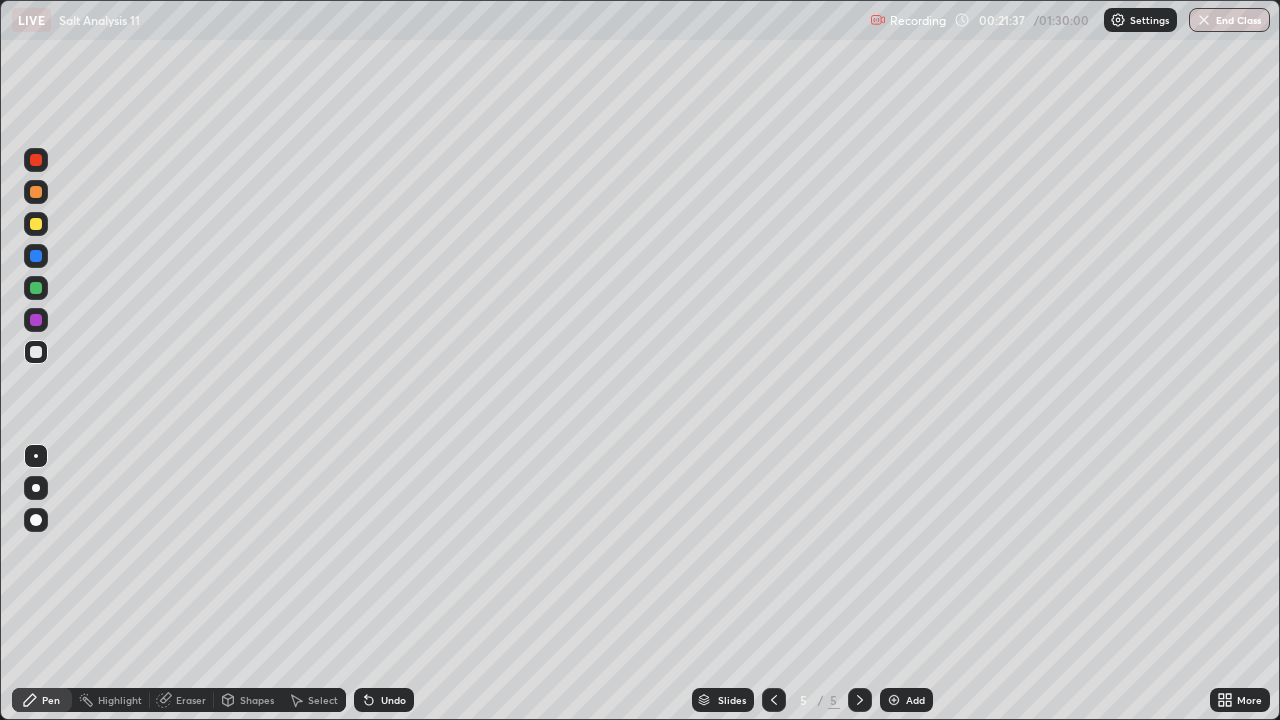 click at bounding box center [36, 224] 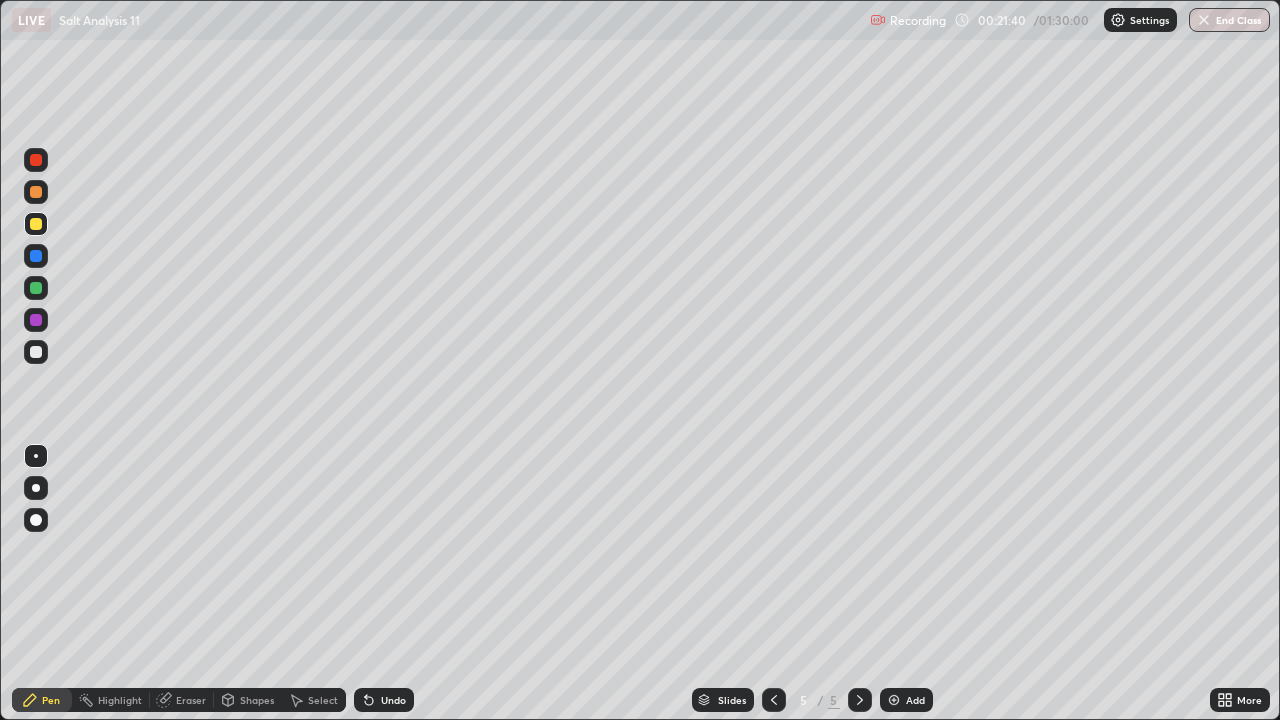 click at bounding box center [36, 352] 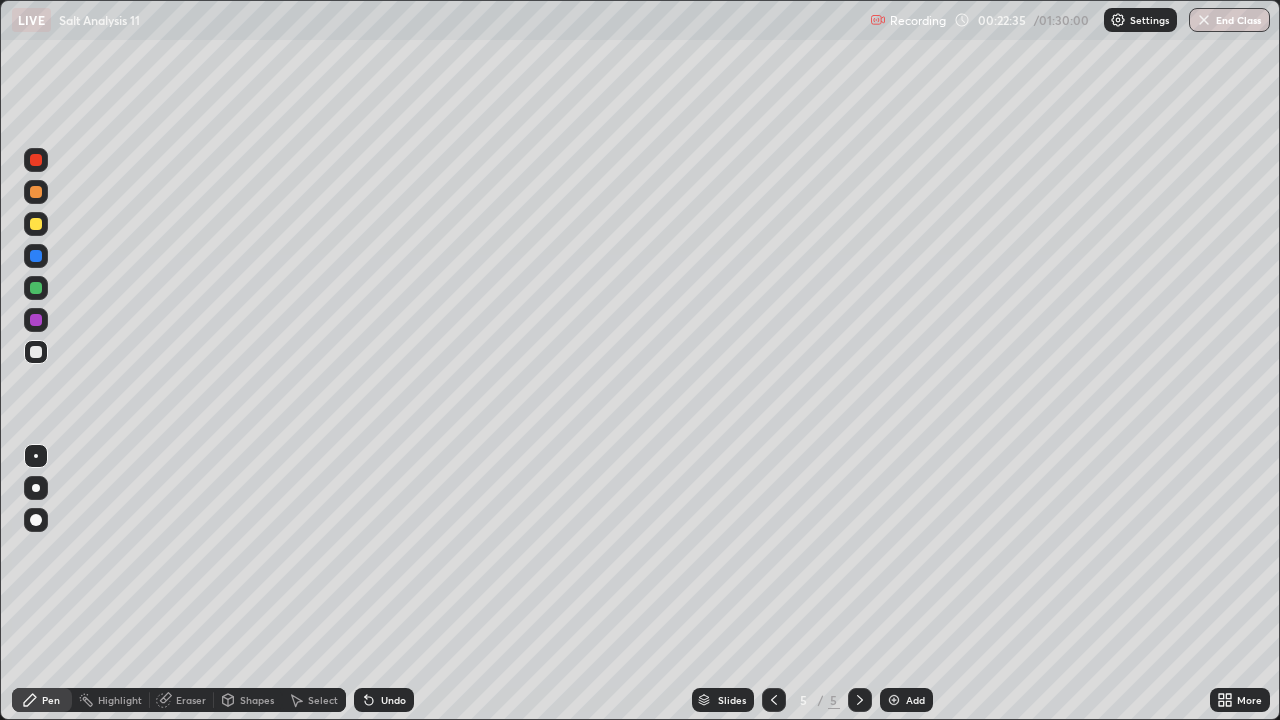 click 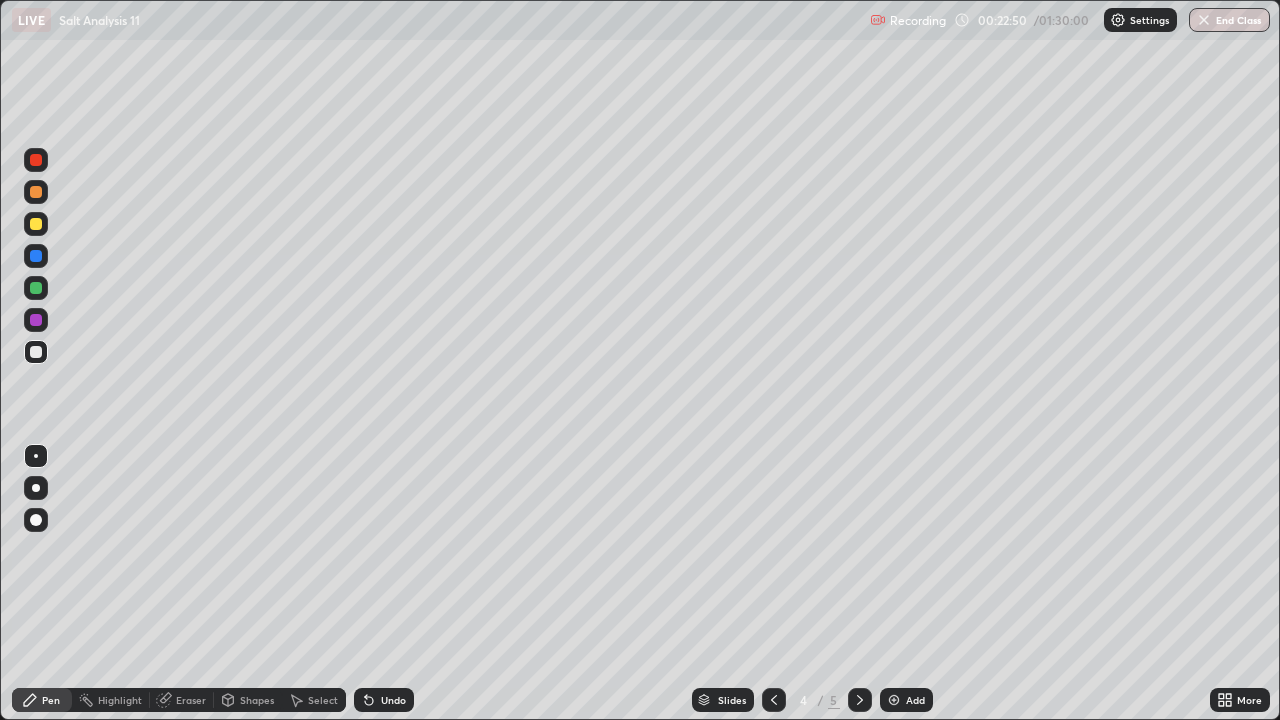 click 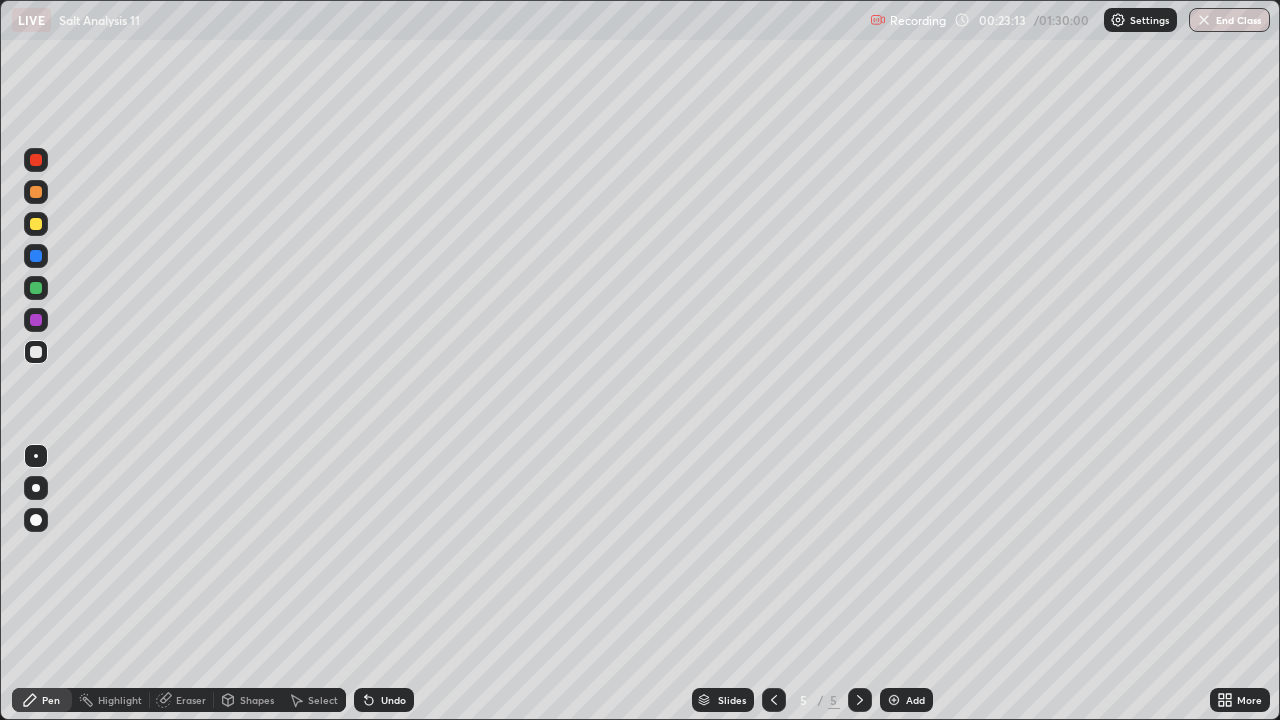 click at bounding box center [36, 224] 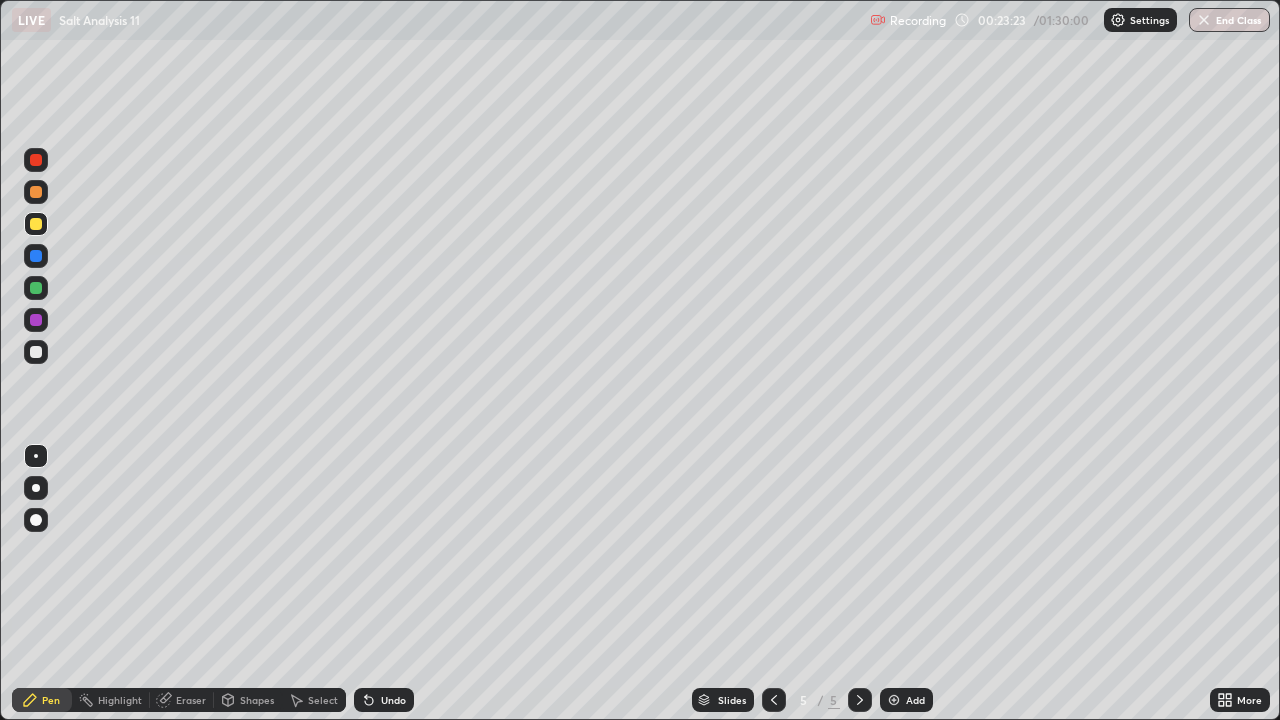 click at bounding box center [36, 352] 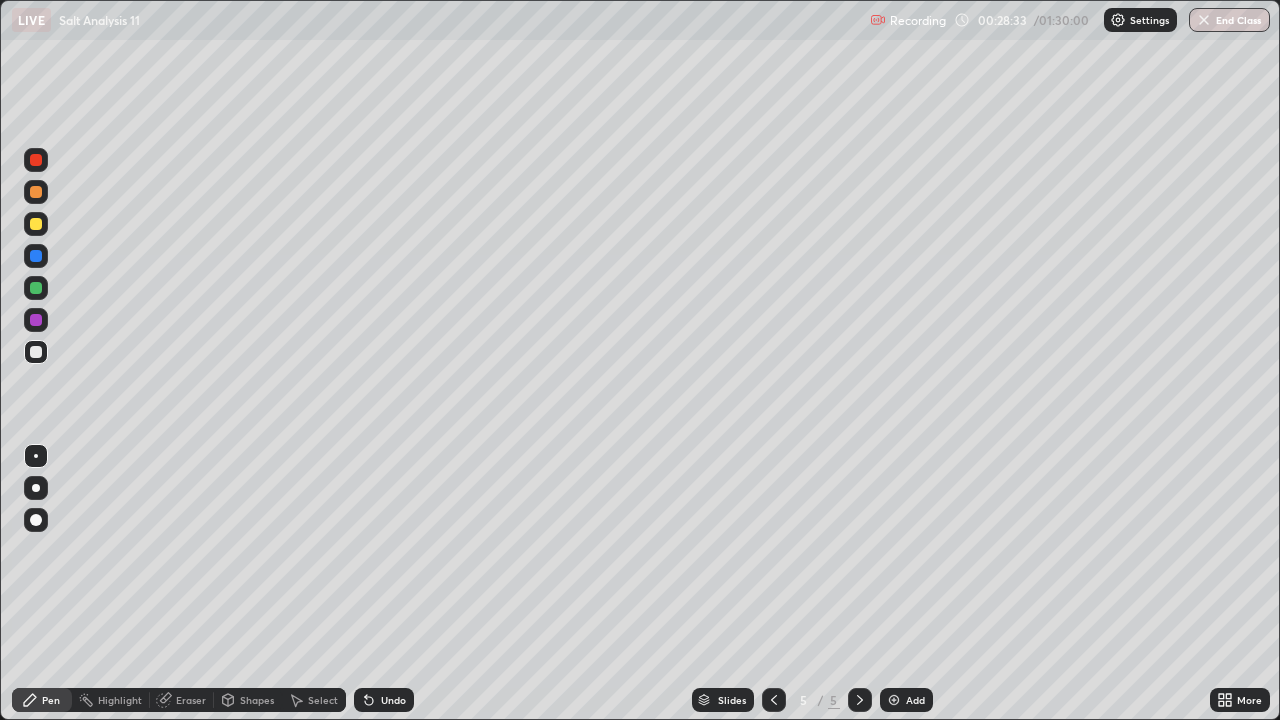 click at bounding box center [894, 700] 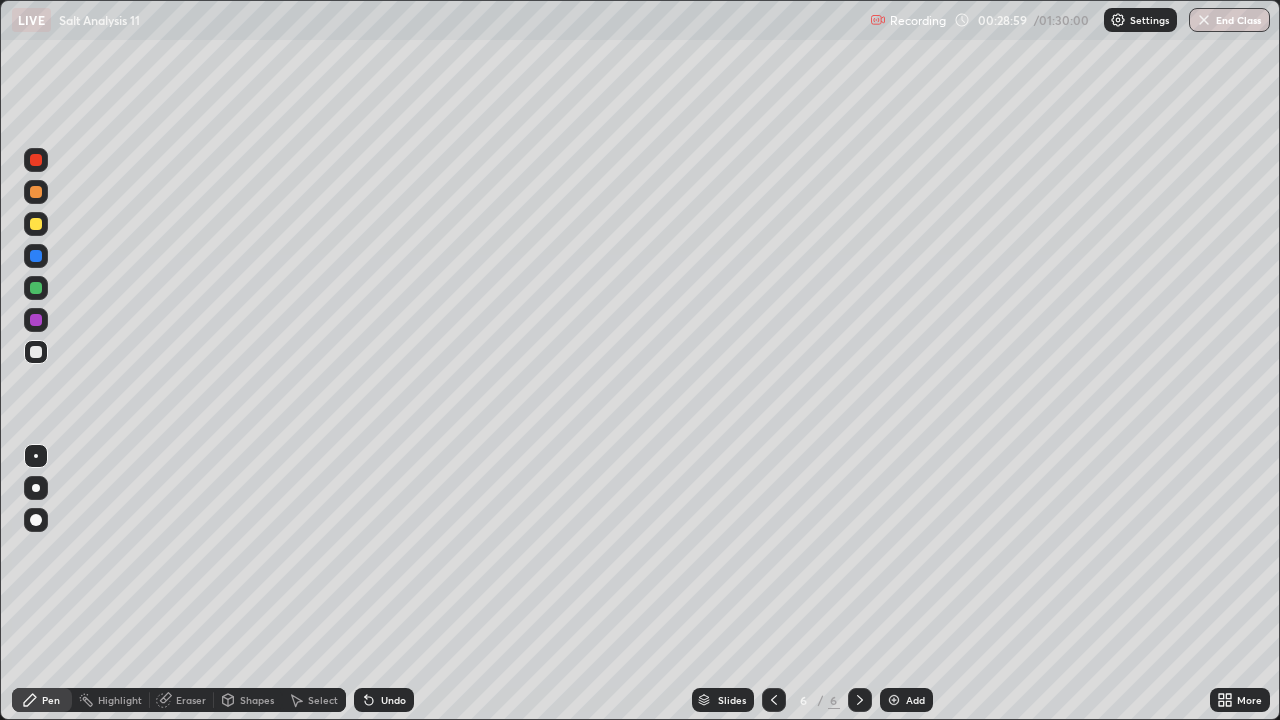 click at bounding box center [36, 224] 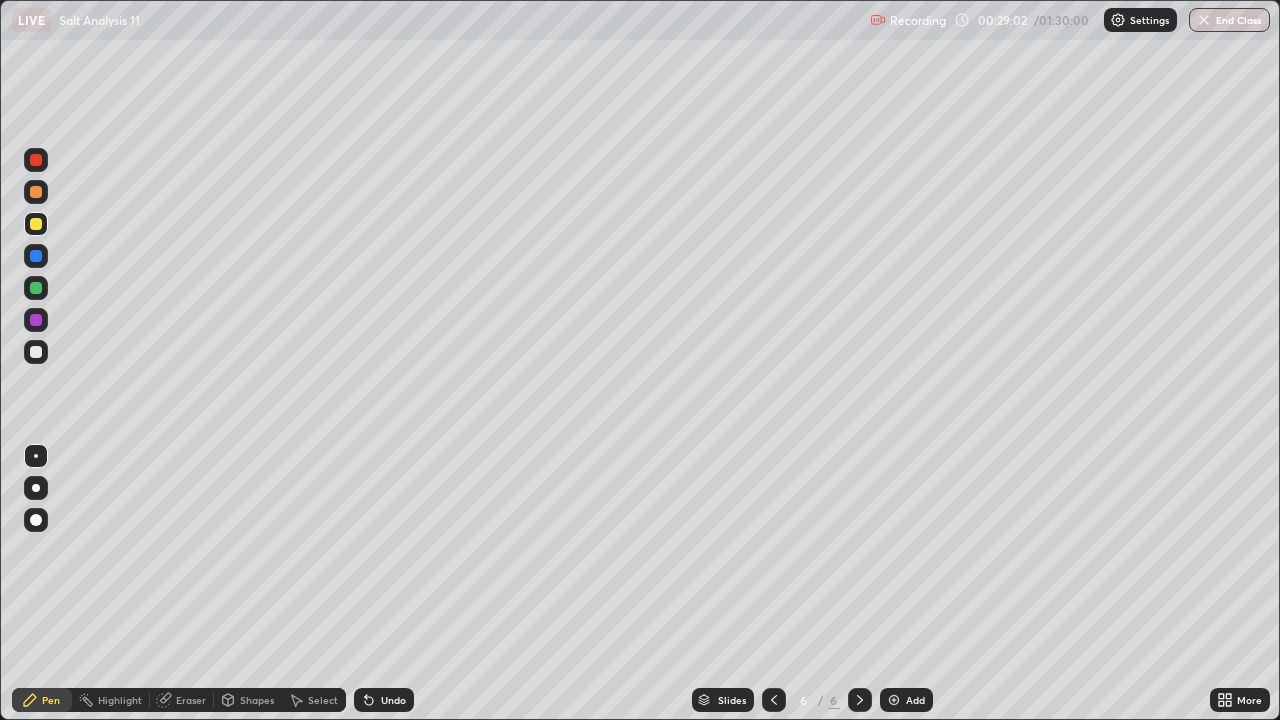 click at bounding box center [36, 352] 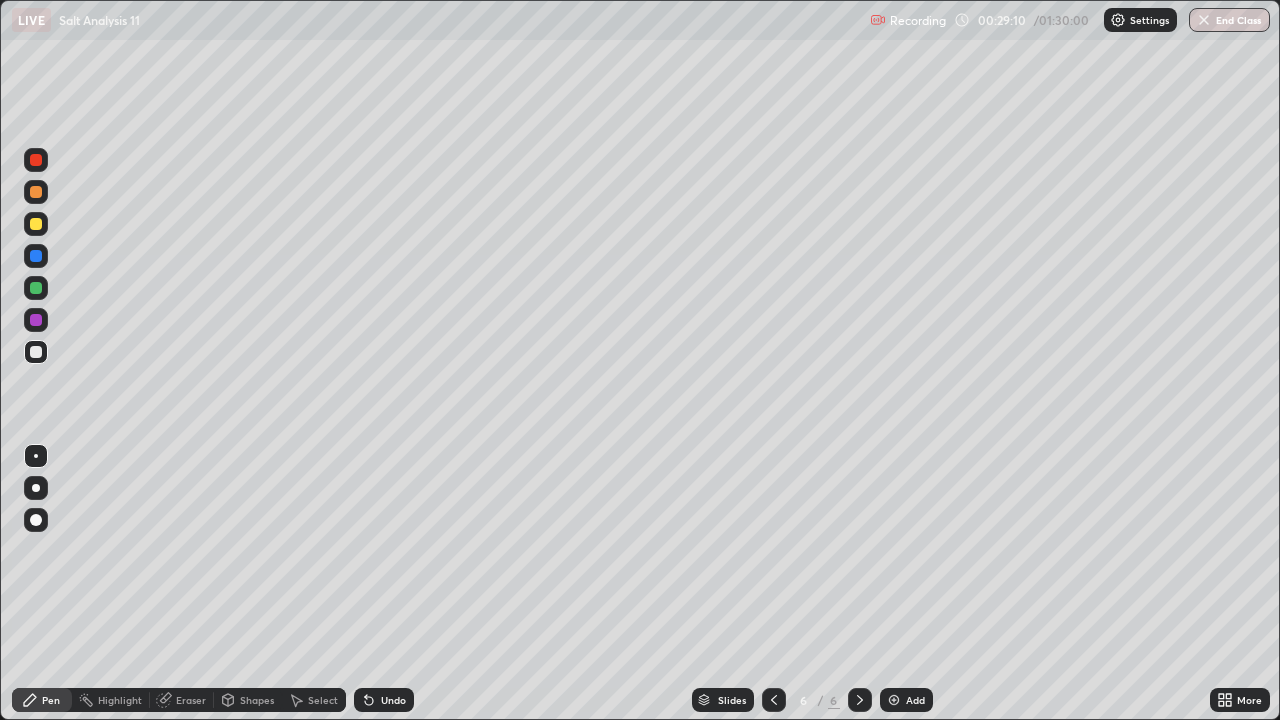 click on "Eraser" at bounding box center [191, 700] 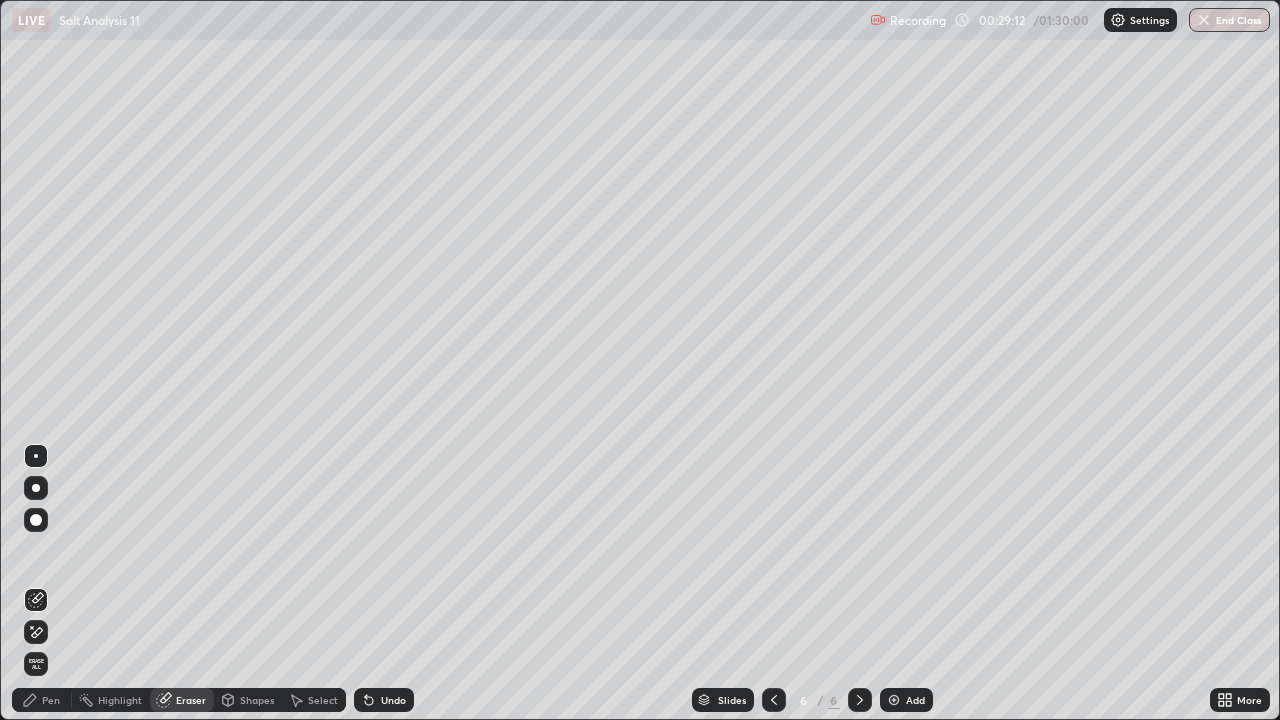click on "Pen" at bounding box center (51, 700) 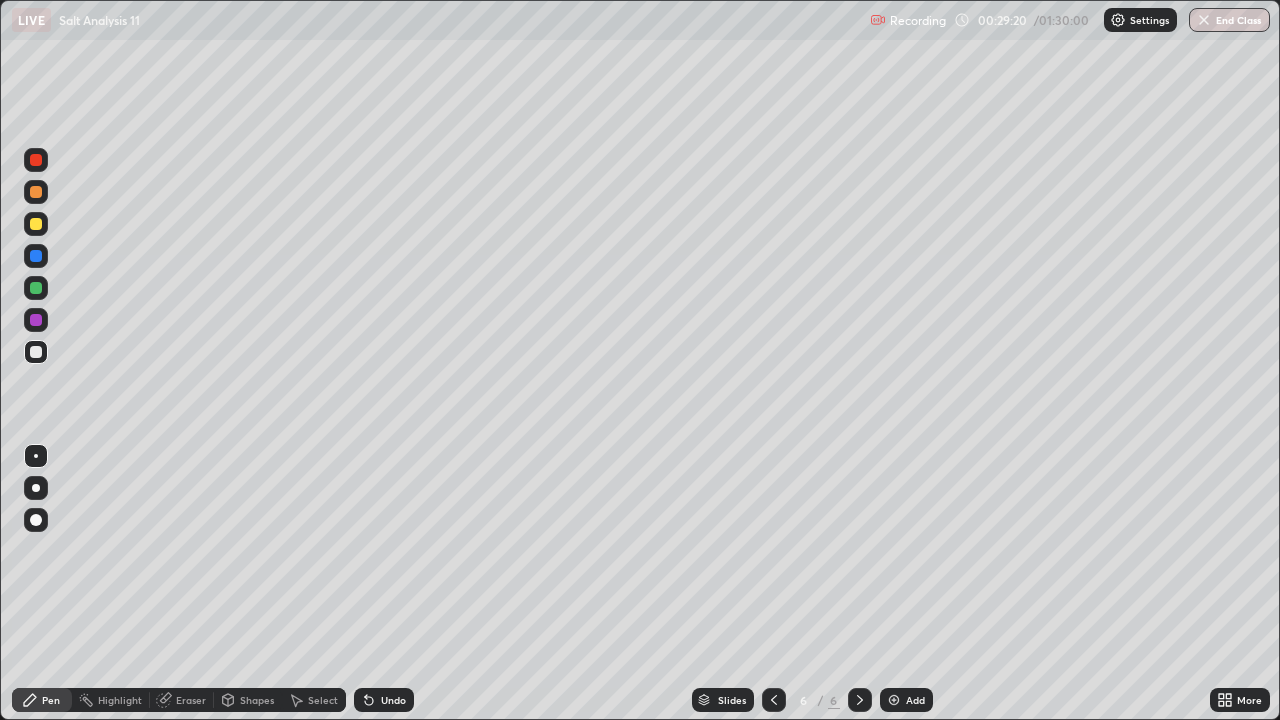 click on "Eraser" at bounding box center [191, 700] 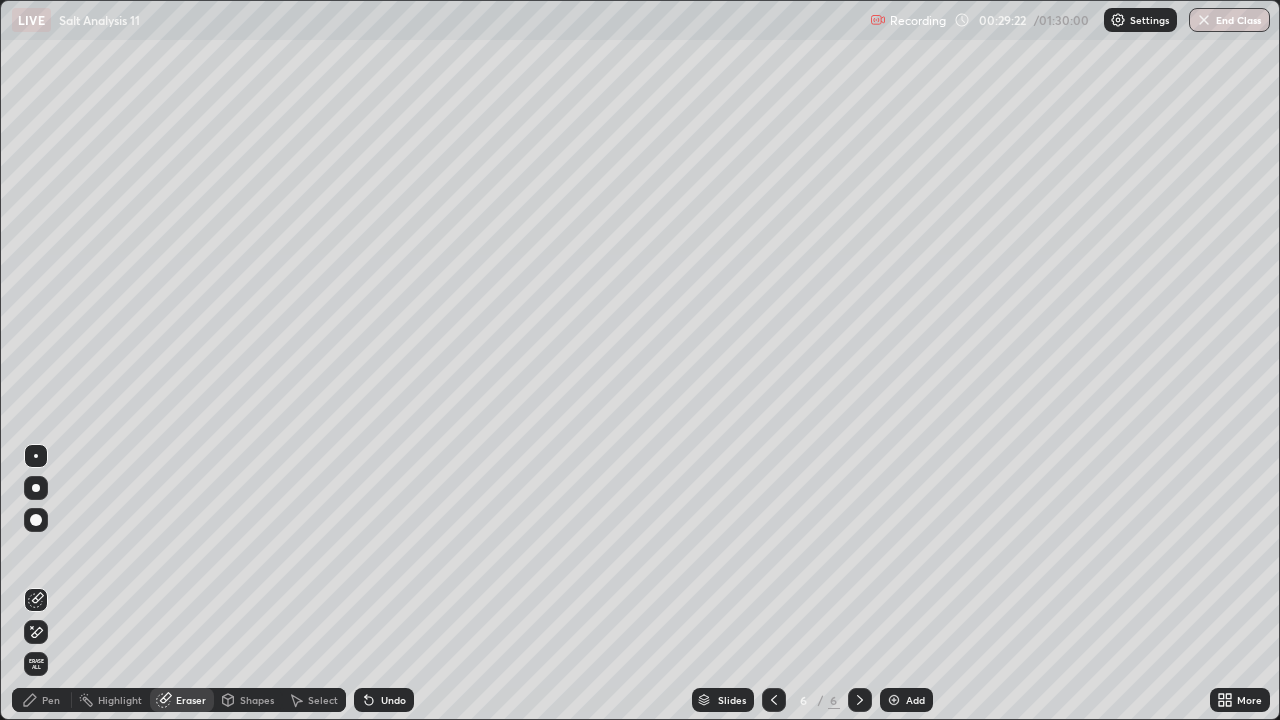 click on "Pen" at bounding box center [51, 700] 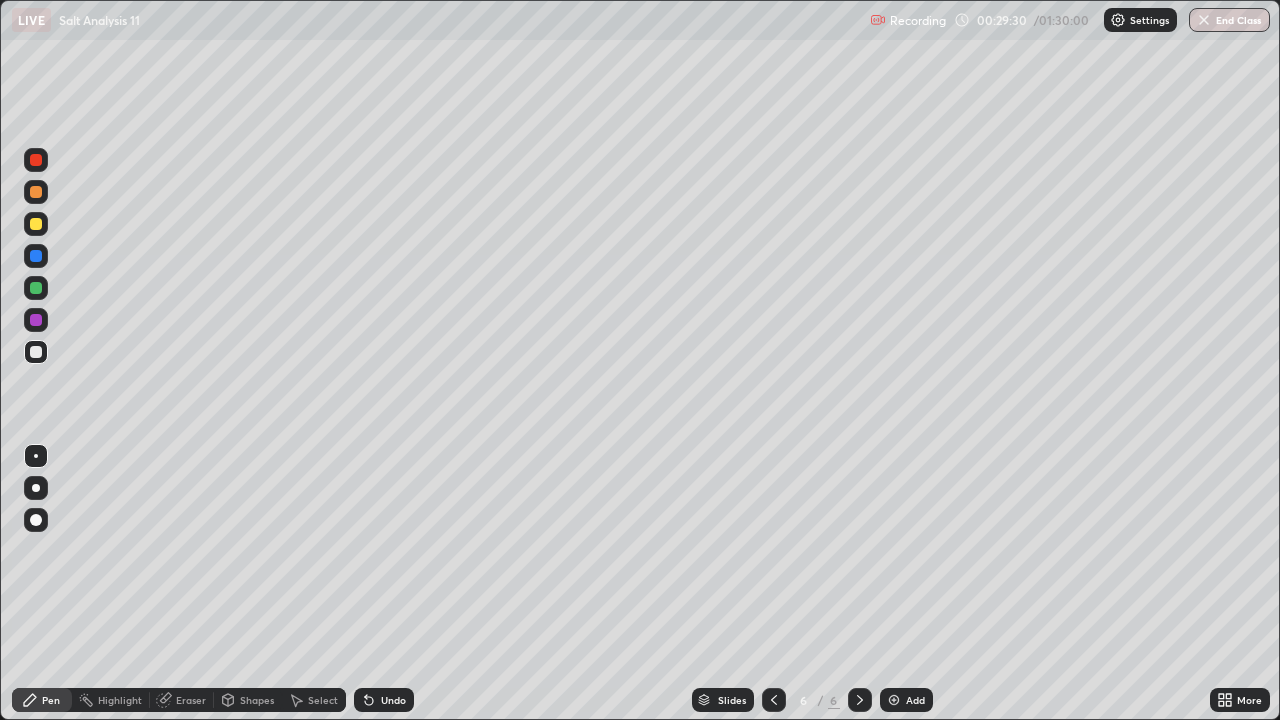 click on "Eraser" at bounding box center (191, 700) 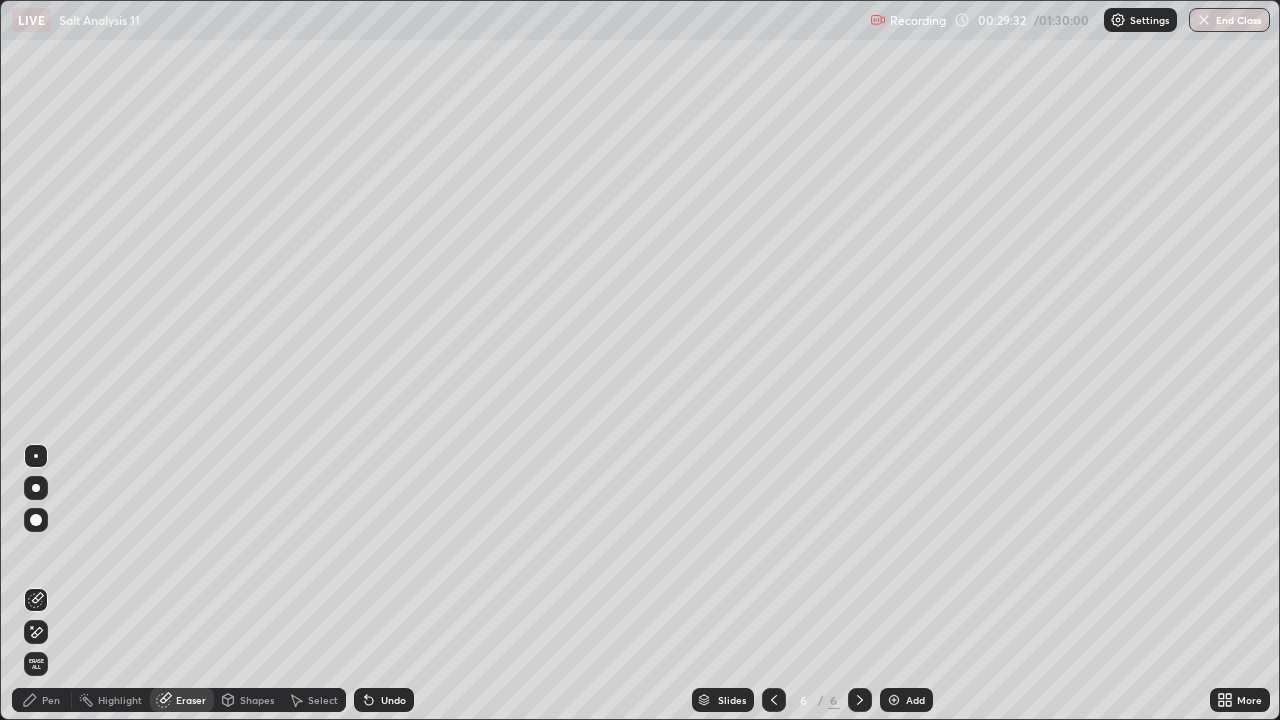 click on "Pen" at bounding box center (51, 700) 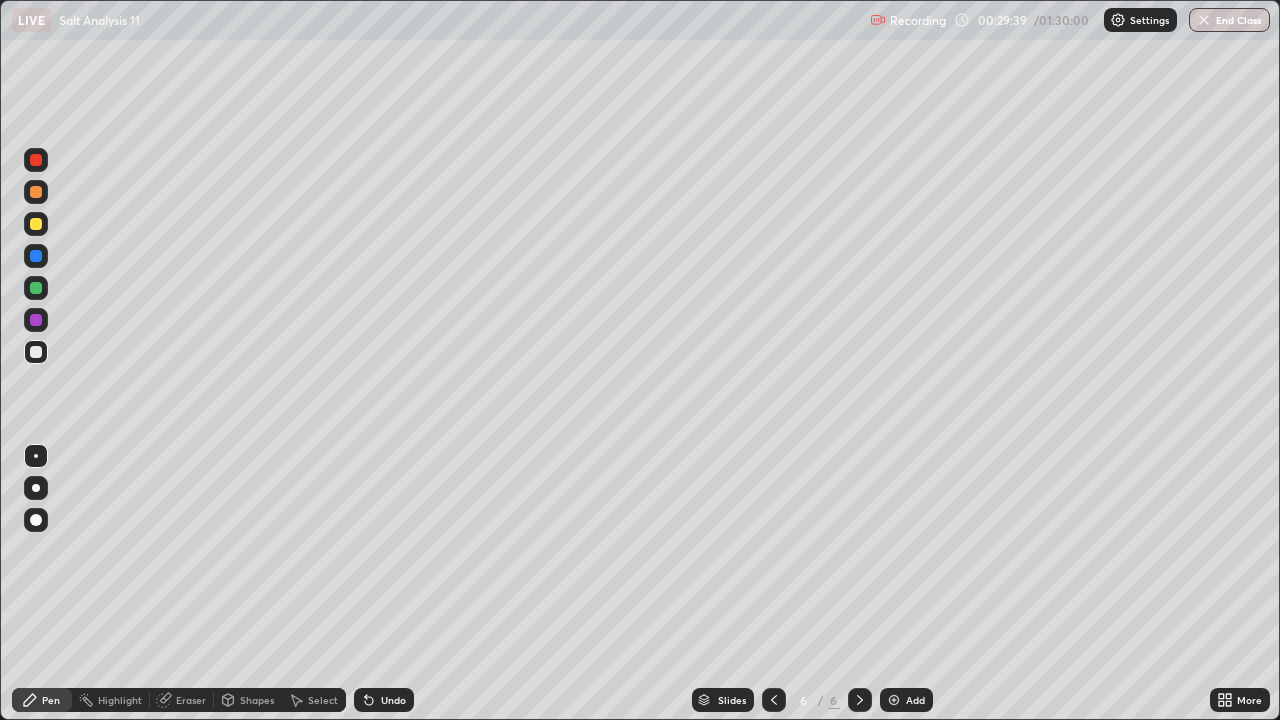 click on "Eraser" at bounding box center [191, 700] 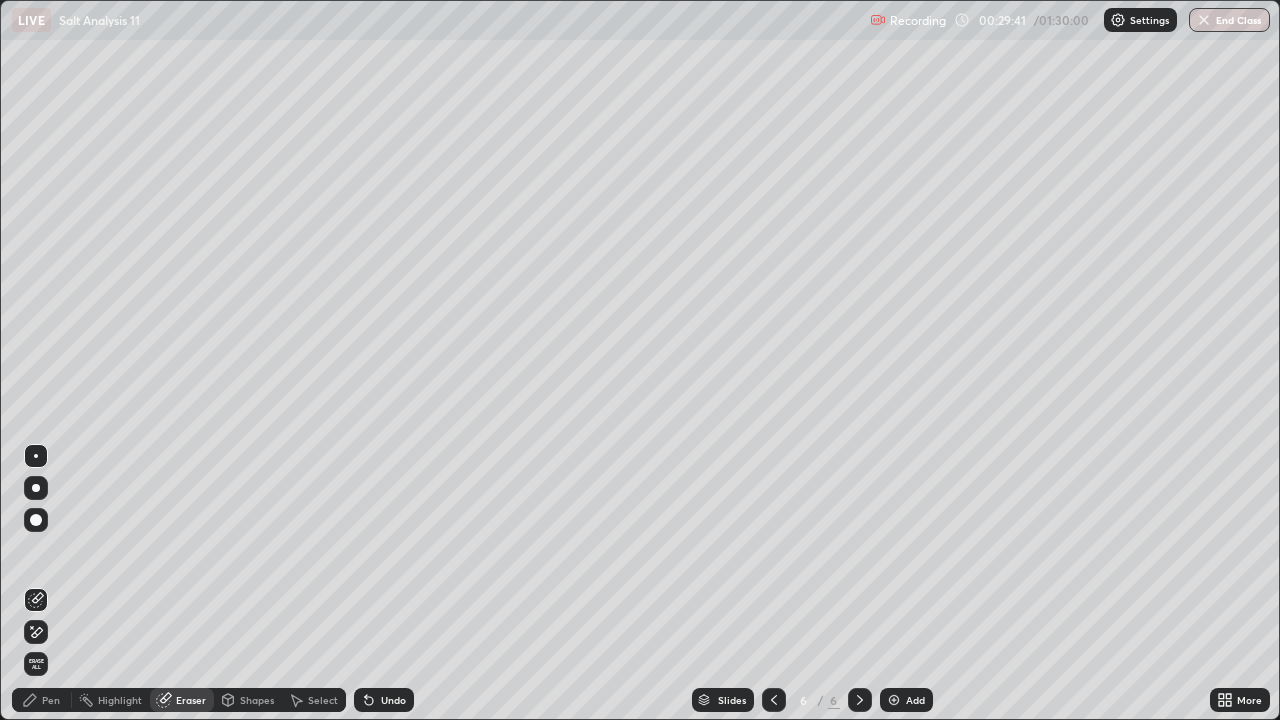 click on "Pen" at bounding box center (51, 700) 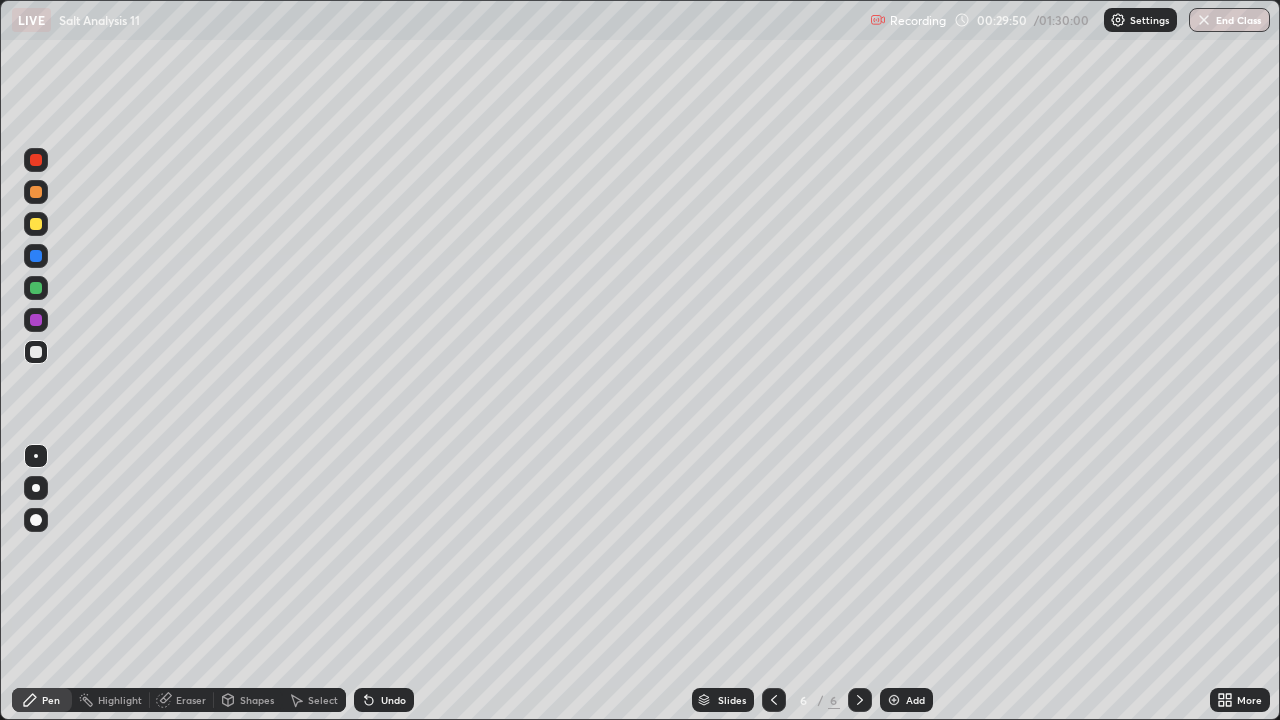 click on "Eraser" at bounding box center (182, 700) 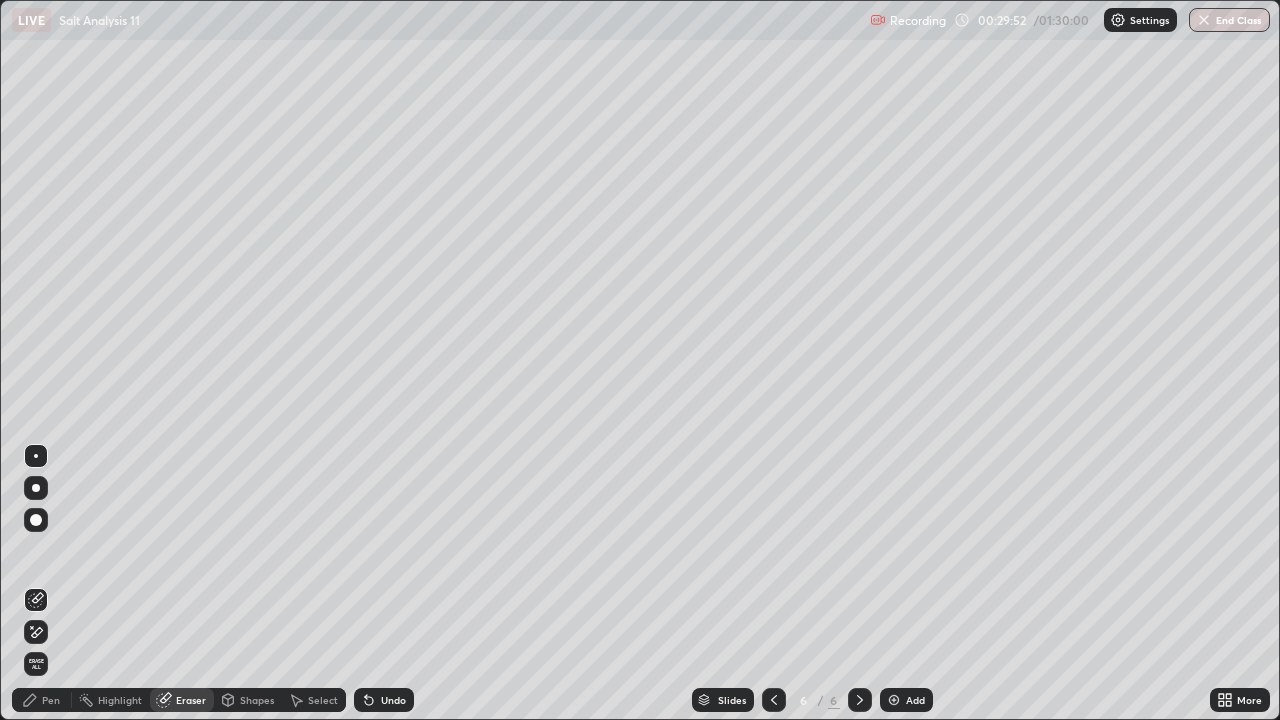 click on "Pen" at bounding box center (42, 700) 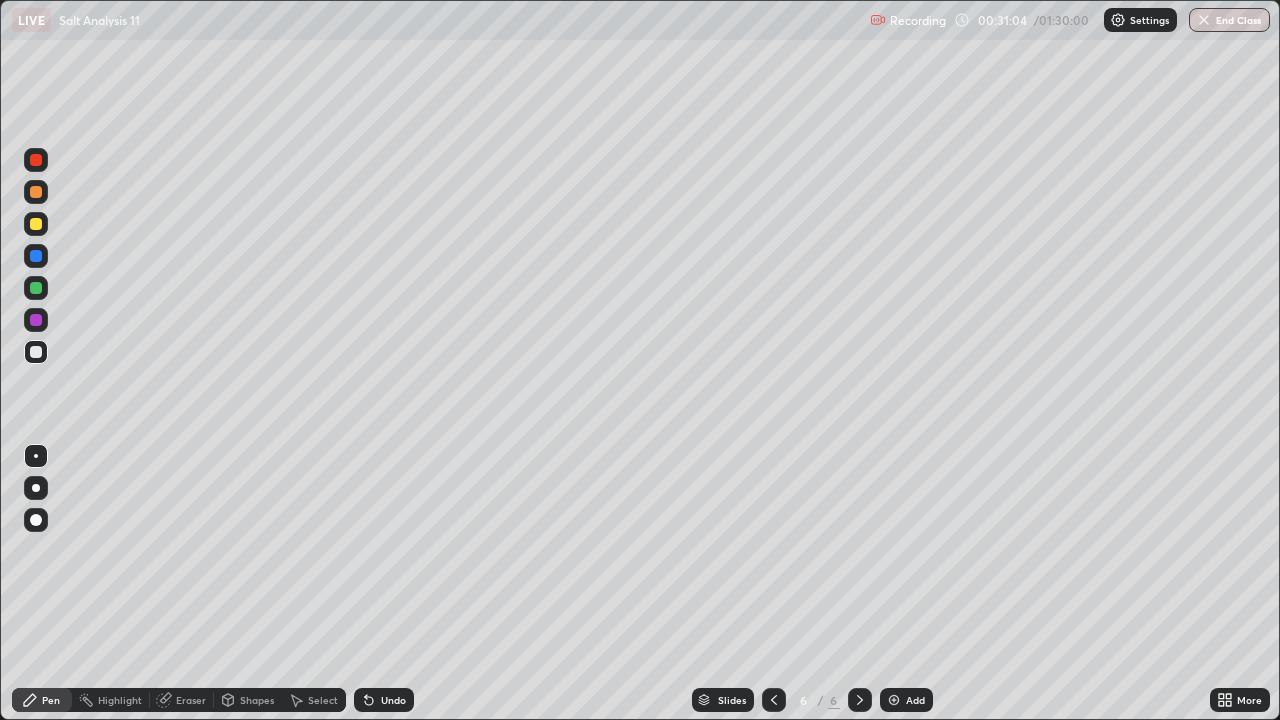 click at bounding box center (36, 224) 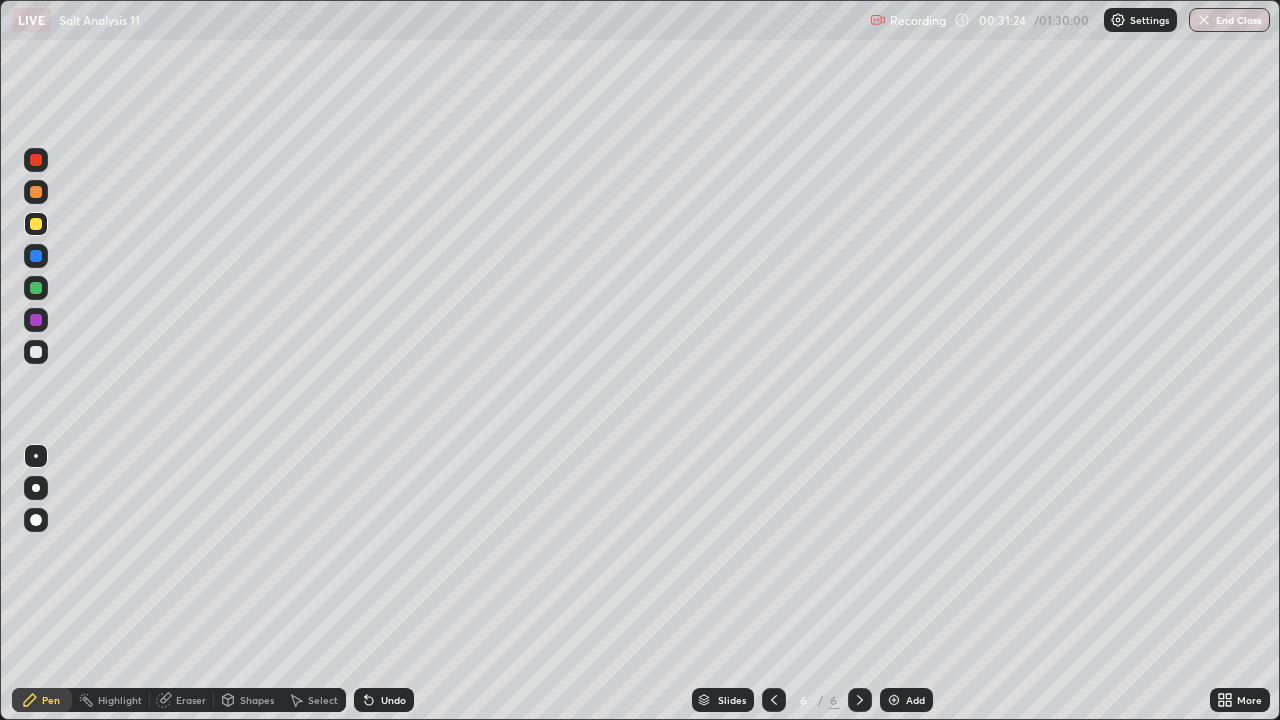 click on "Eraser" at bounding box center [191, 700] 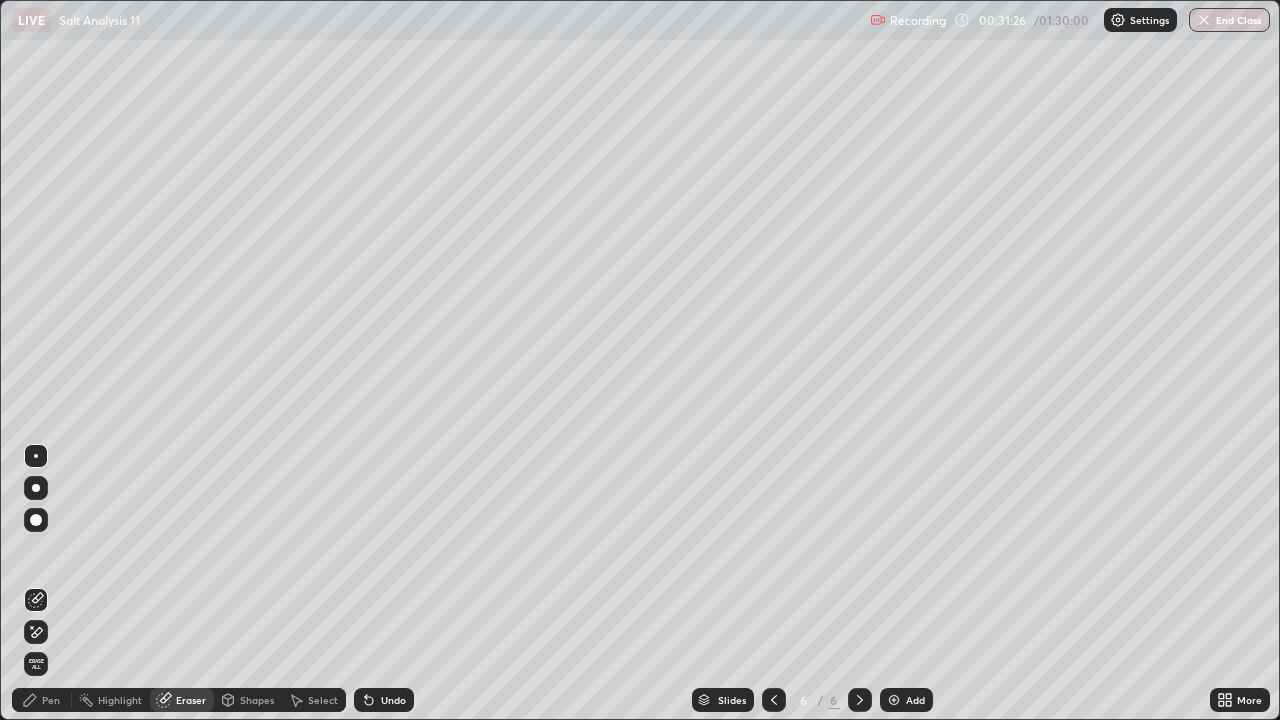 click on "Pen" at bounding box center (51, 700) 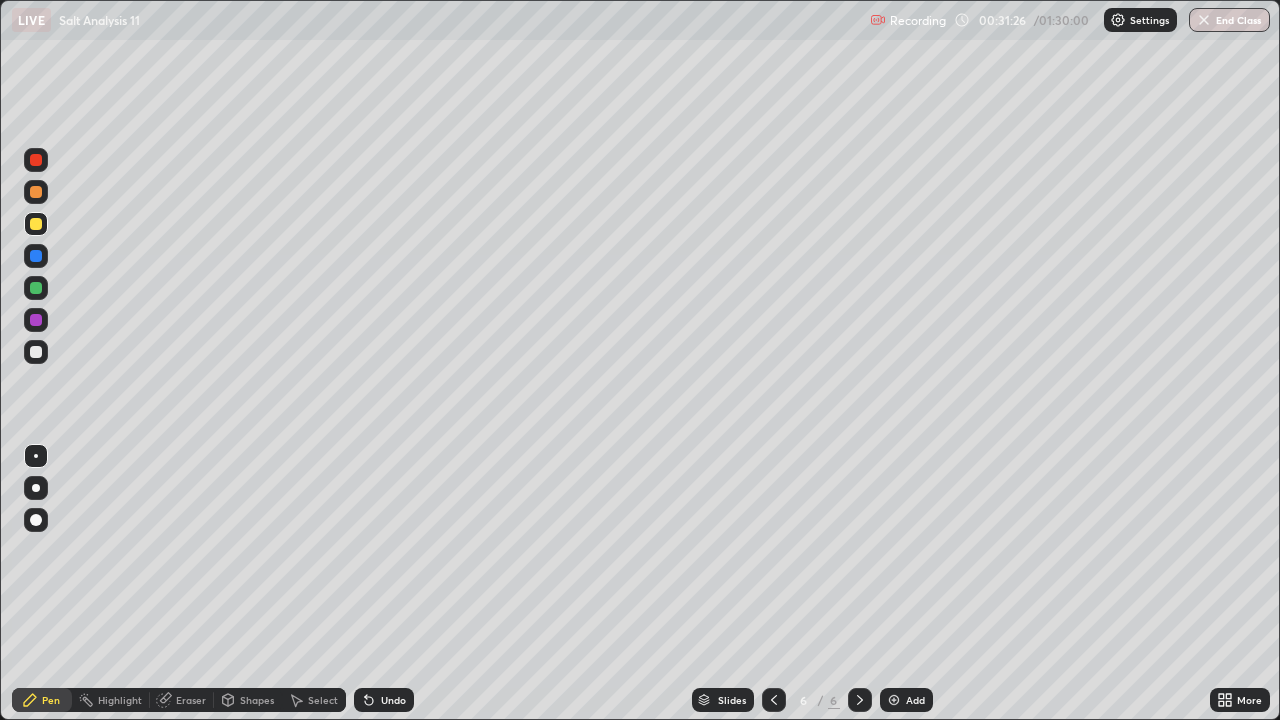 click at bounding box center (36, 352) 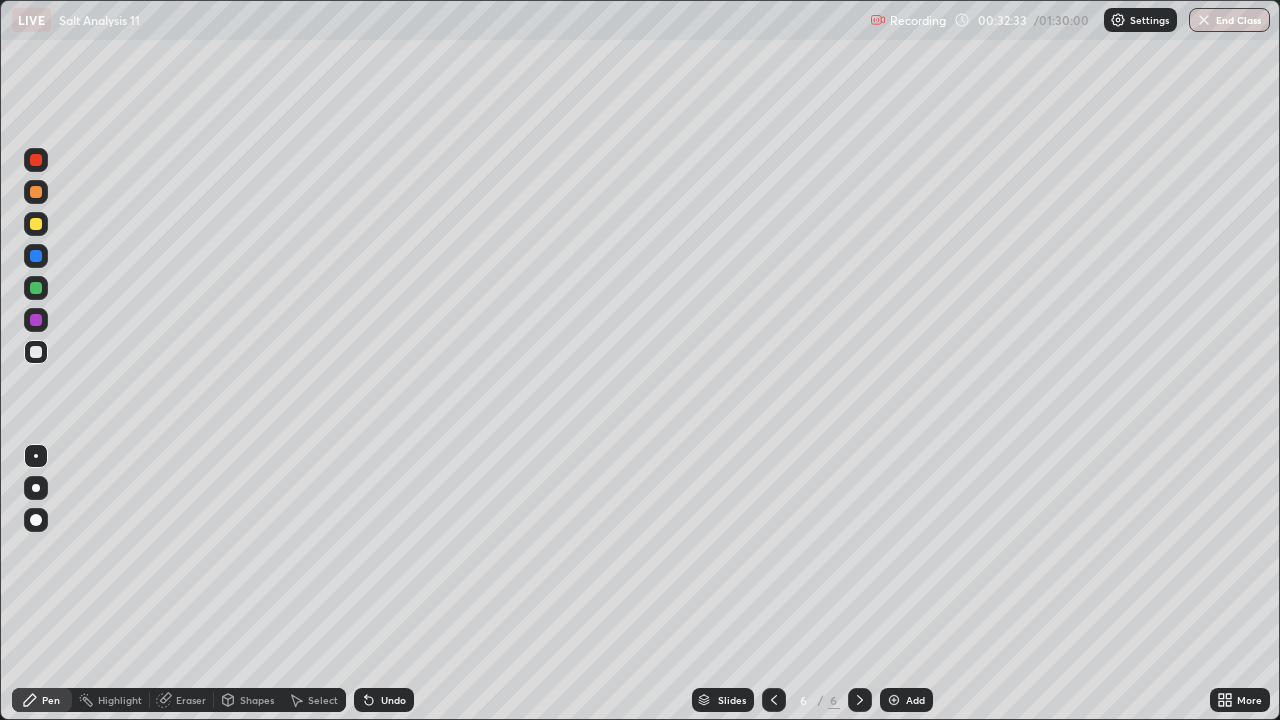 click at bounding box center [36, 320] 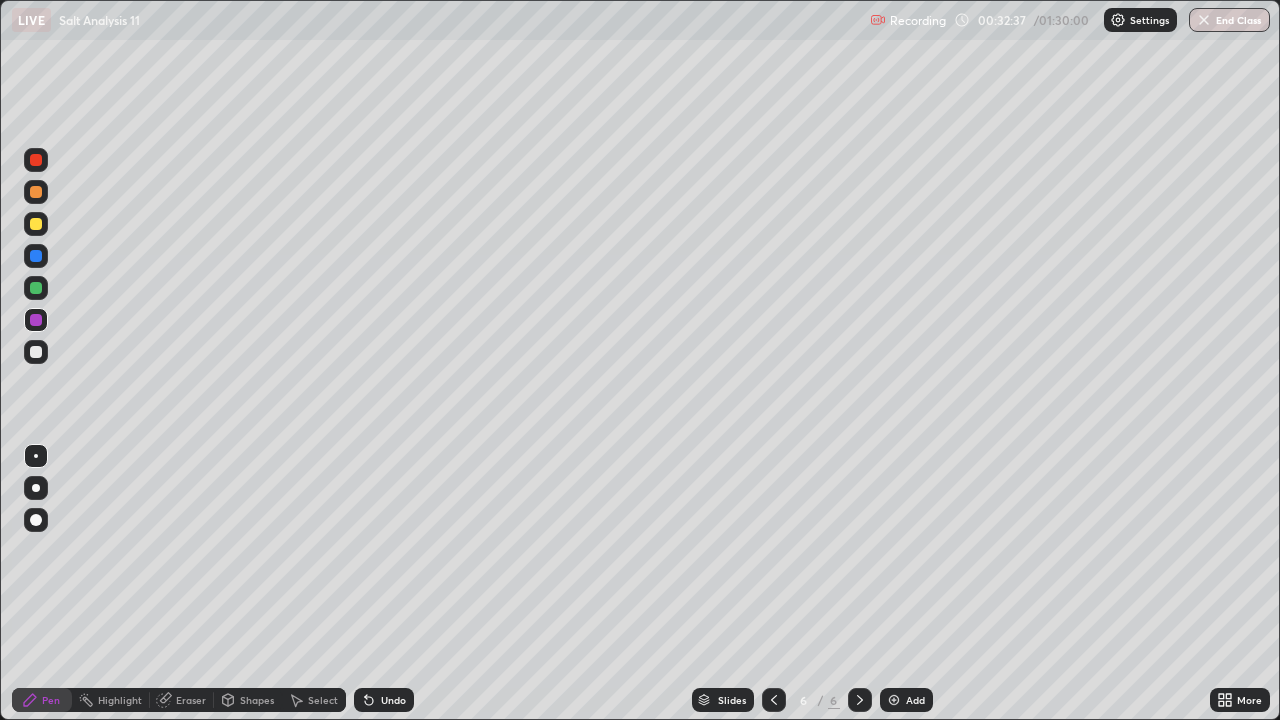 click at bounding box center [36, 352] 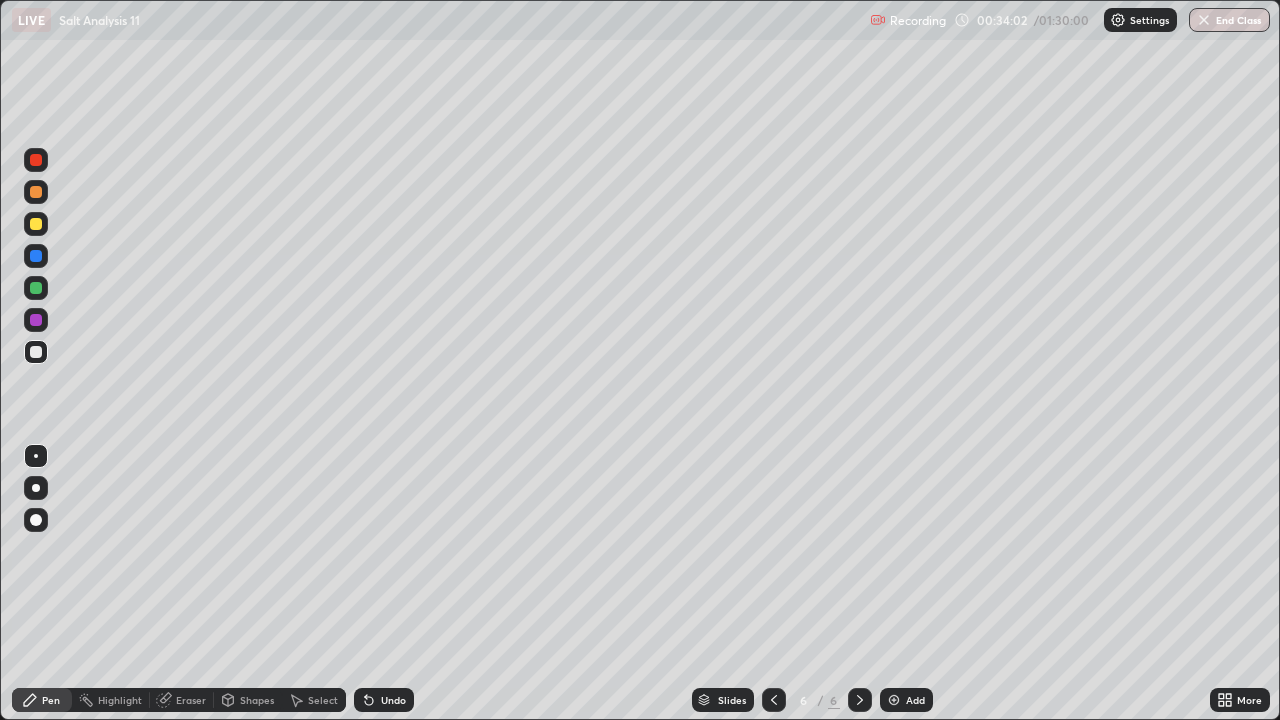 click at bounding box center (894, 700) 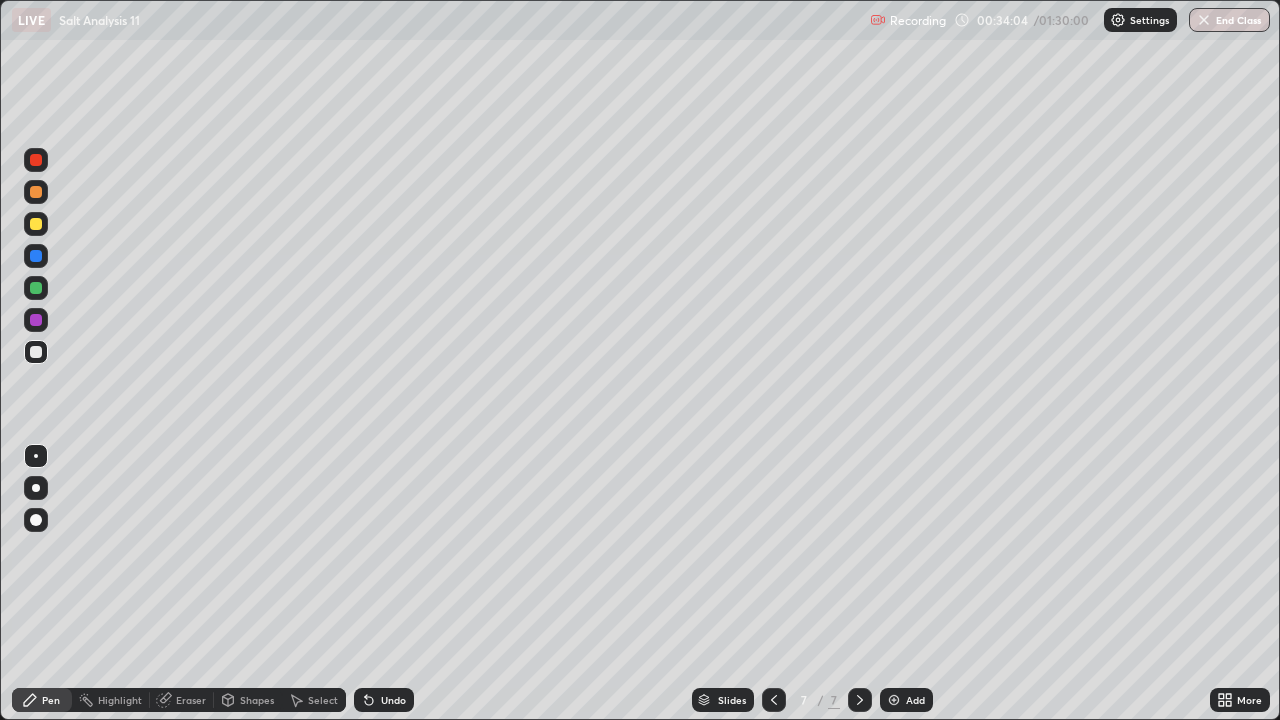 click at bounding box center (36, 224) 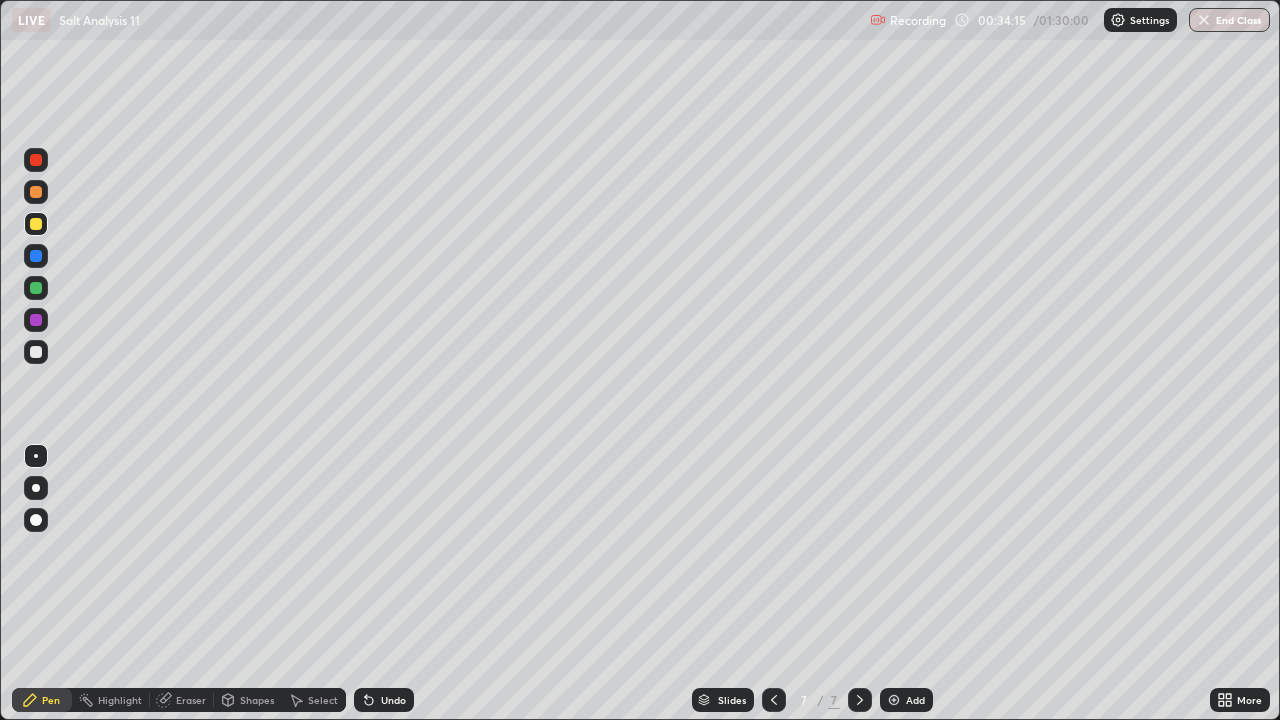 click at bounding box center (36, 352) 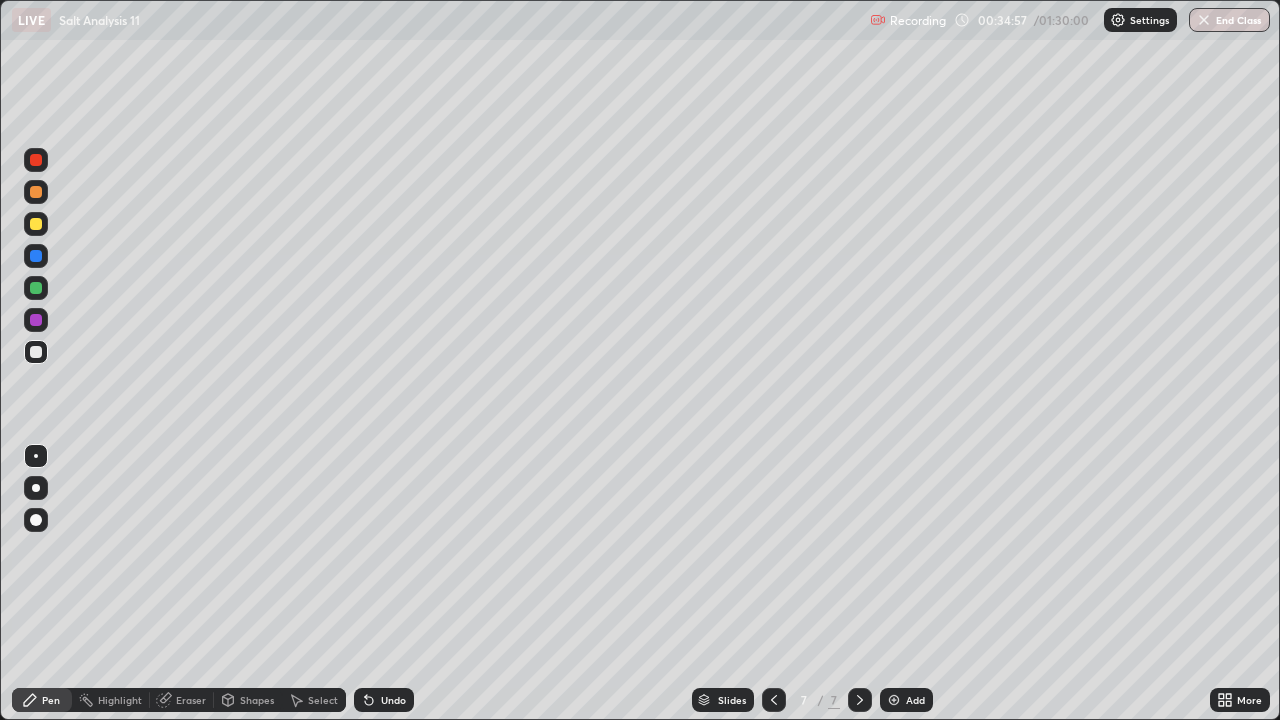 click at bounding box center [36, 224] 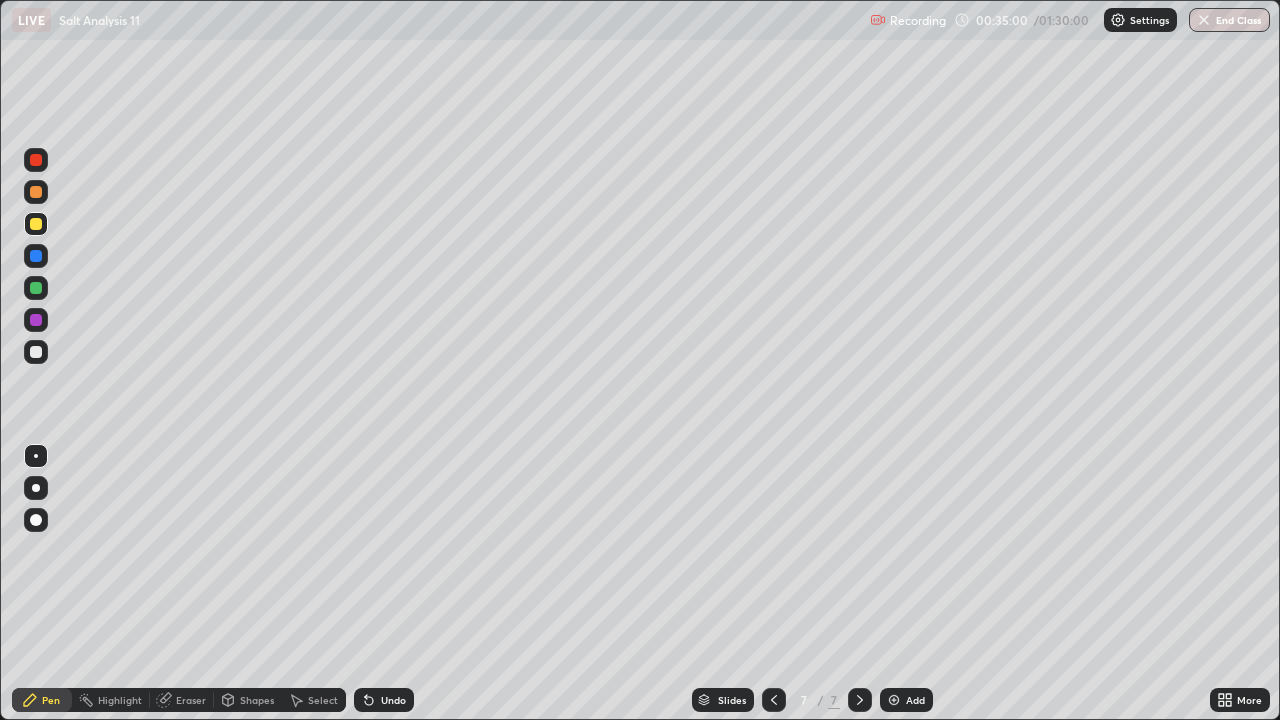 click at bounding box center [36, 352] 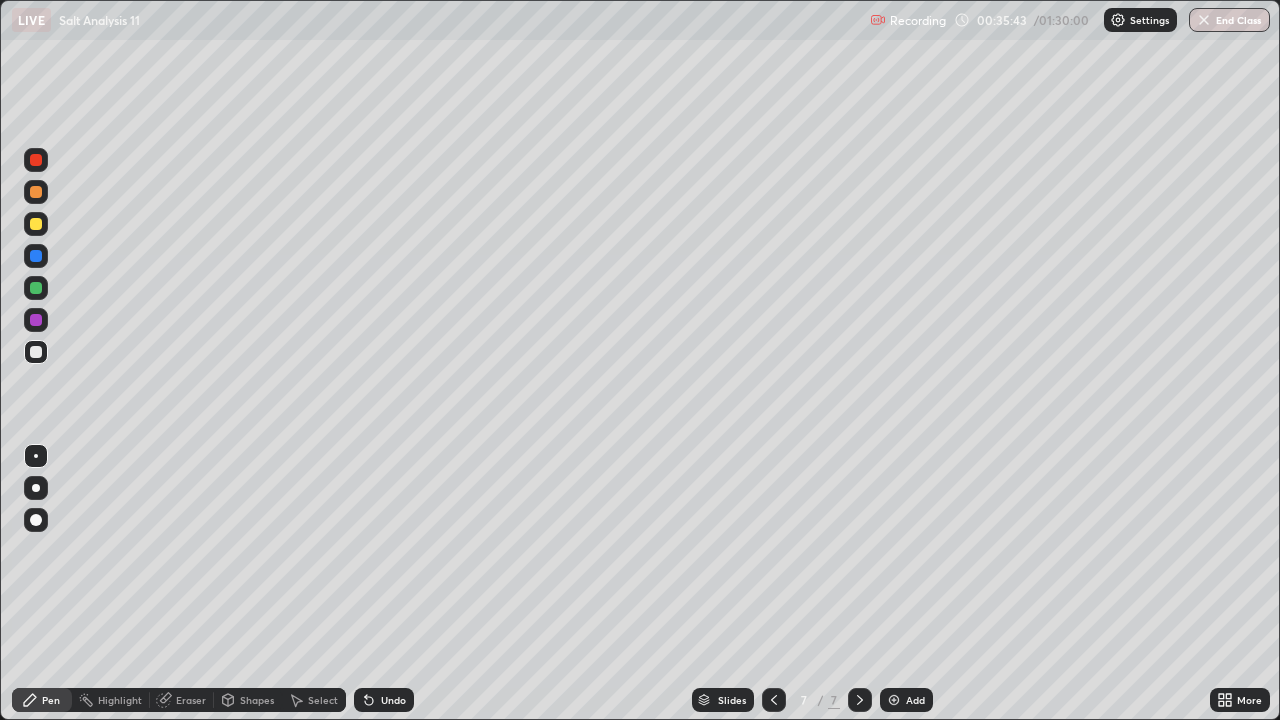 click on "Eraser" at bounding box center (191, 700) 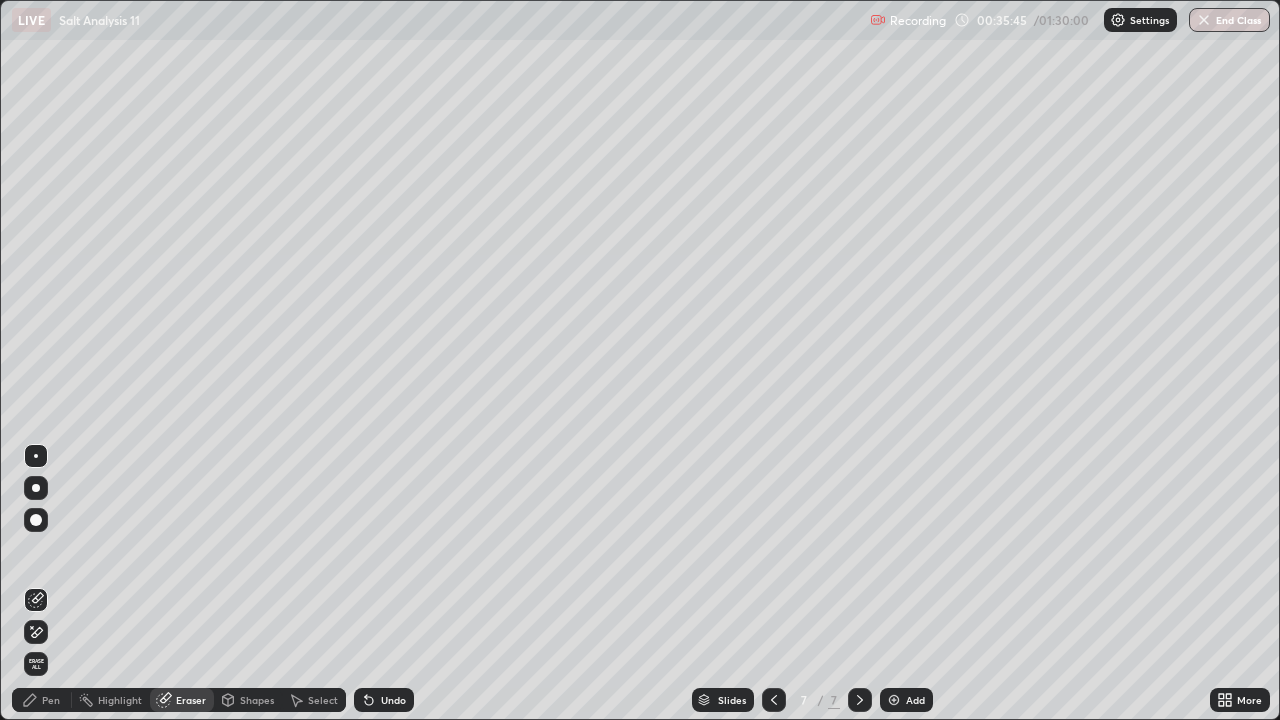 click on "Pen" at bounding box center [42, 700] 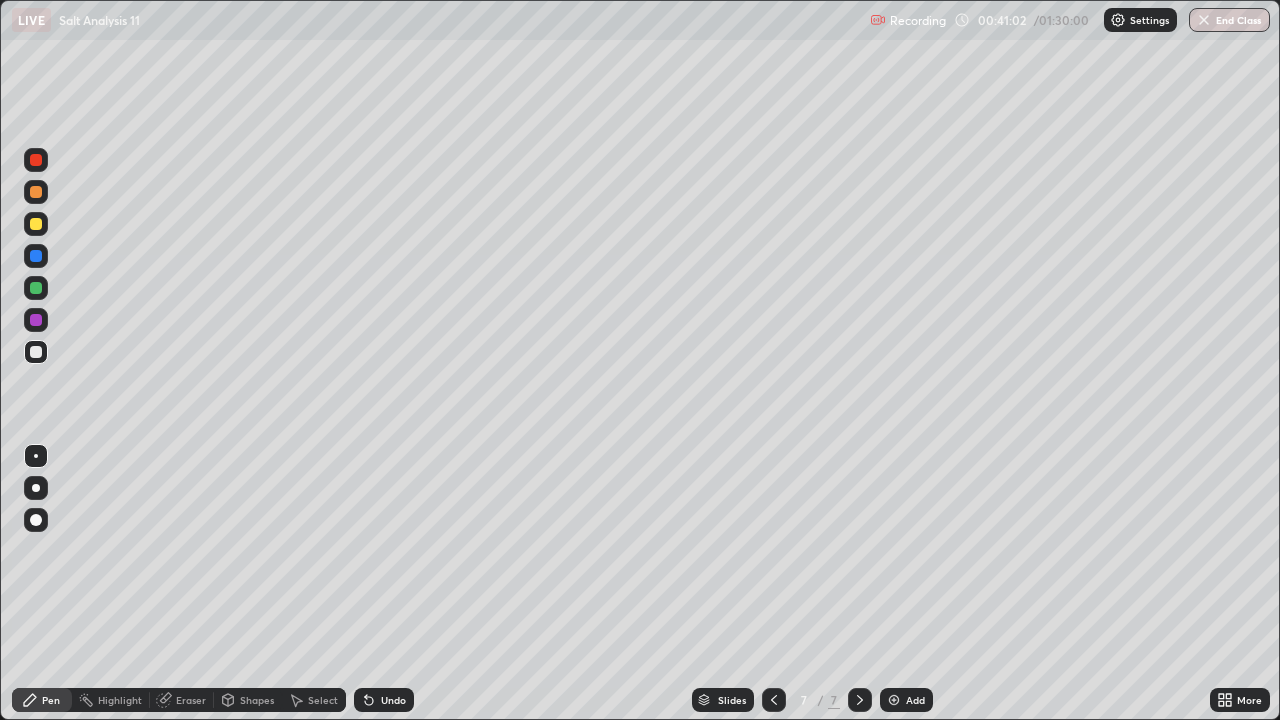 click at bounding box center (36, 224) 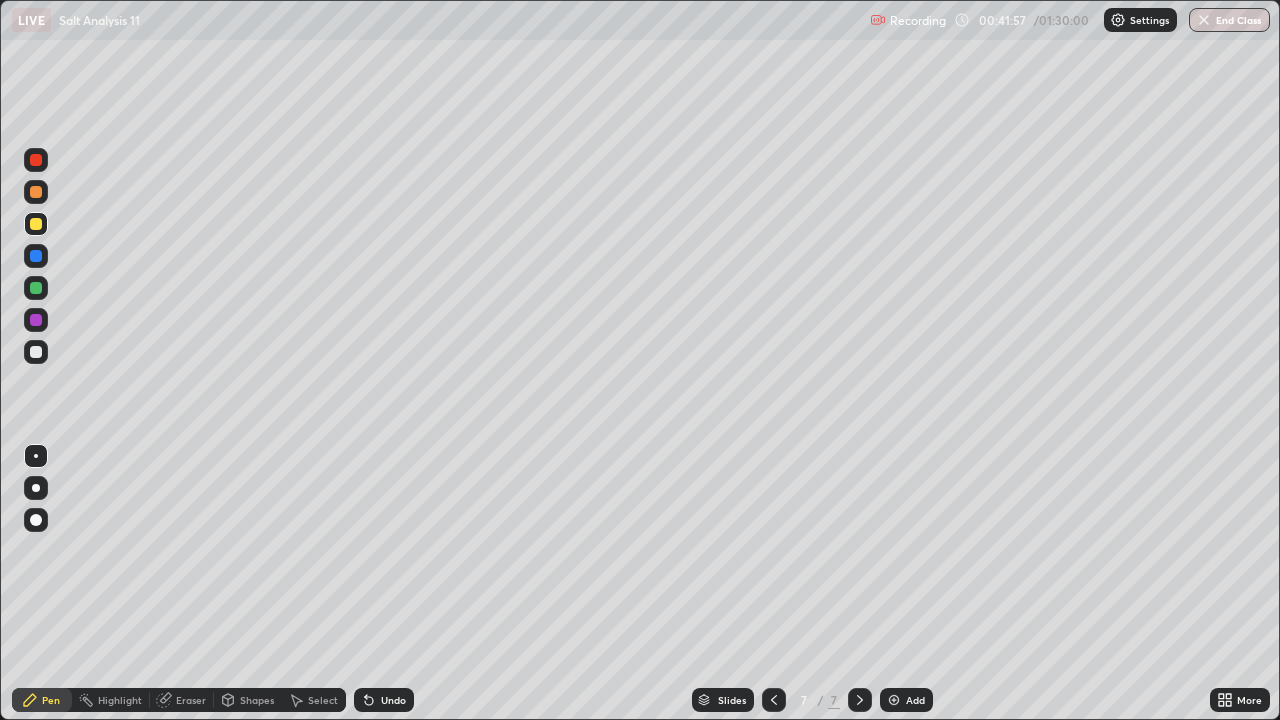 click at bounding box center (894, 700) 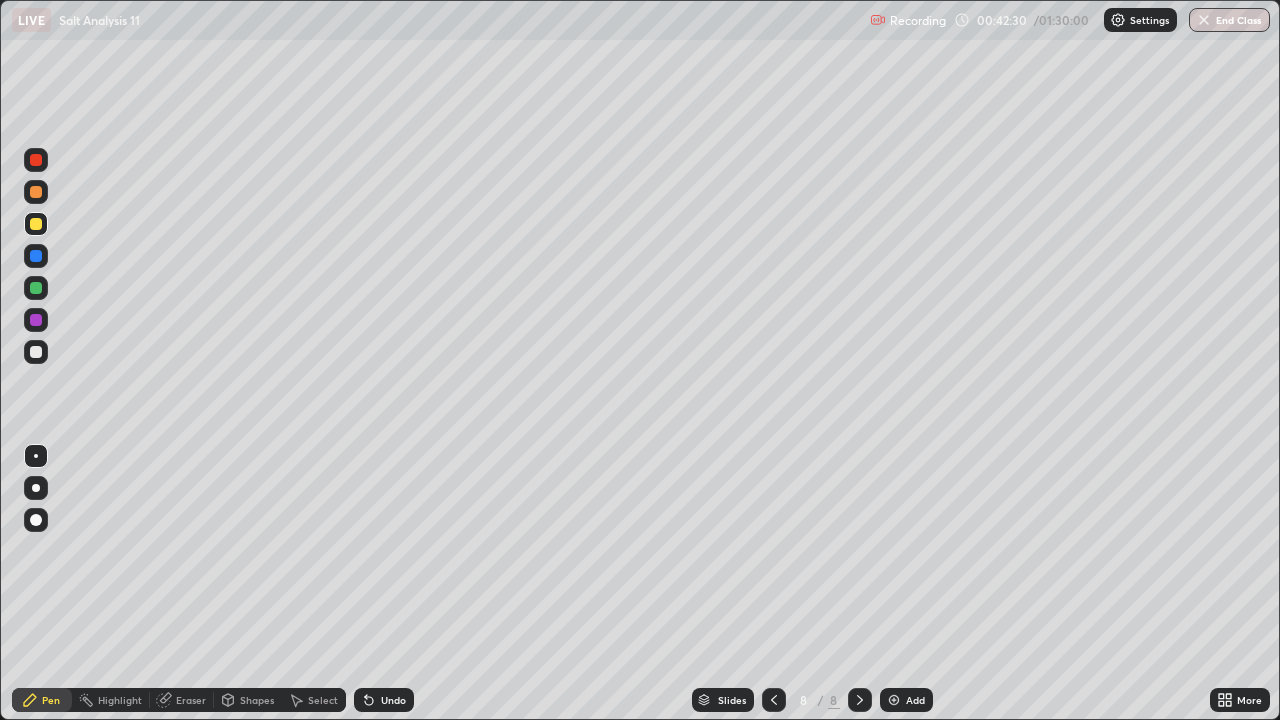 click at bounding box center (36, 352) 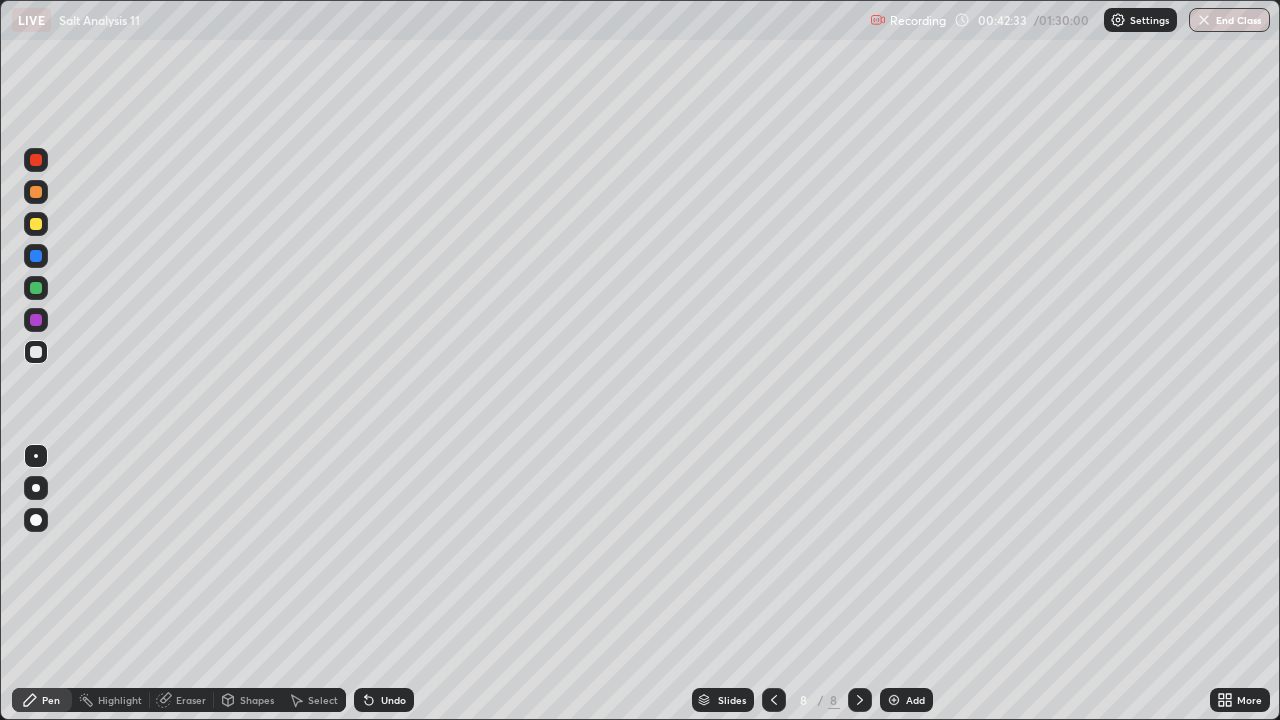 click 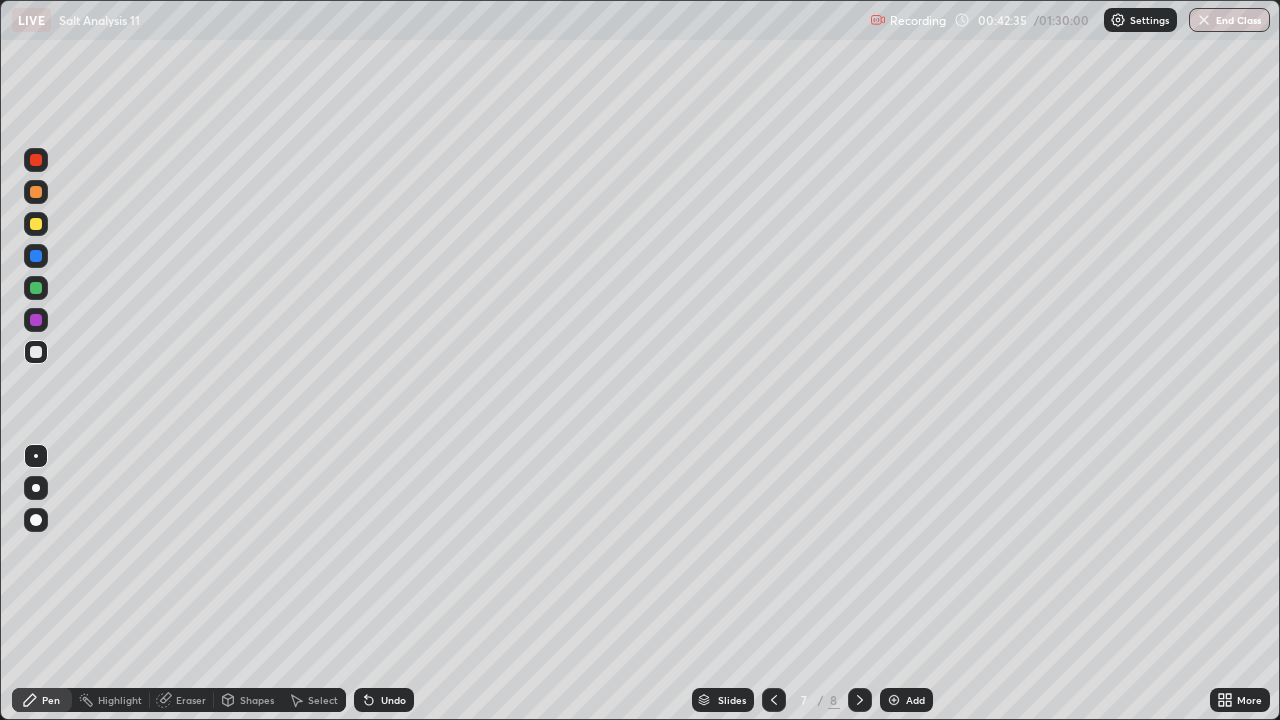 click at bounding box center (36, 224) 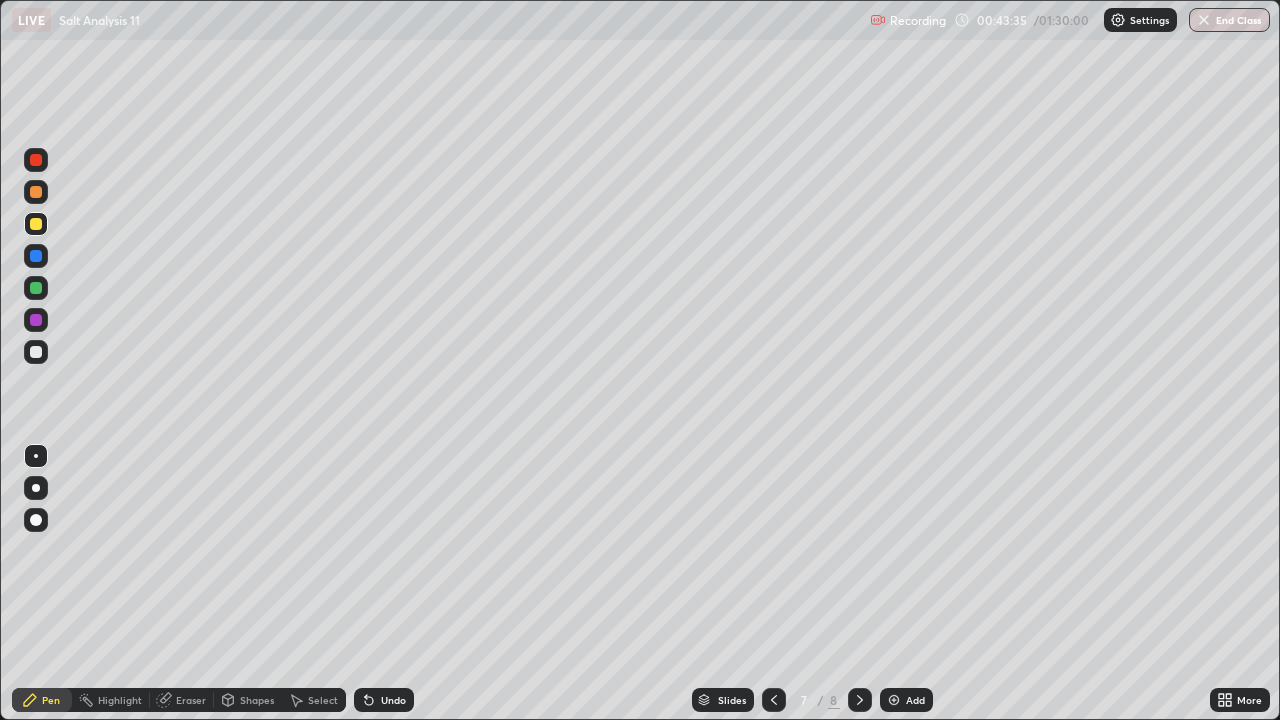 click 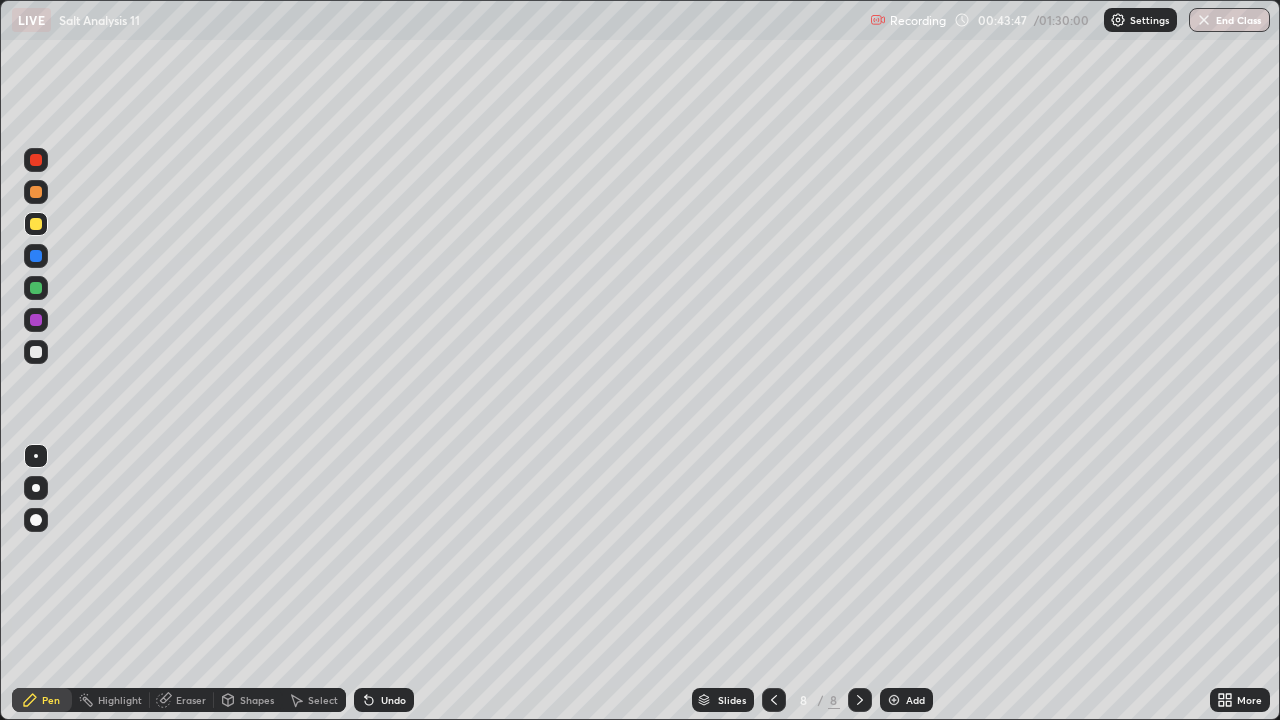 click at bounding box center (36, 352) 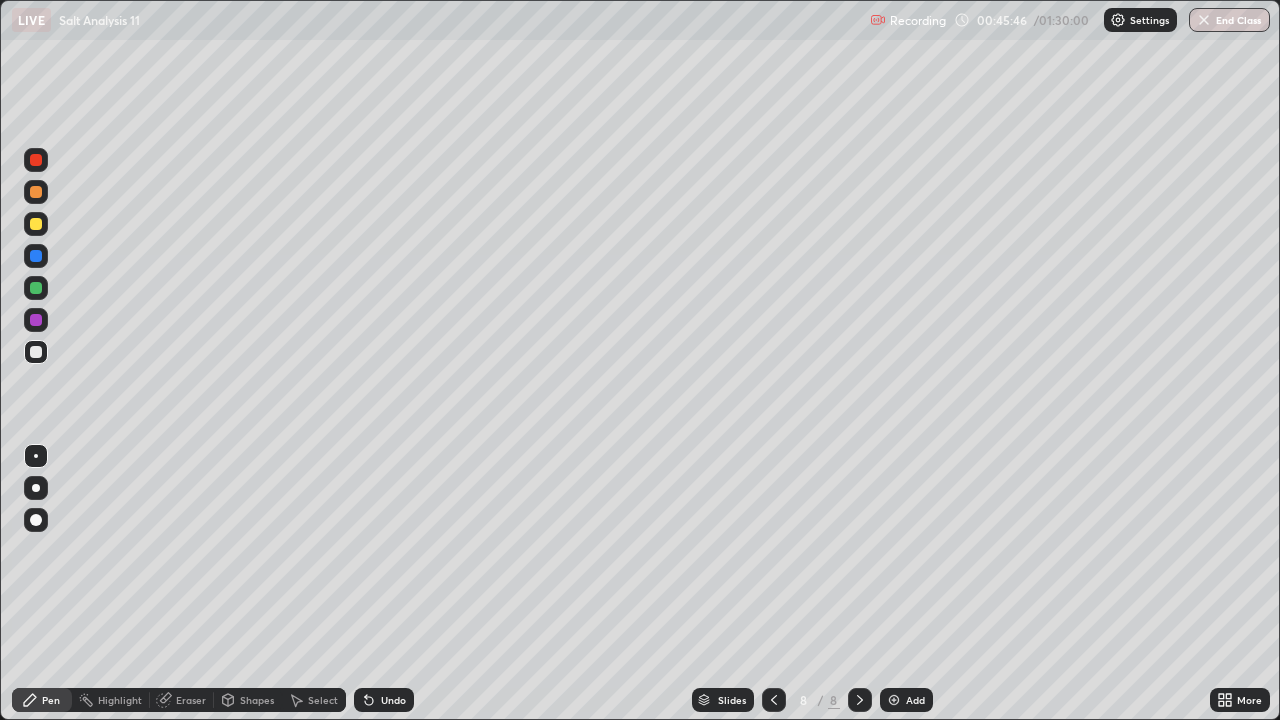 click at bounding box center (36, 288) 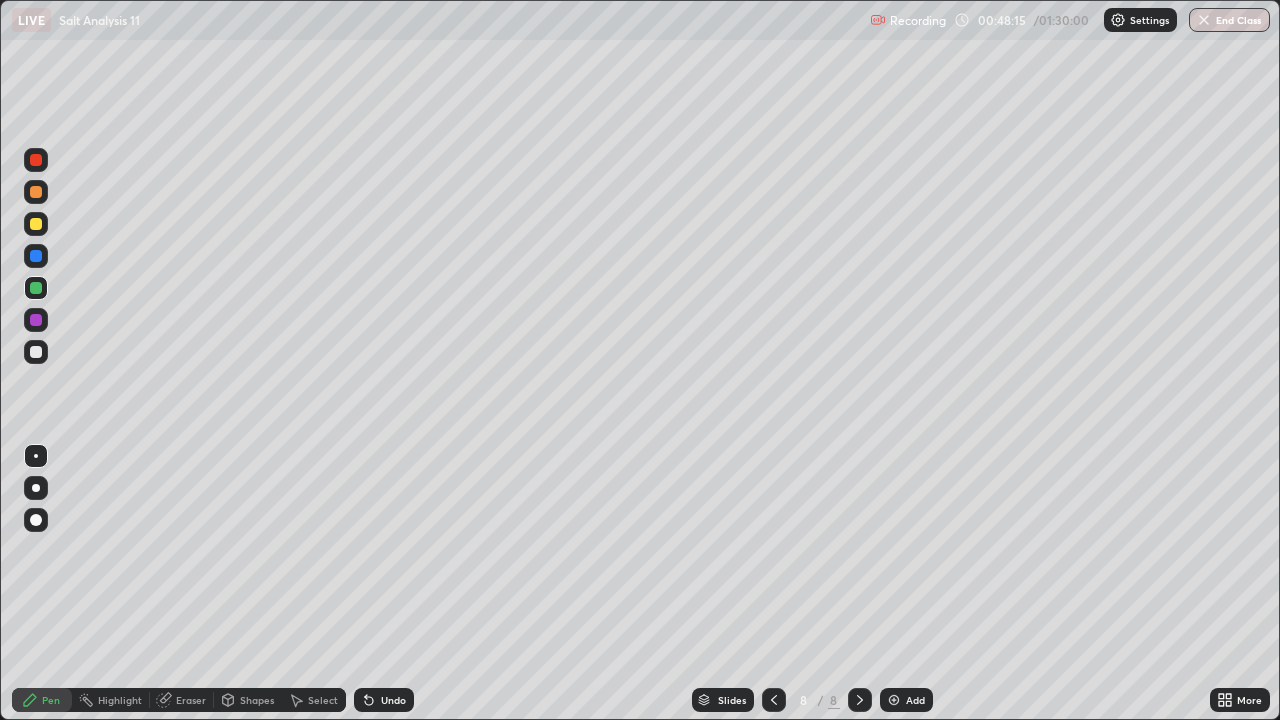 click at bounding box center [36, 224] 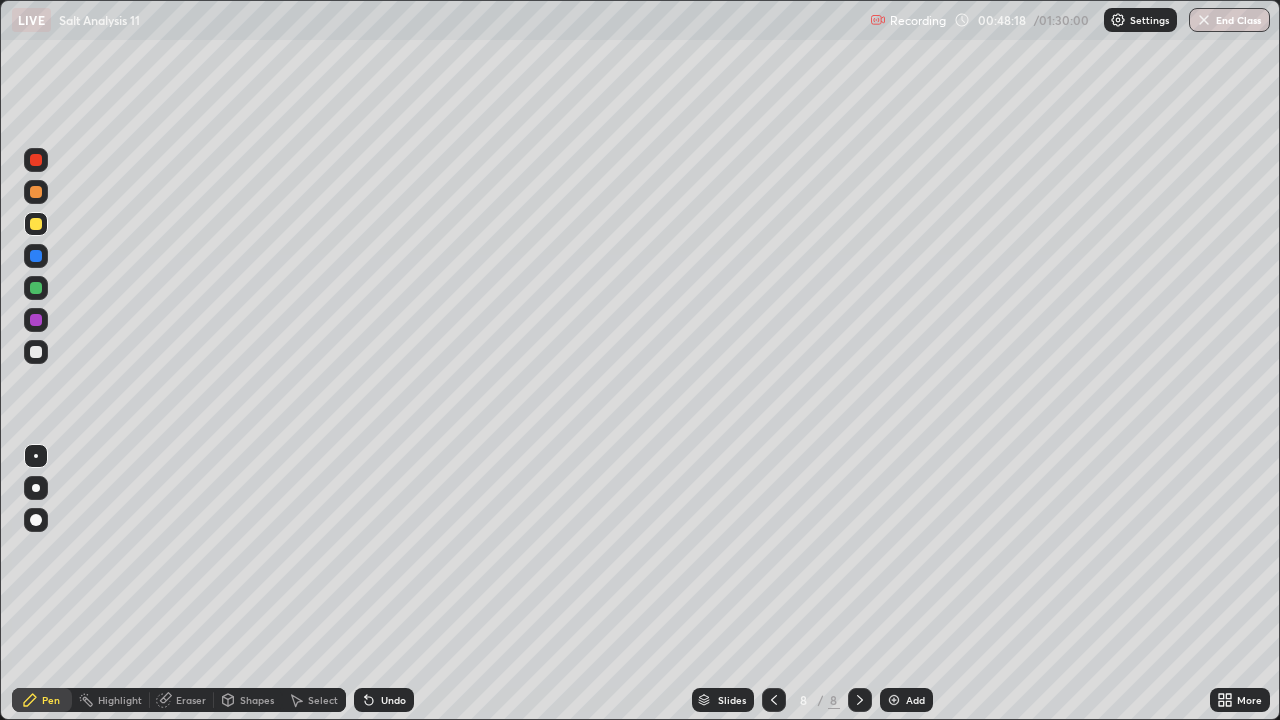 click 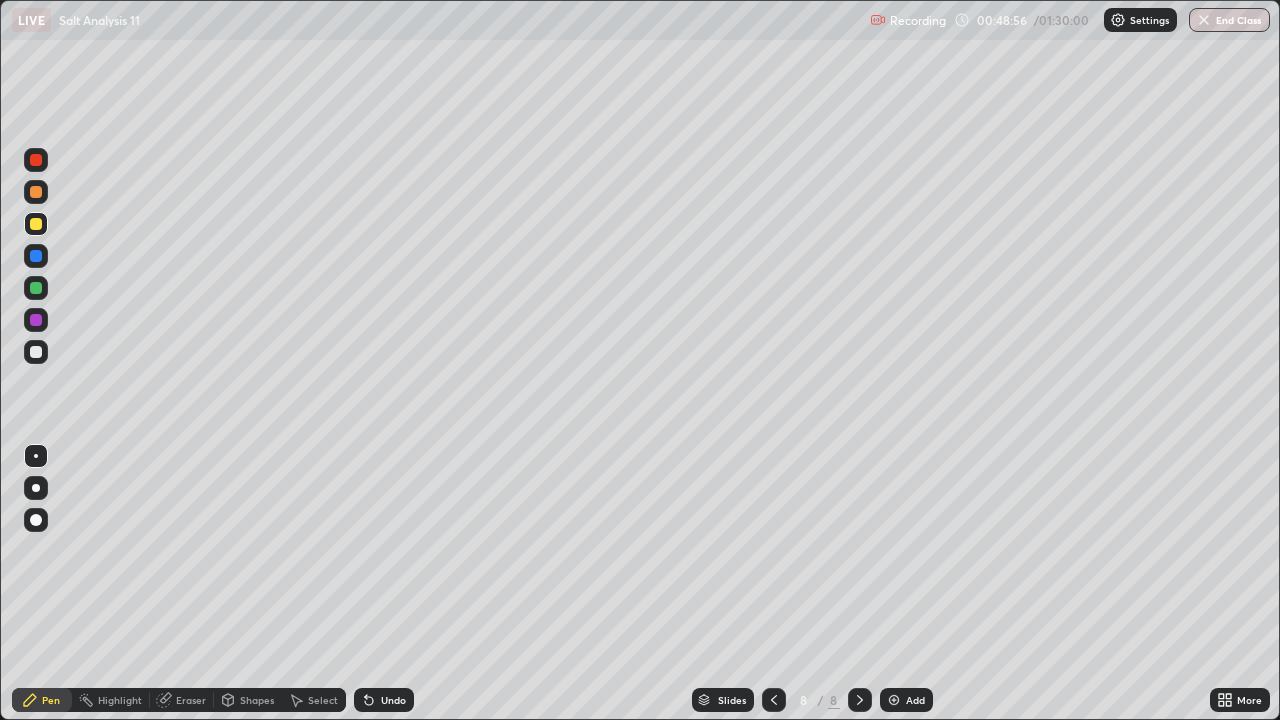 click at bounding box center (894, 700) 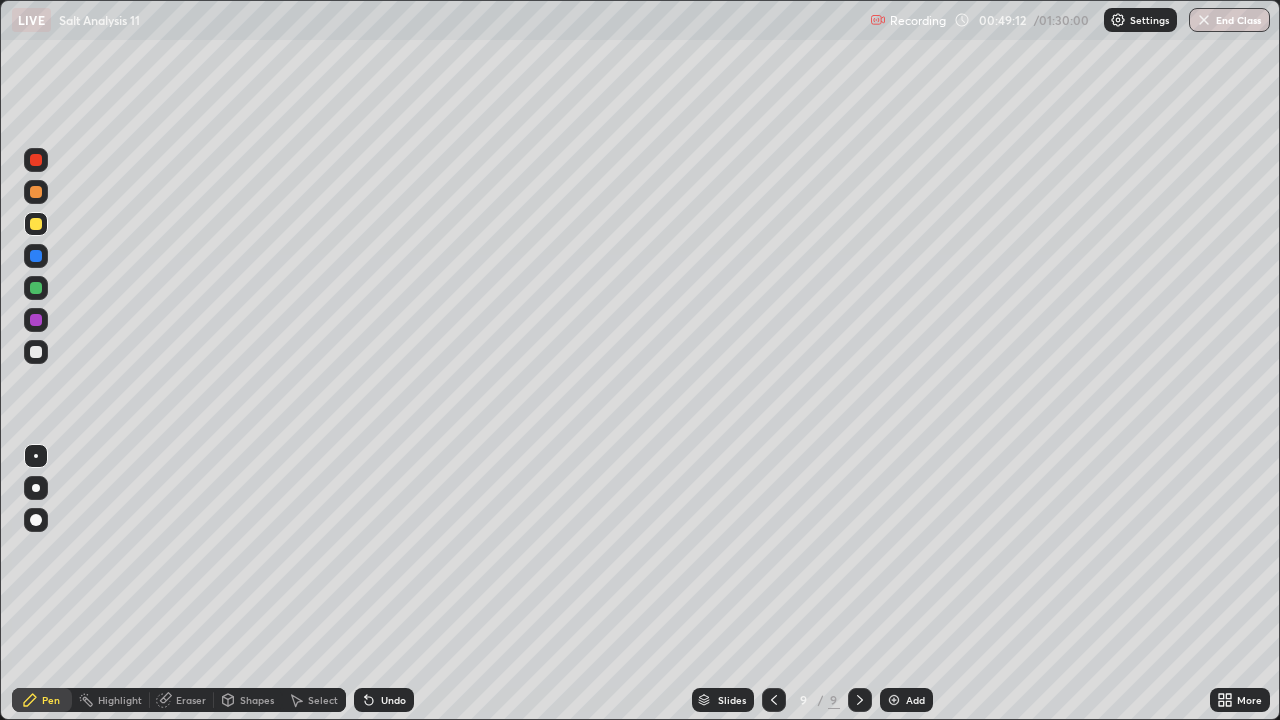 click at bounding box center [36, 352] 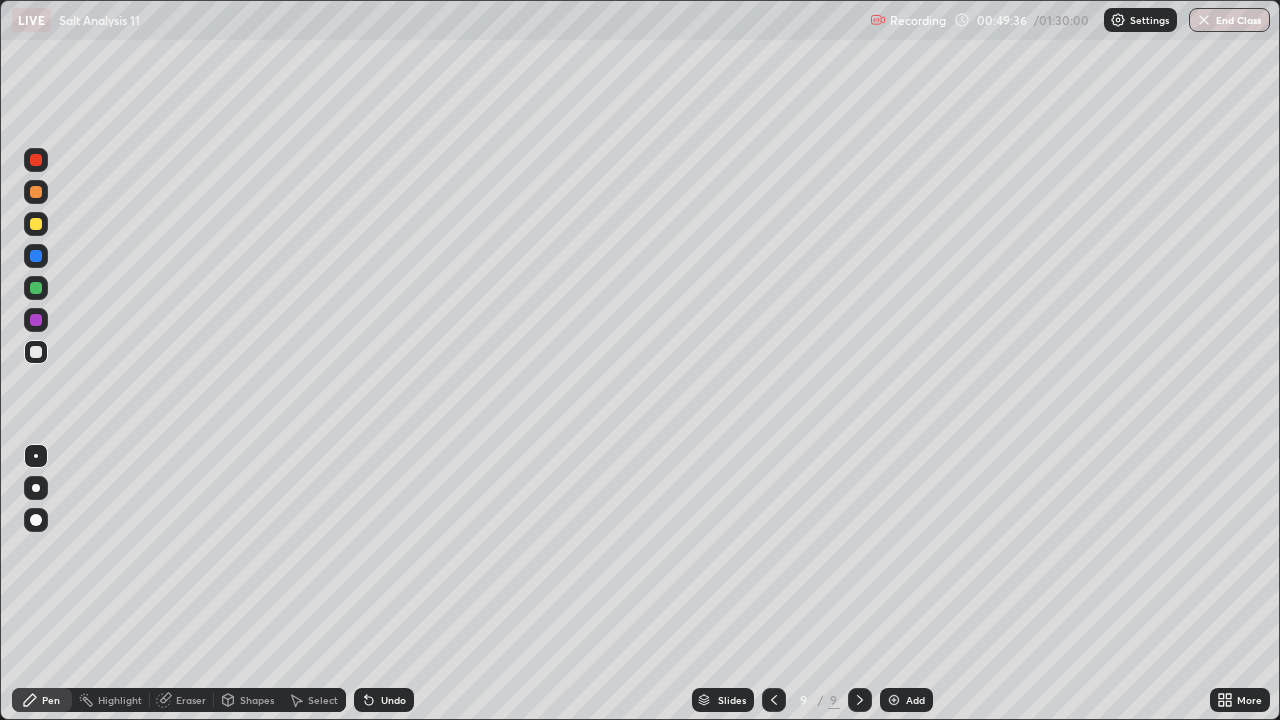 click at bounding box center (36, 192) 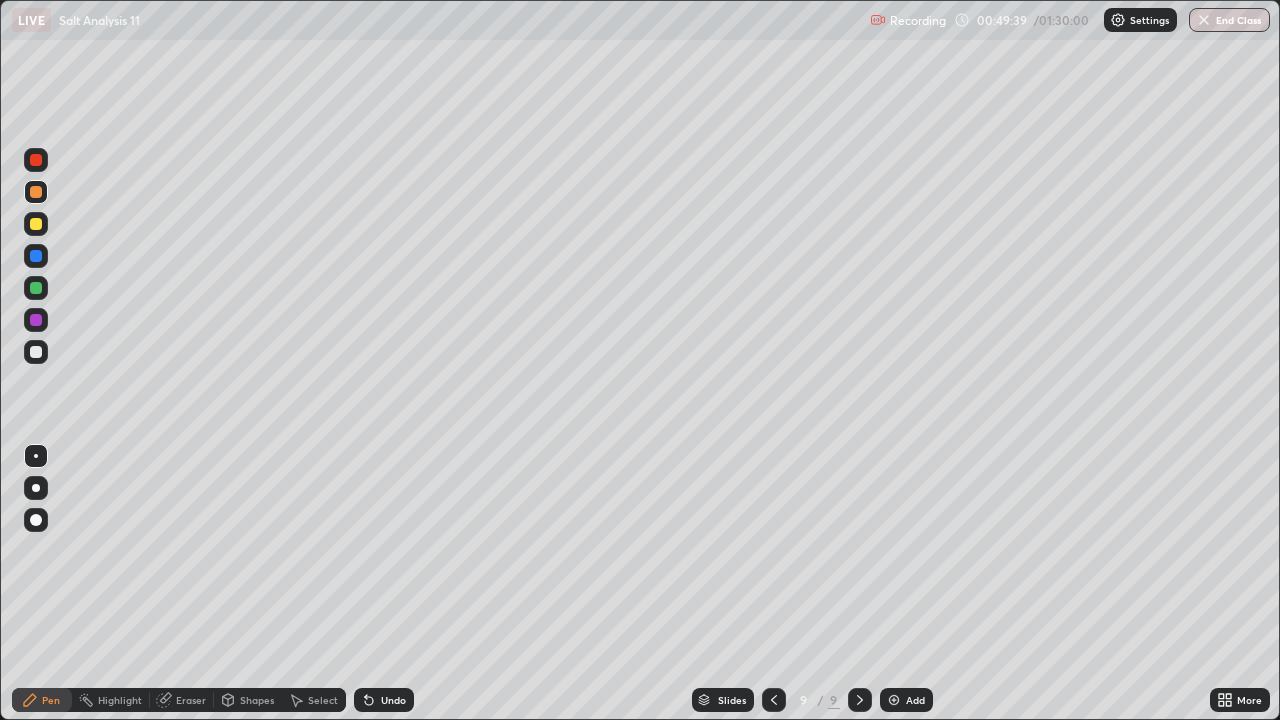 click at bounding box center [36, 320] 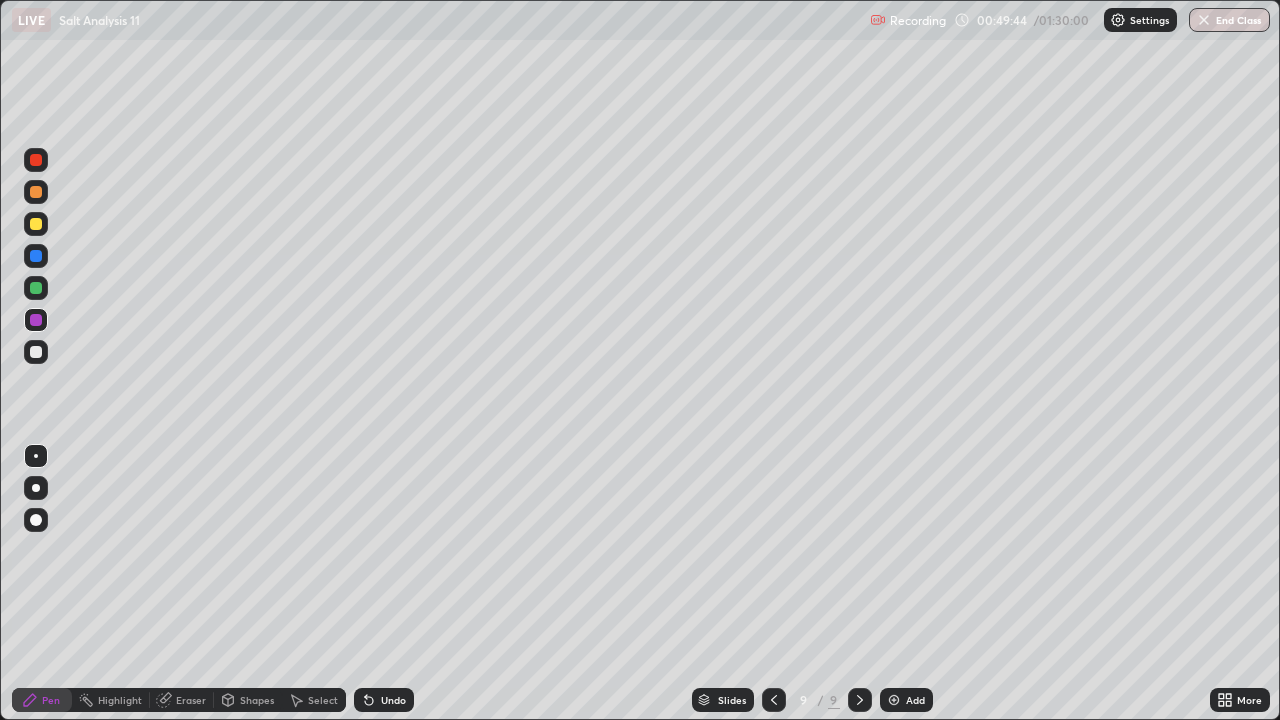 click at bounding box center (36, 352) 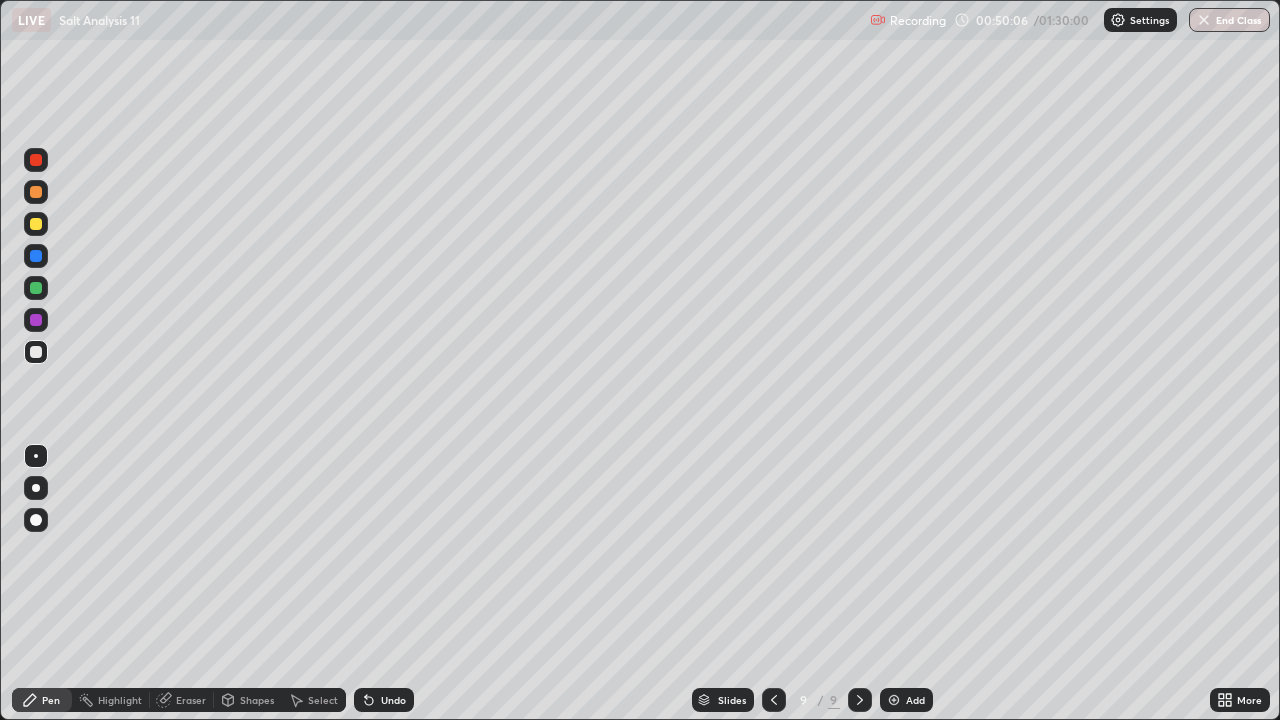 click at bounding box center (36, 288) 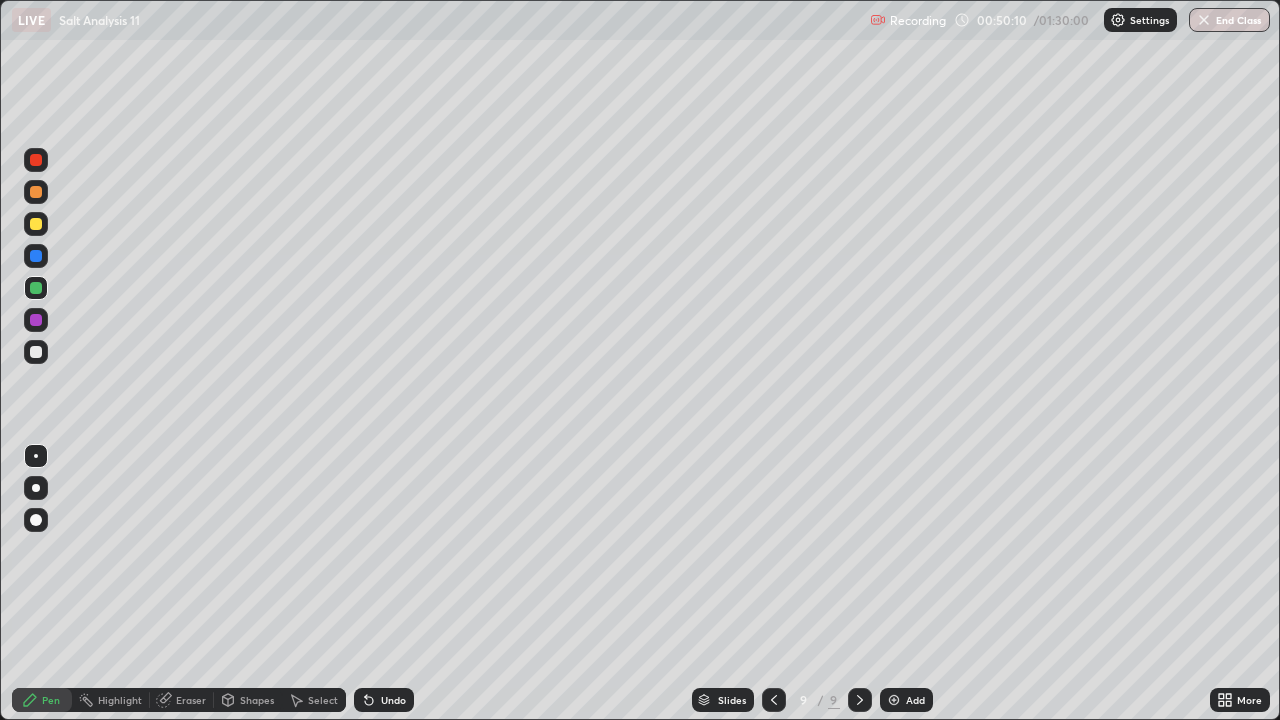 click at bounding box center [36, 352] 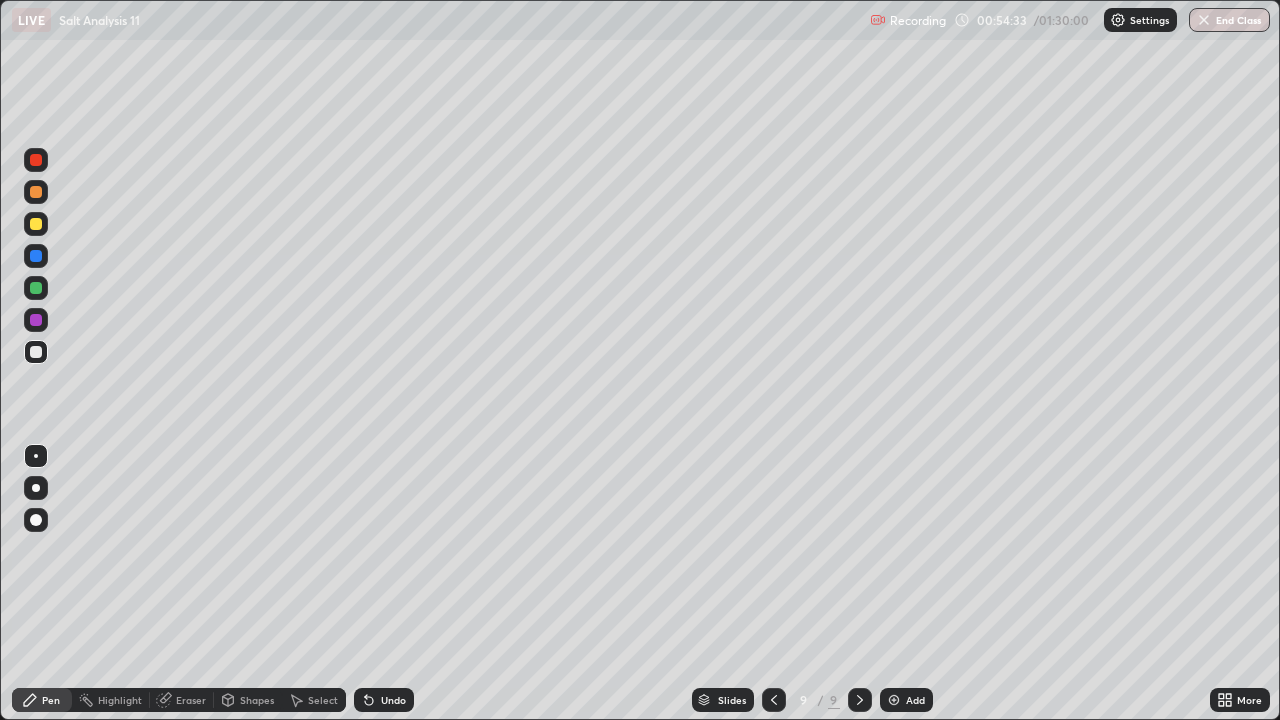 click at bounding box center (894, 700) 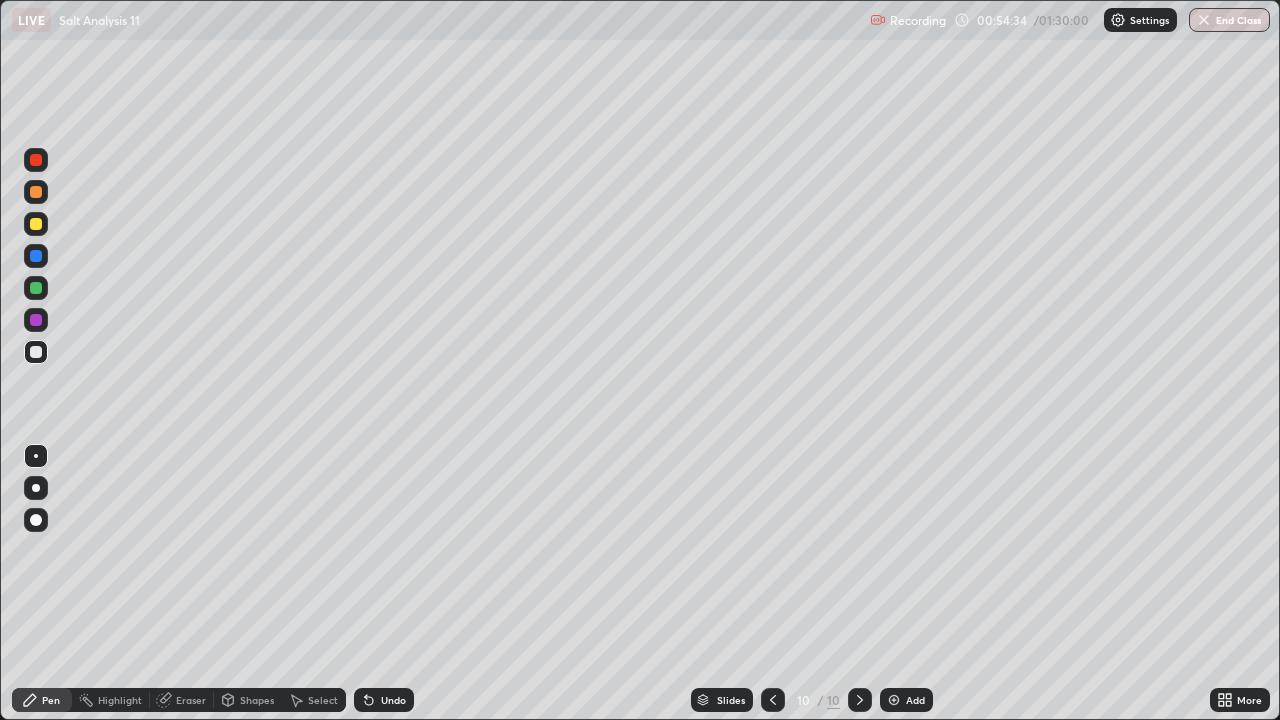 click at bounding box center (36, 352) 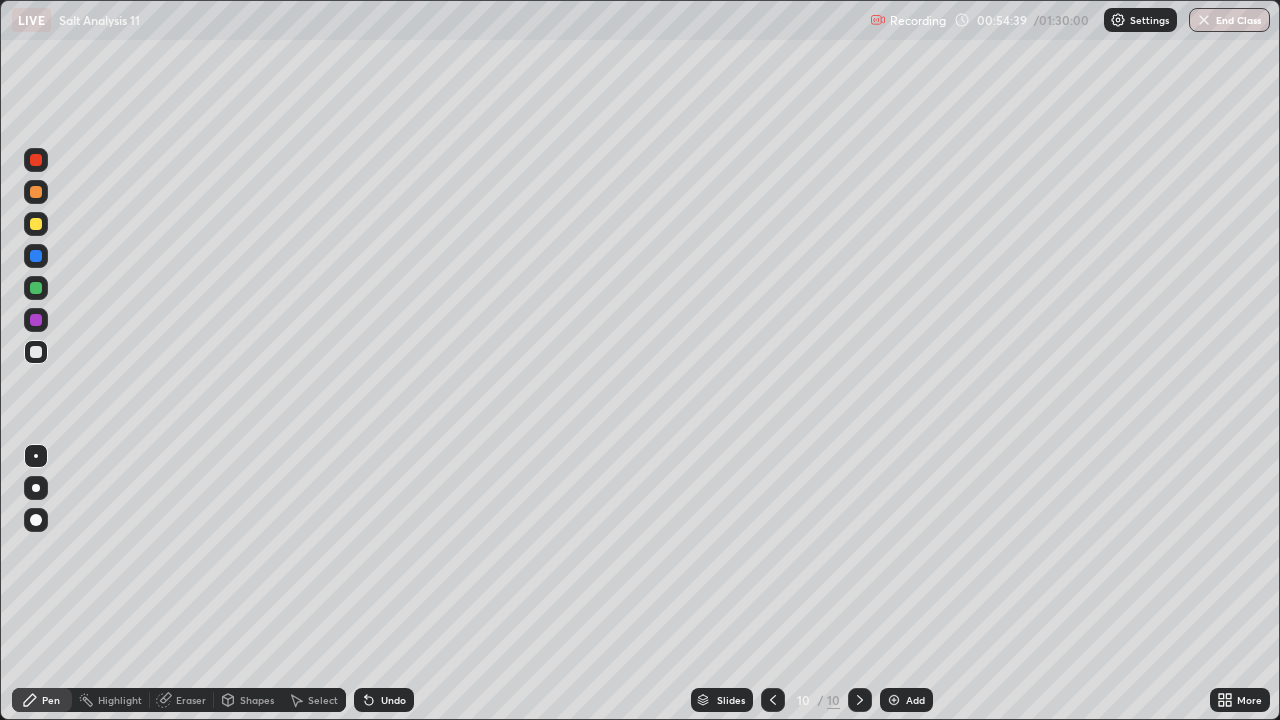 click at bounding box center [36, 224] 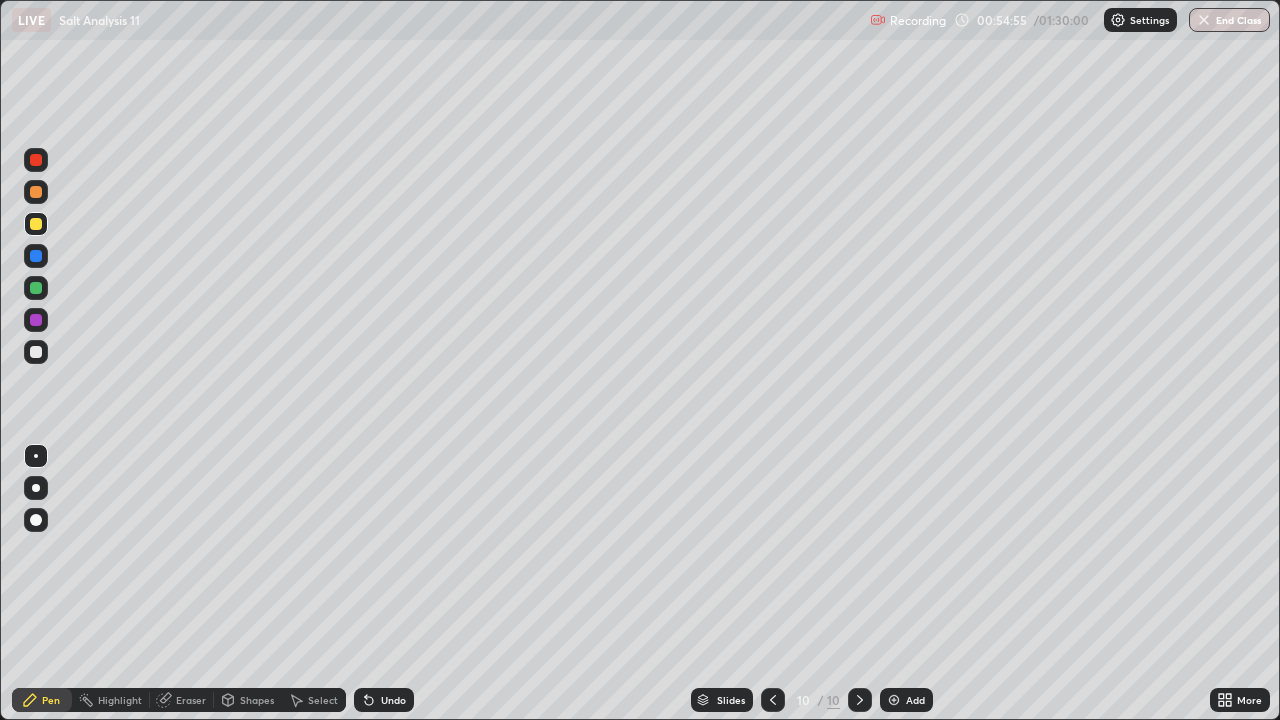 click at bounding box center (36, 352) 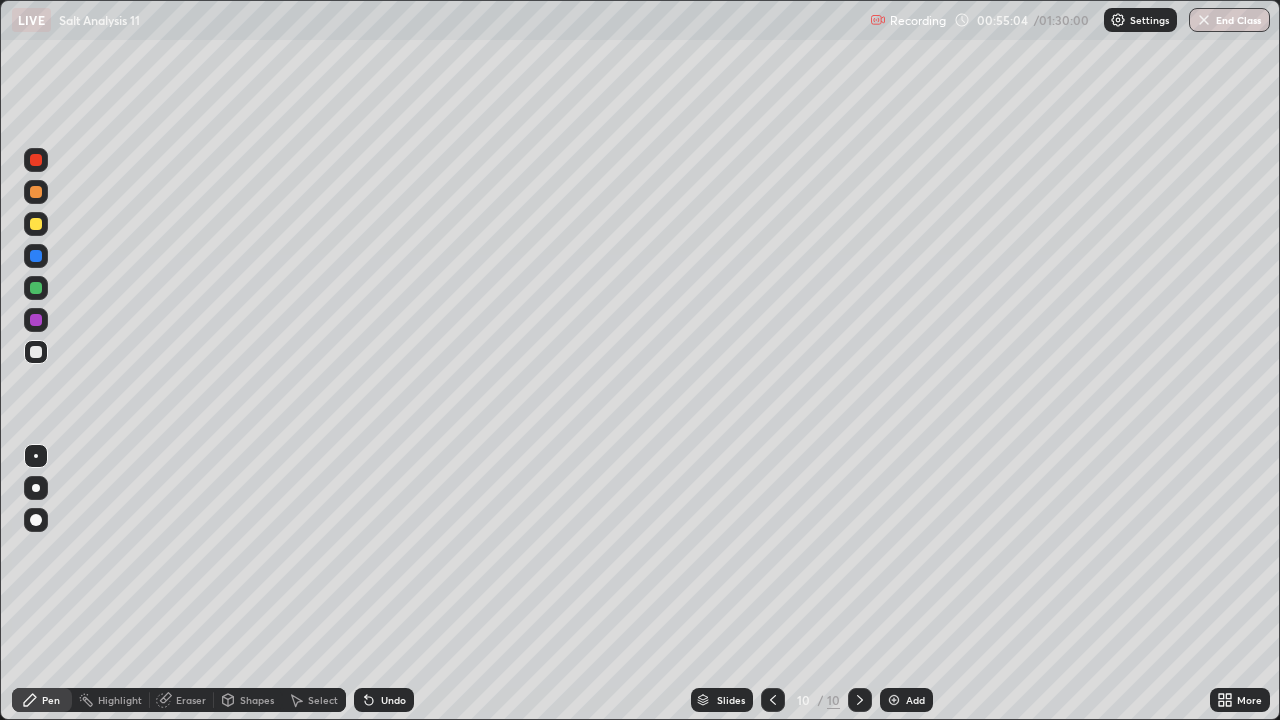 click on "Eraser" at bounding box center (191, 700) 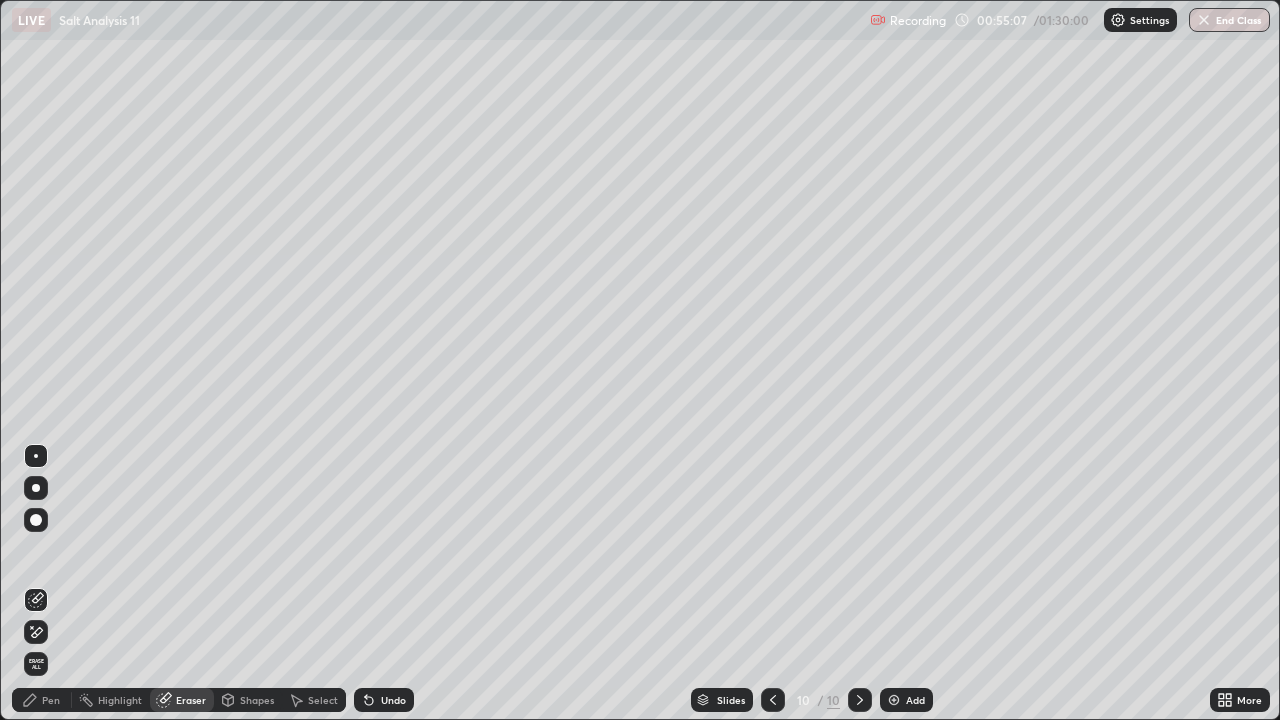 click on "Pen" at bounding box center (51, 700) 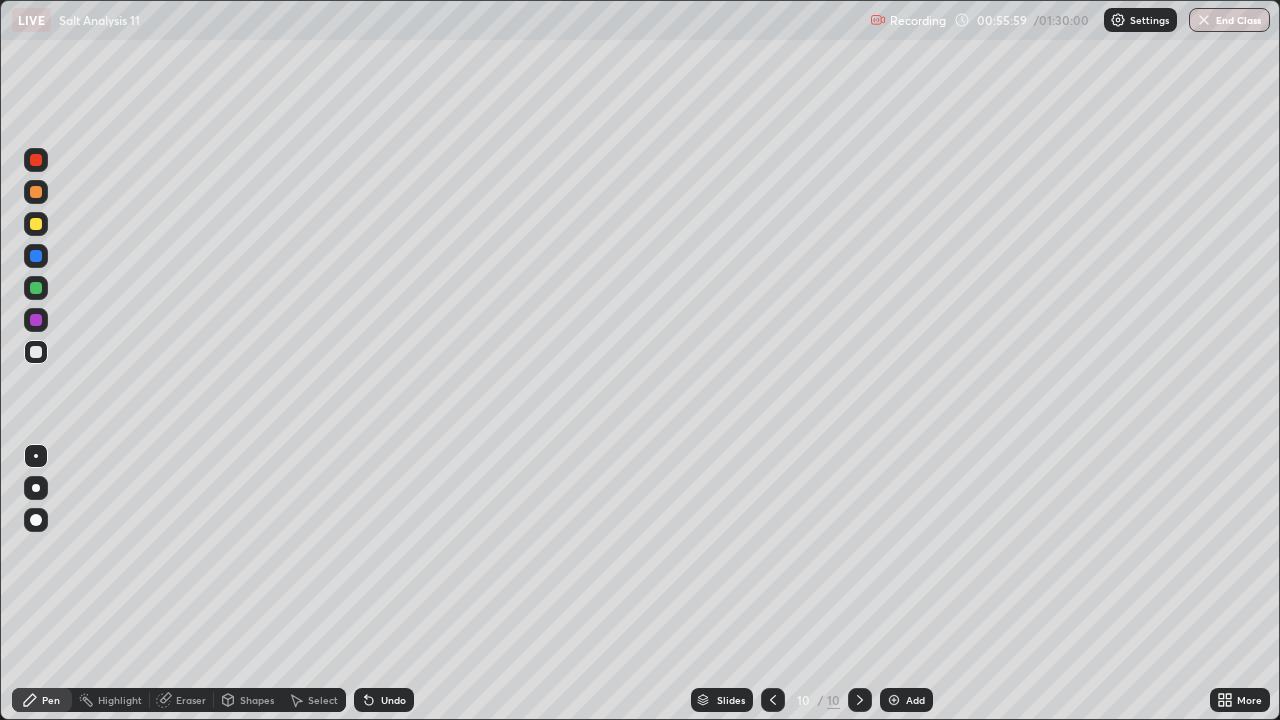 click on "Eraser" at bounding box center [191, 700] 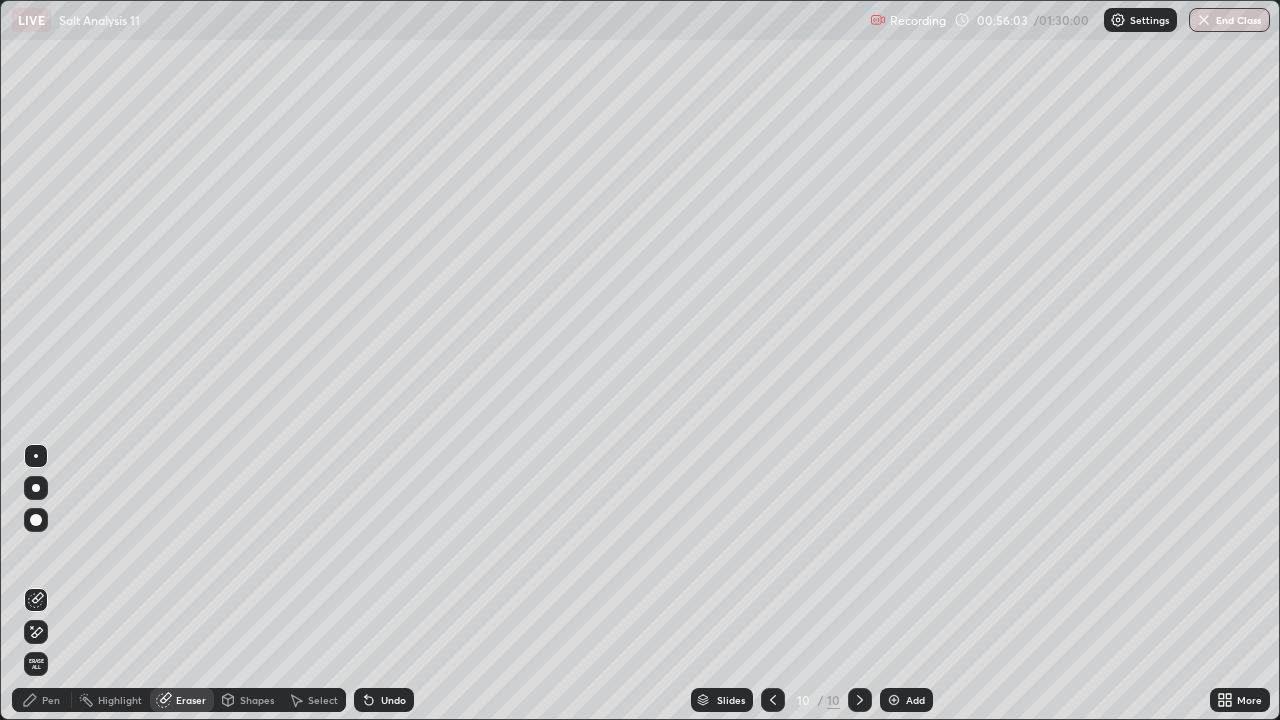 click on "Pen" at bounding box center [51, 700] 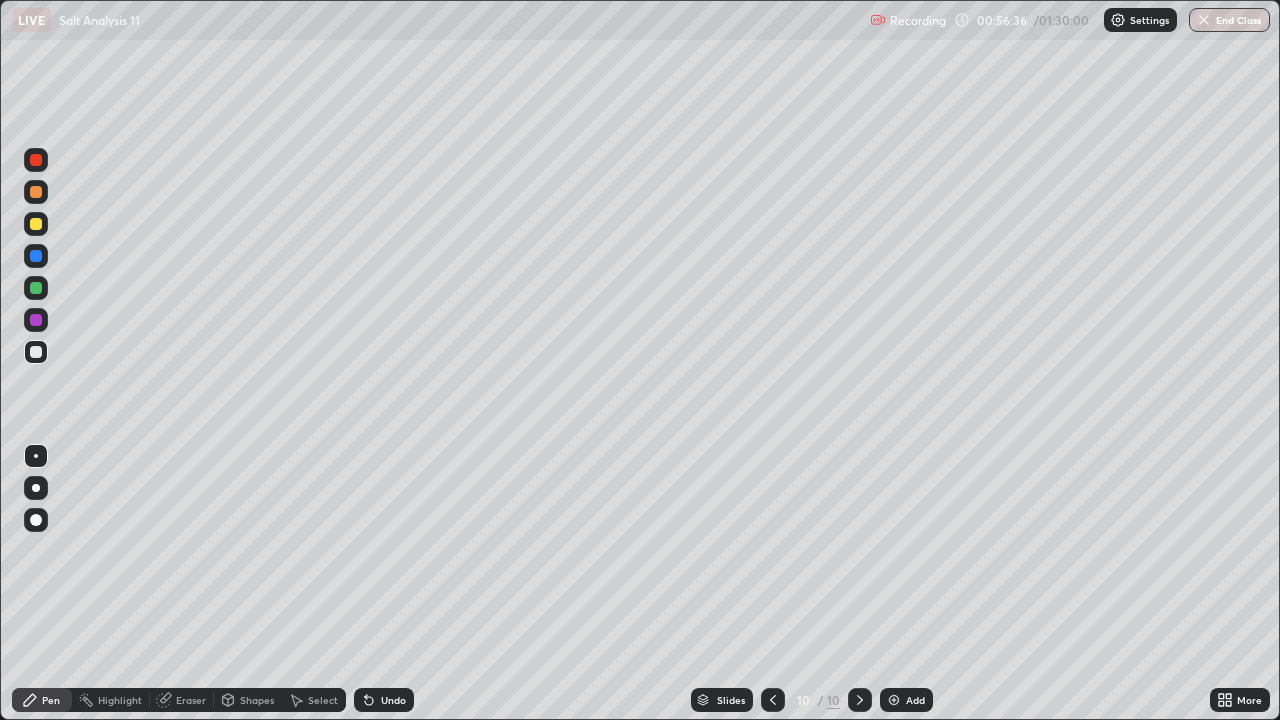 click at bounding box center (36, 224) 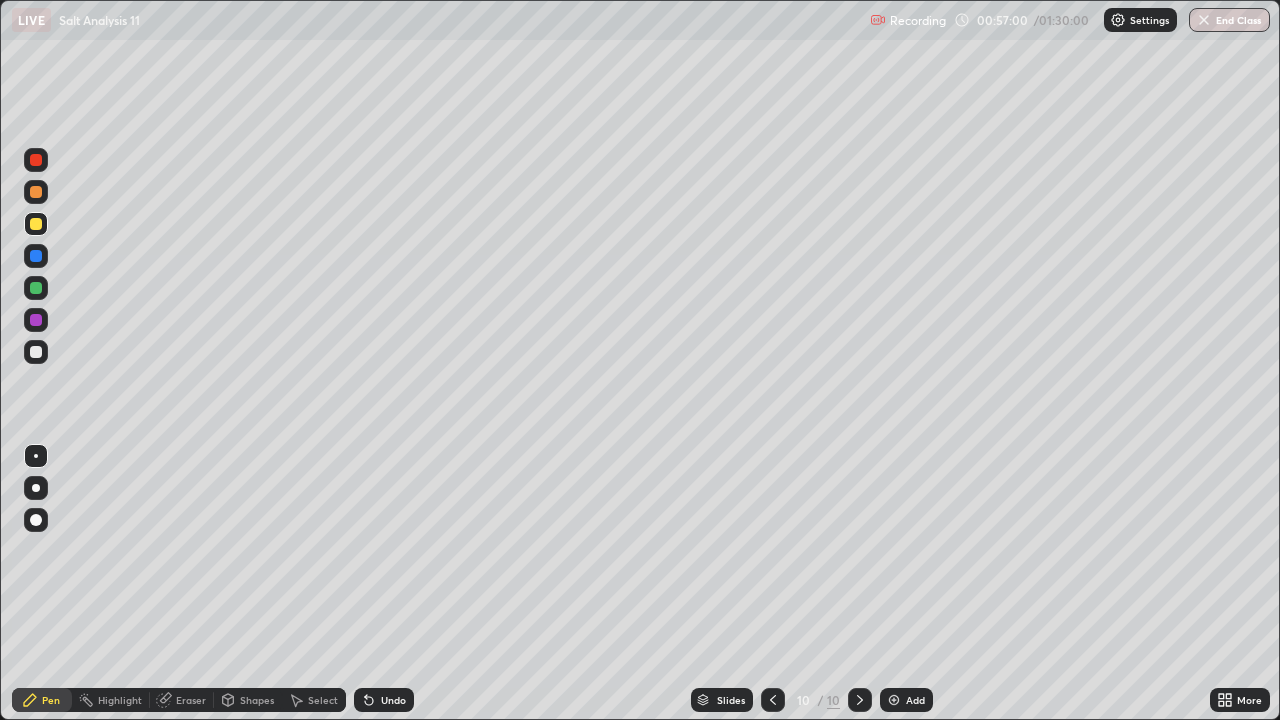 click at bounding box center (36, 352) 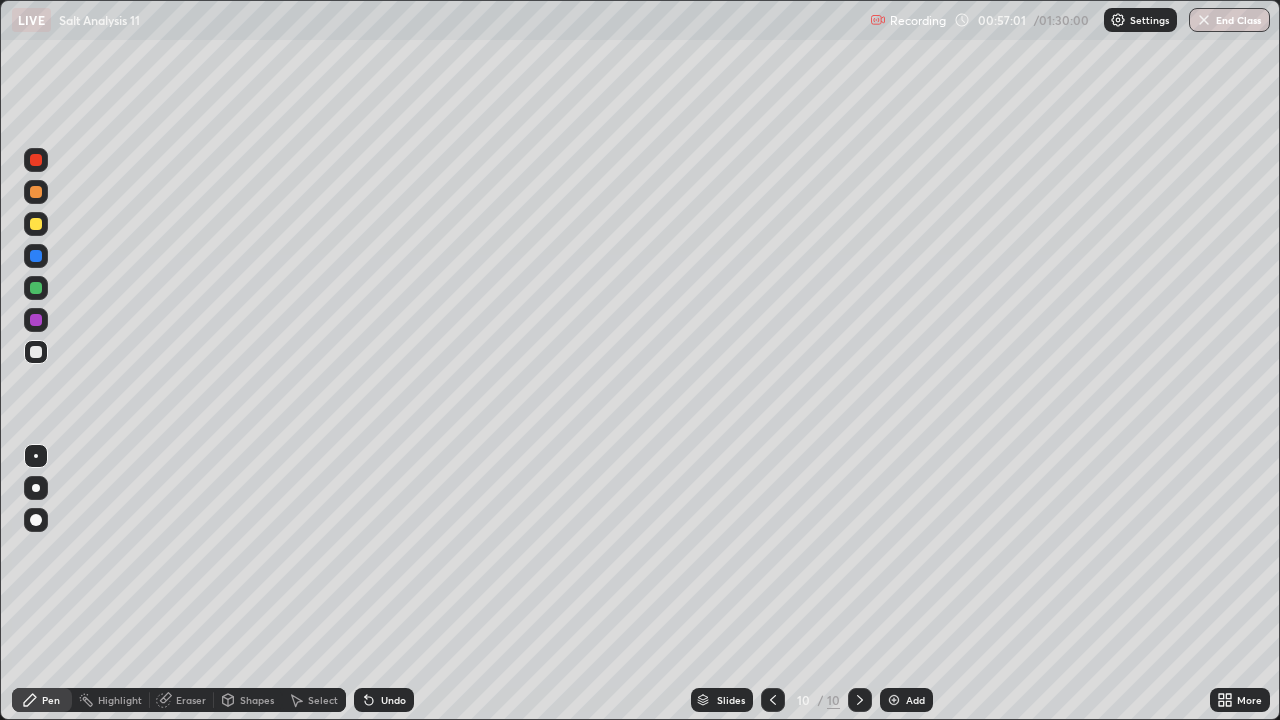 click on "Eraser" at bounding box center (191, 700) 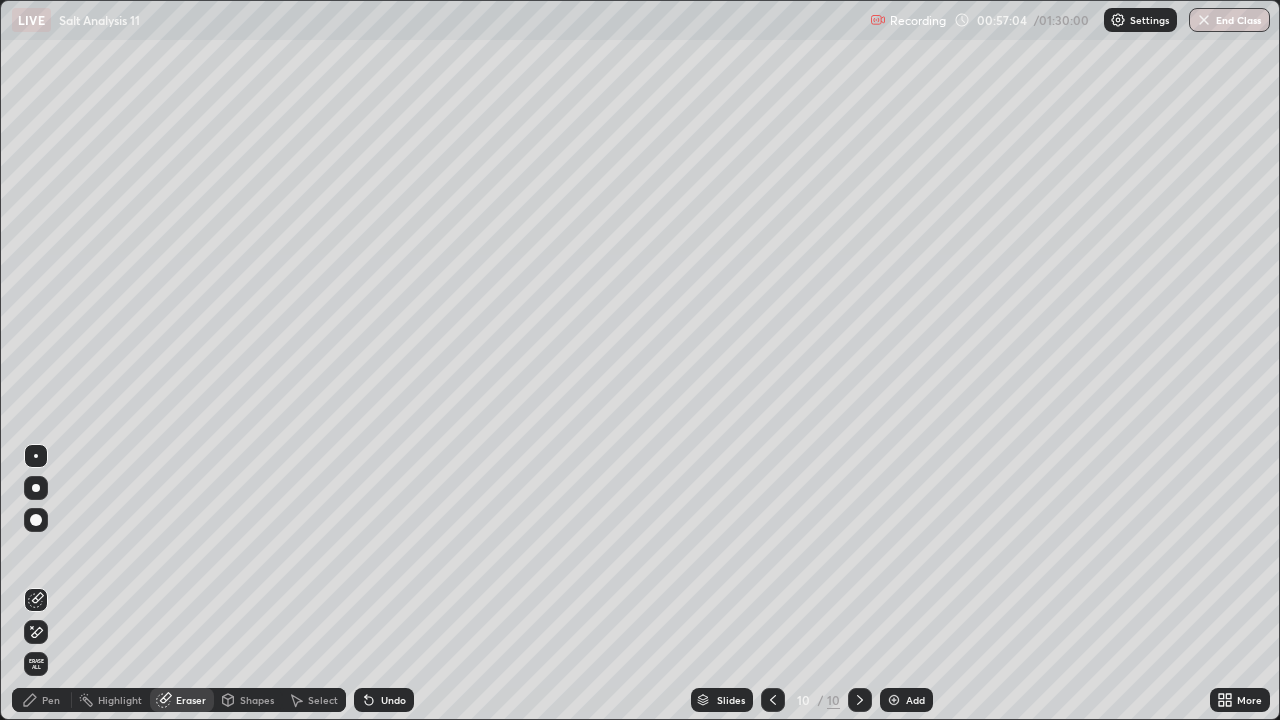 click on "Pen" at bounding box center (51, 700) 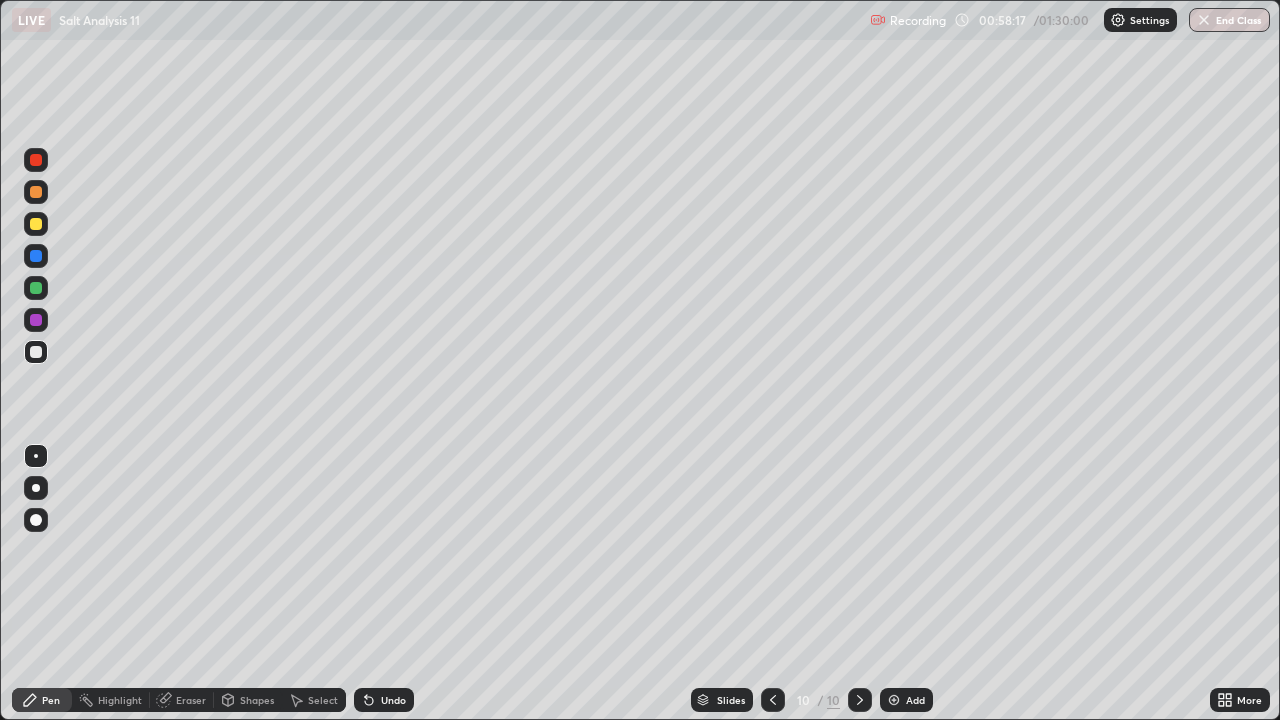 click on "Eraser" at bounding box center [191, 700] 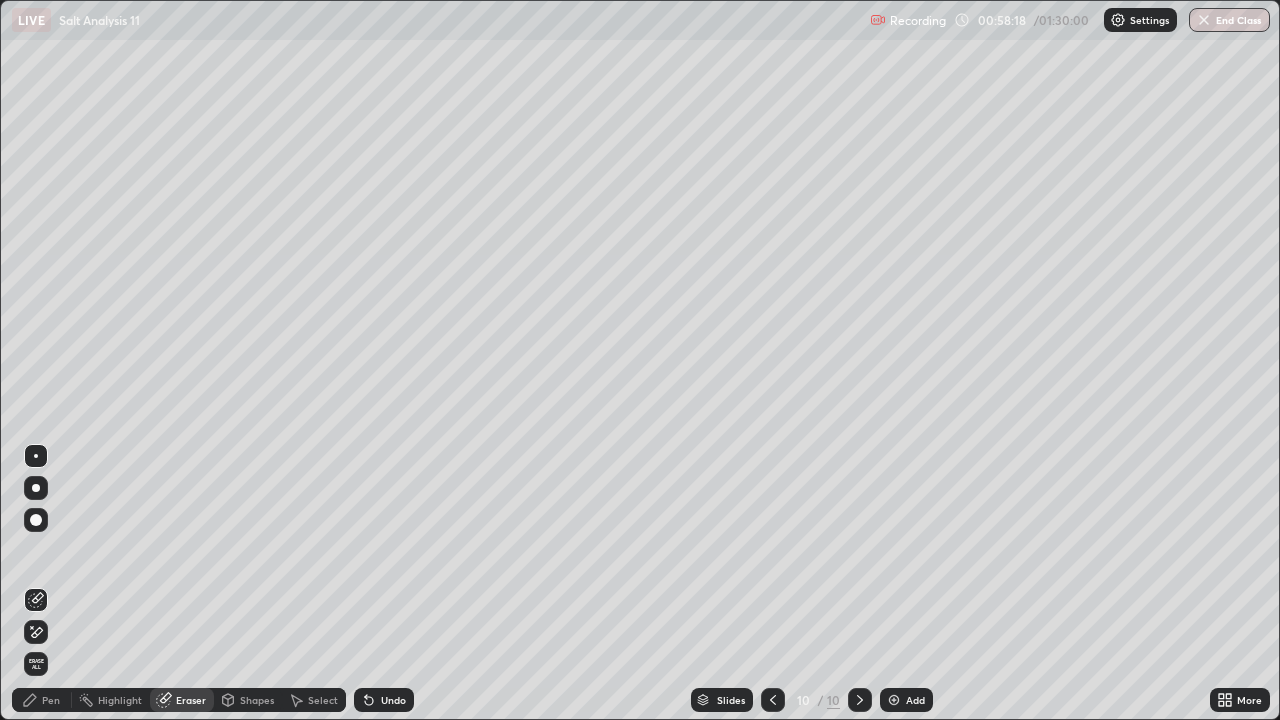 click on "Pen" at bounding box center (42, 700) 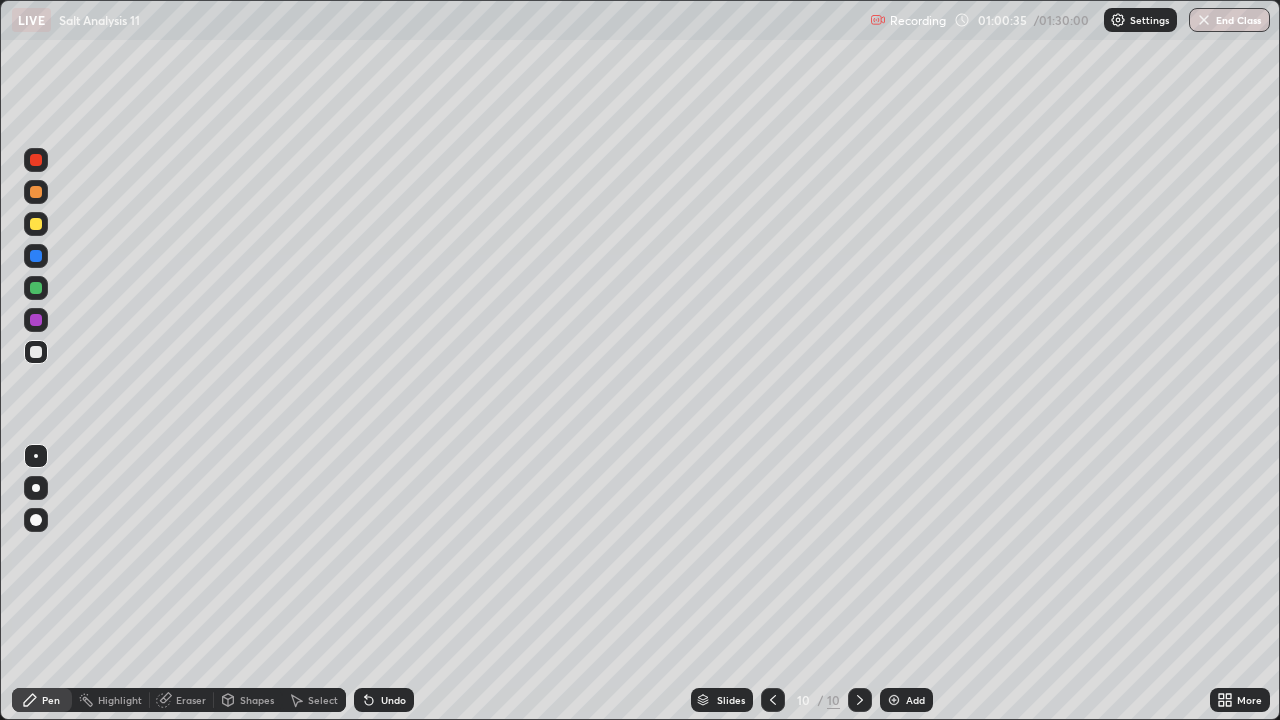 click on "Add" at bounding box center [915, 700] 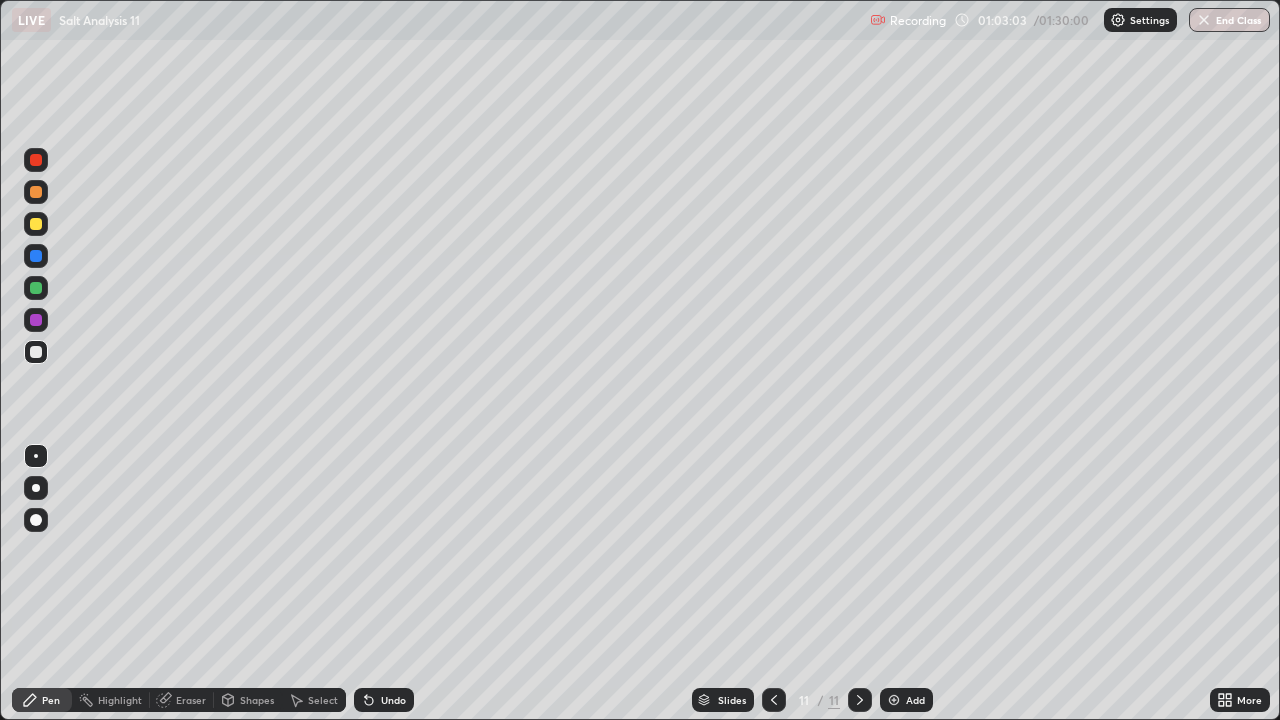 click 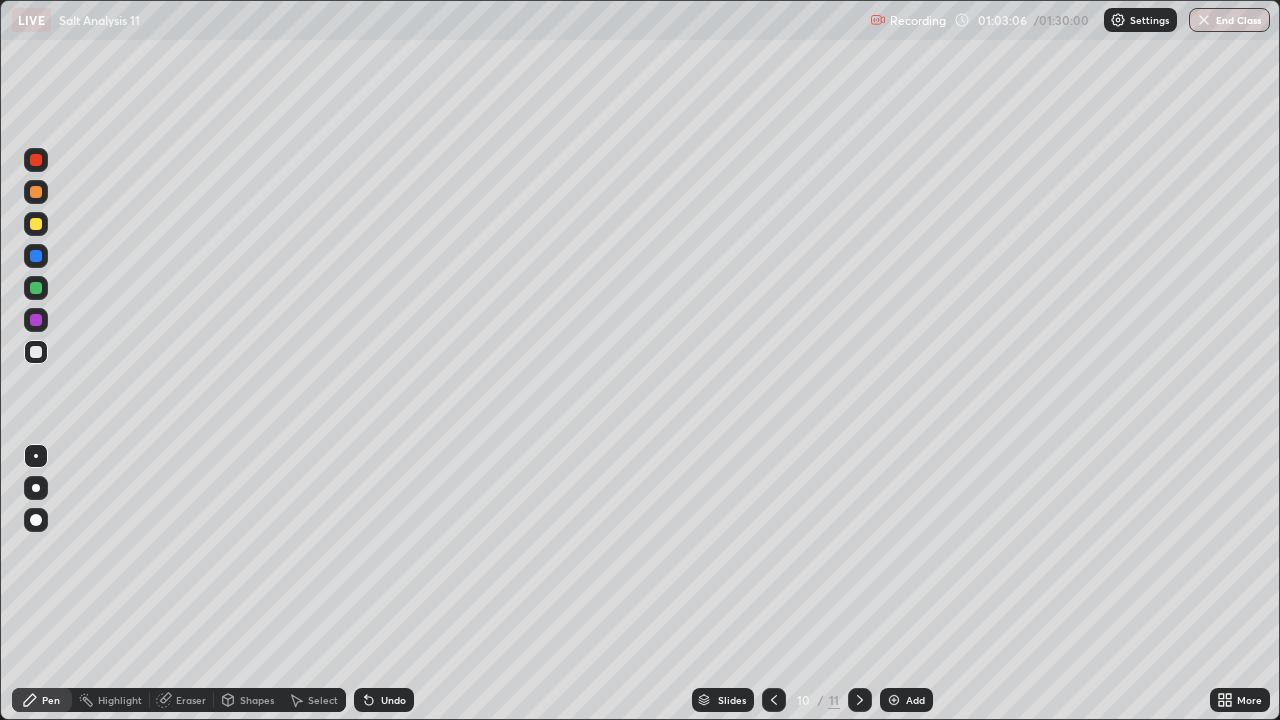 click 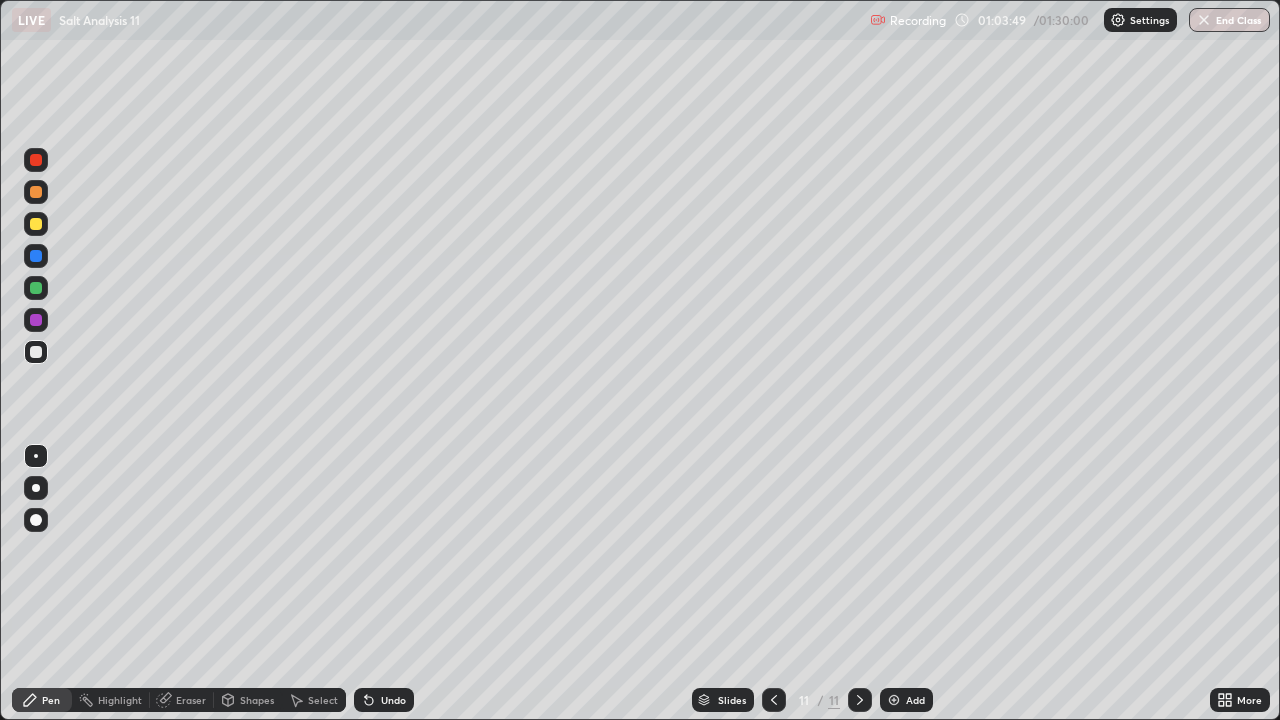 click on "Eraser" at bounding box center (191, 700) 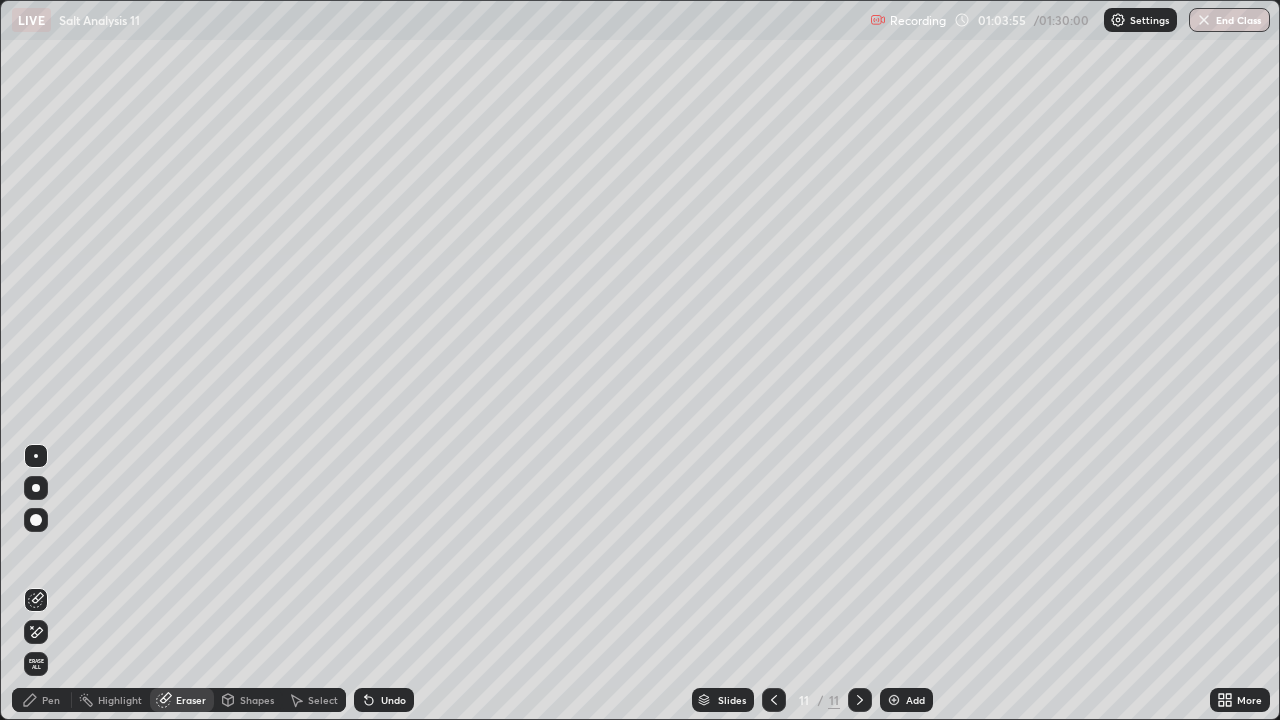 click on "Pen" at bounding box center [51, 700] 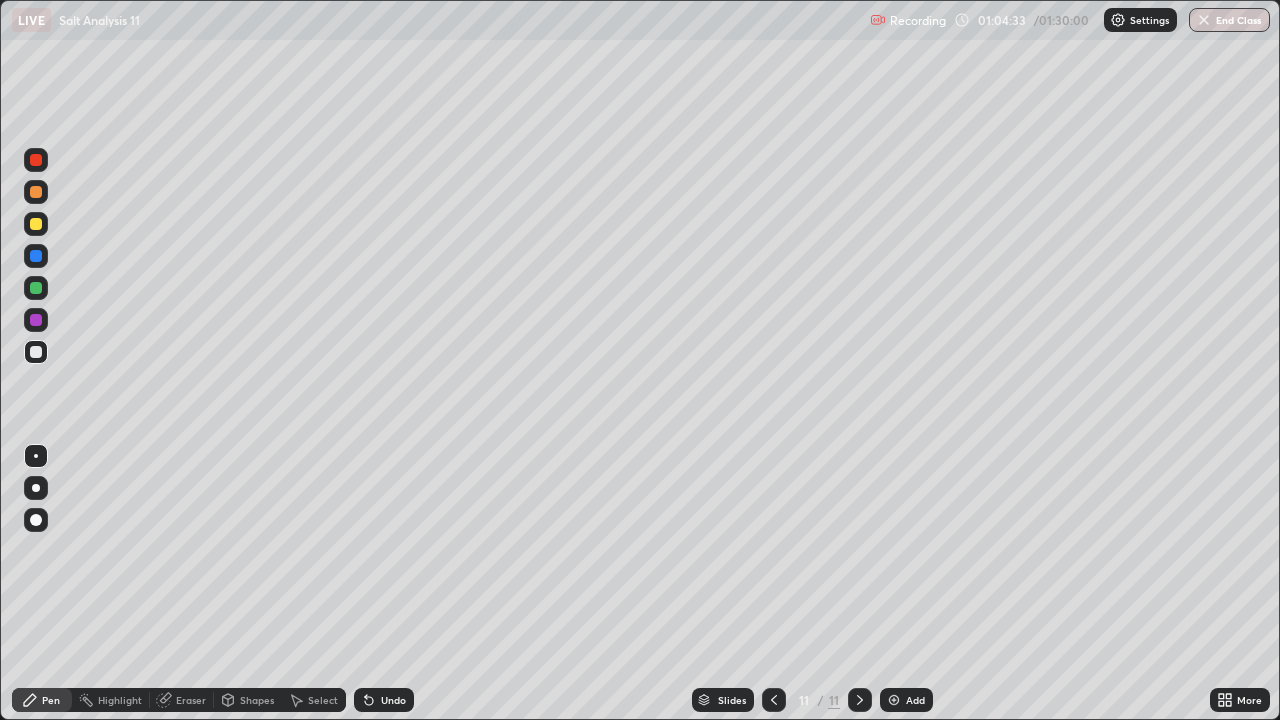 click on "Eraser" at bounding box center (191, 700) 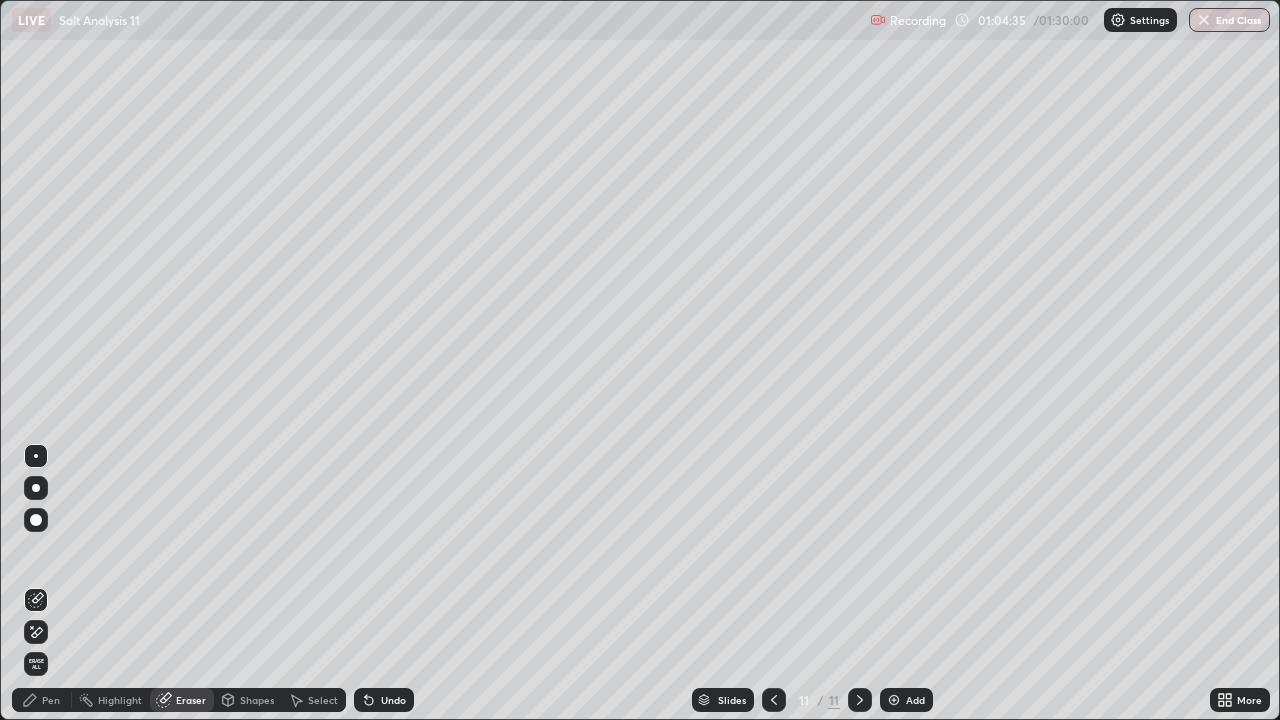 click on "Pen" at bounding box center (42, 700) 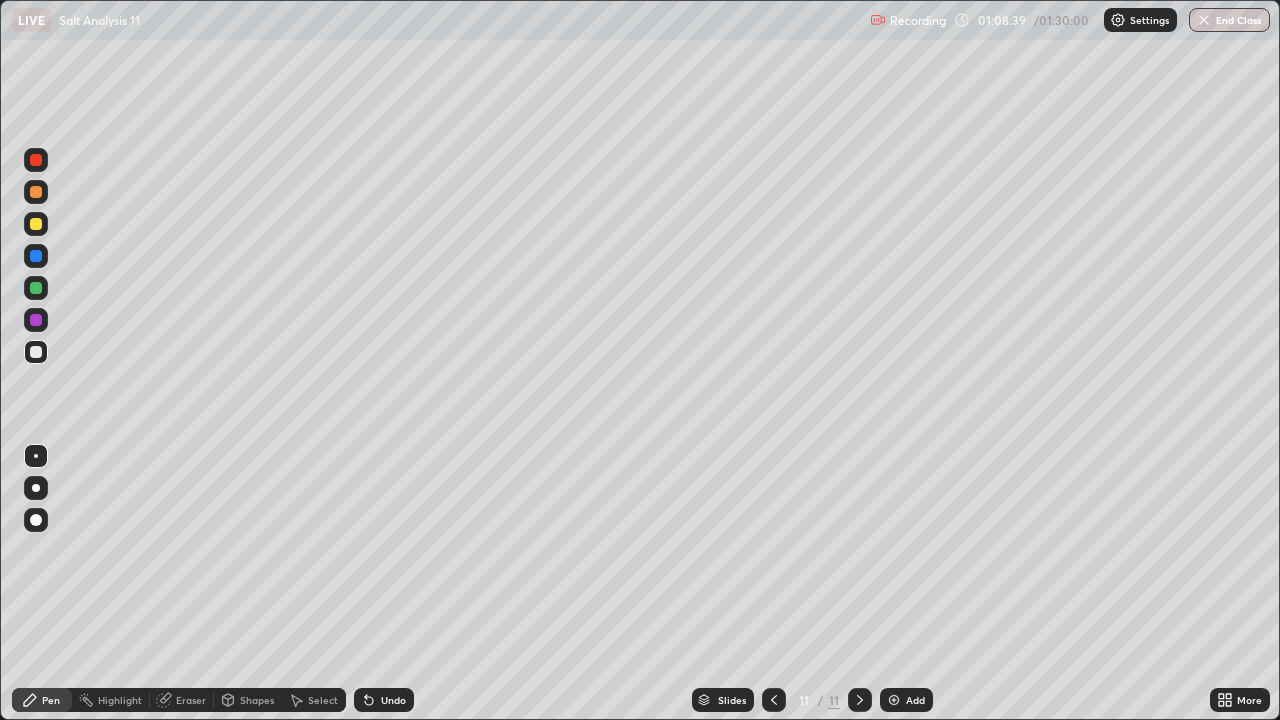 click at bounding box center [894, 700] 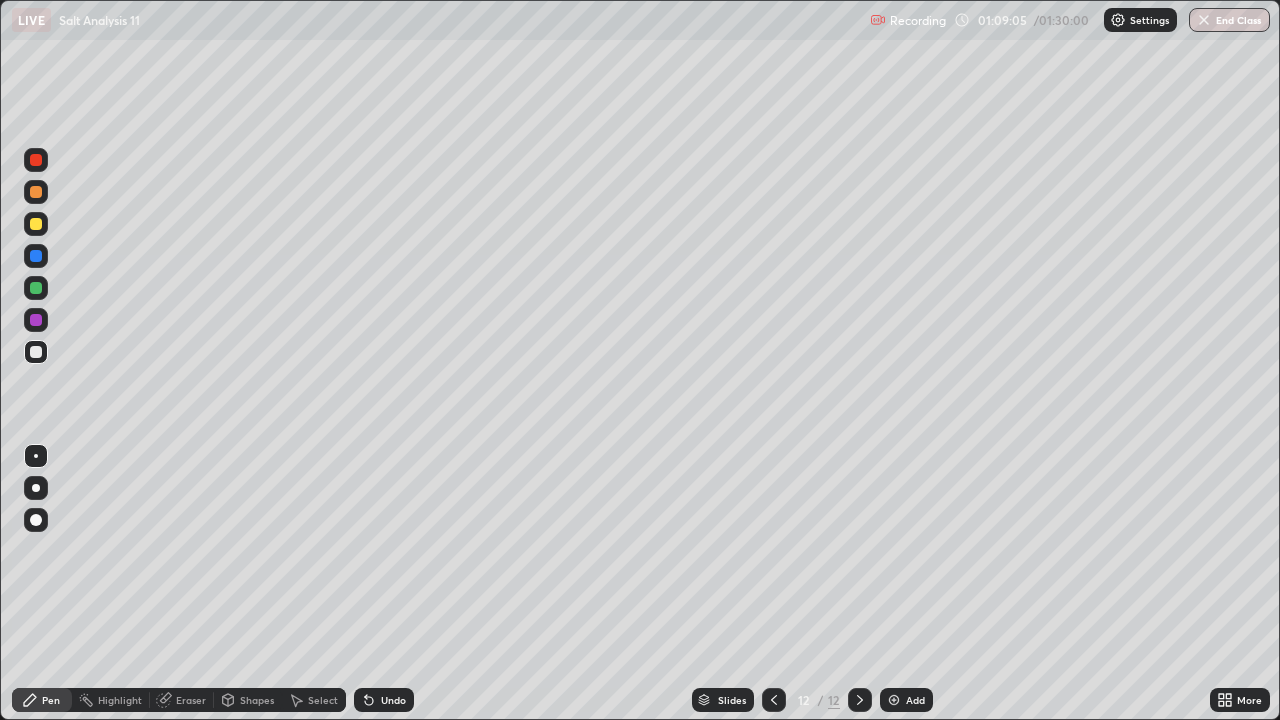 click 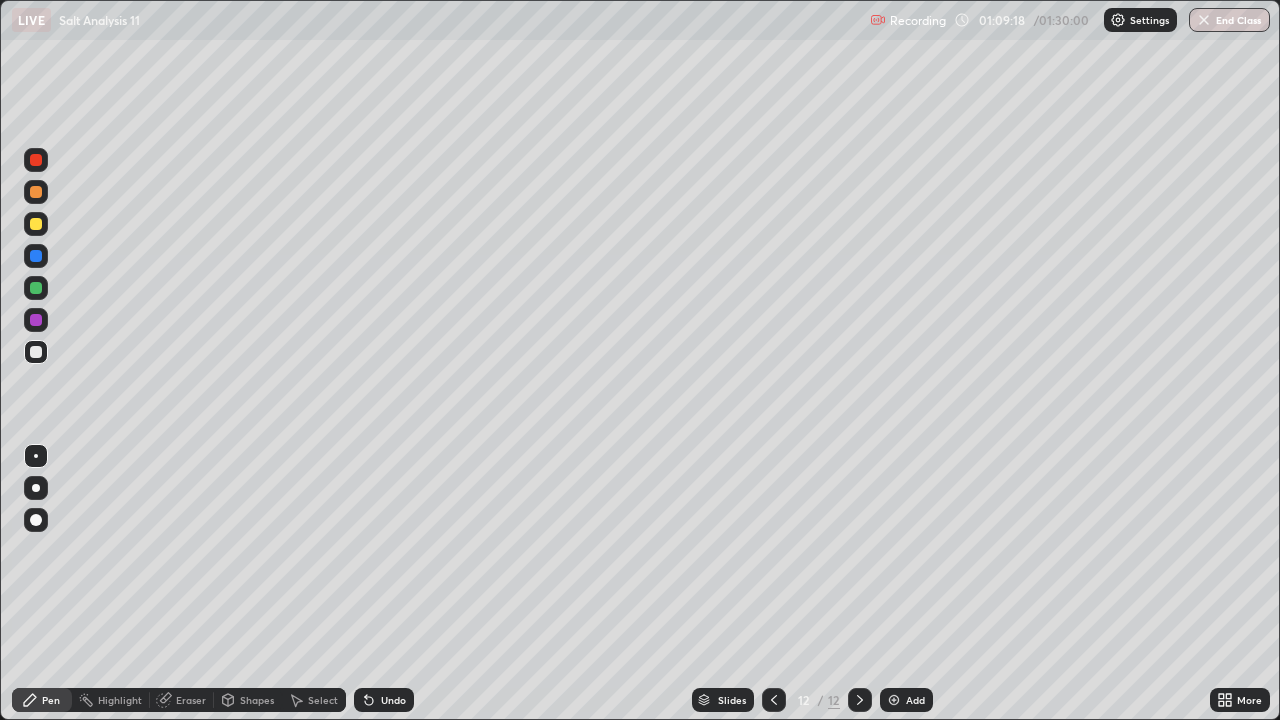 click at bounding box center [36, 320] 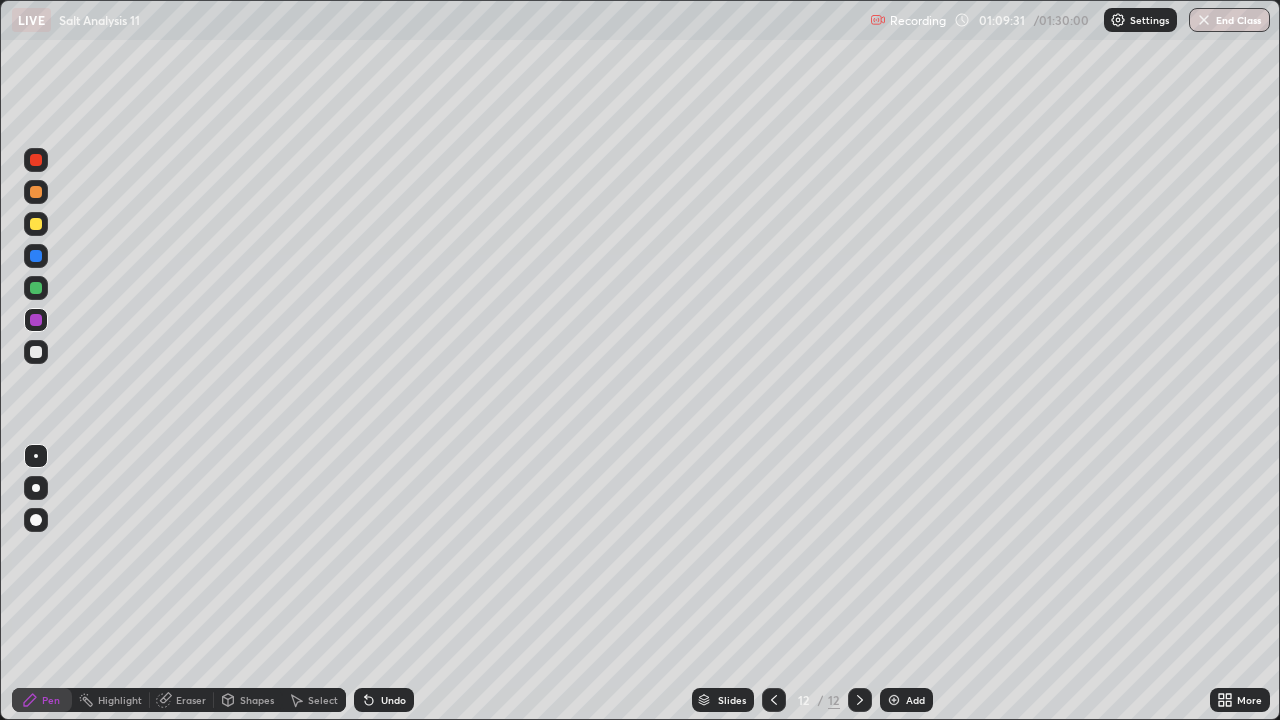 click at bounding box center (36, 352) 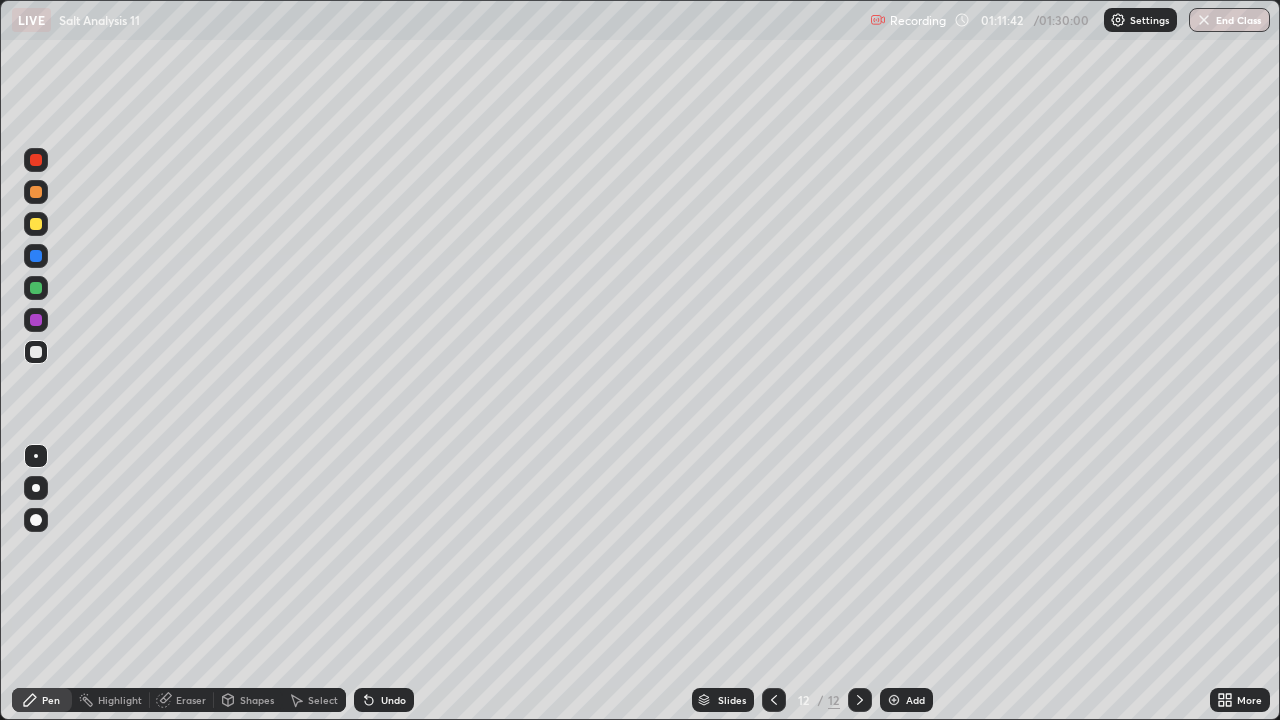 click at bounding box center [36, 224] 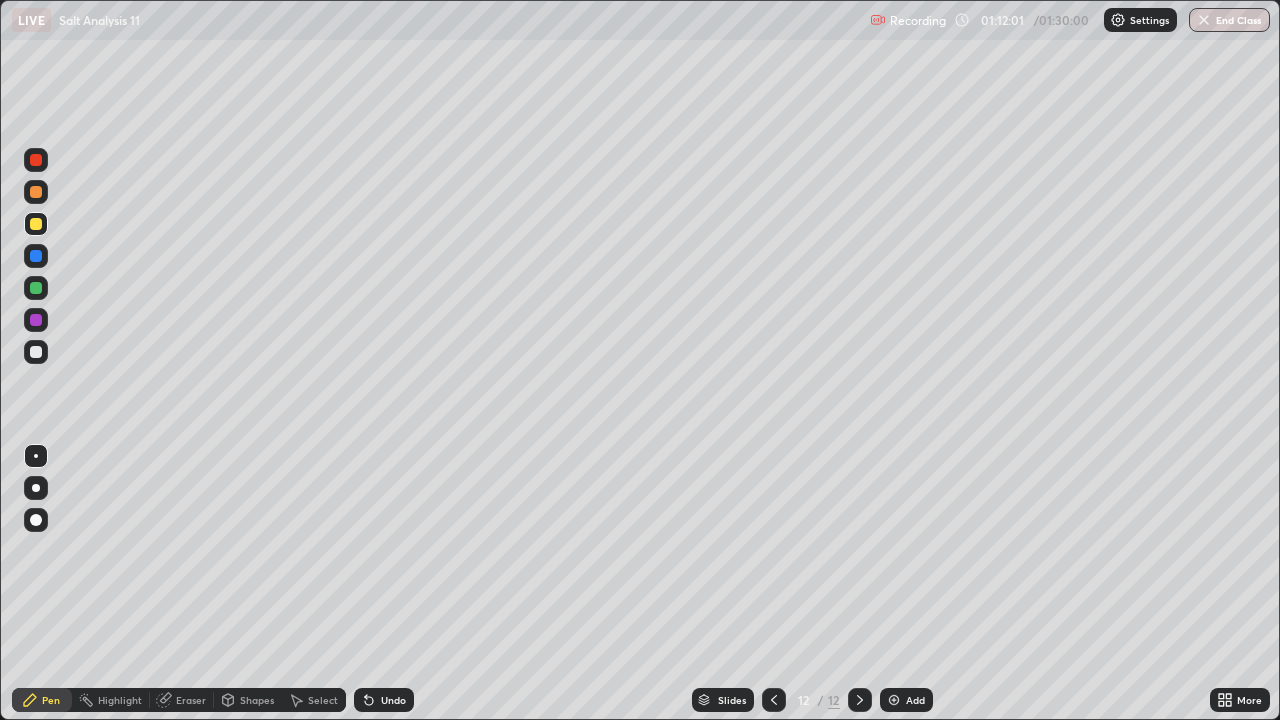 click at bounding box center (36, 352) 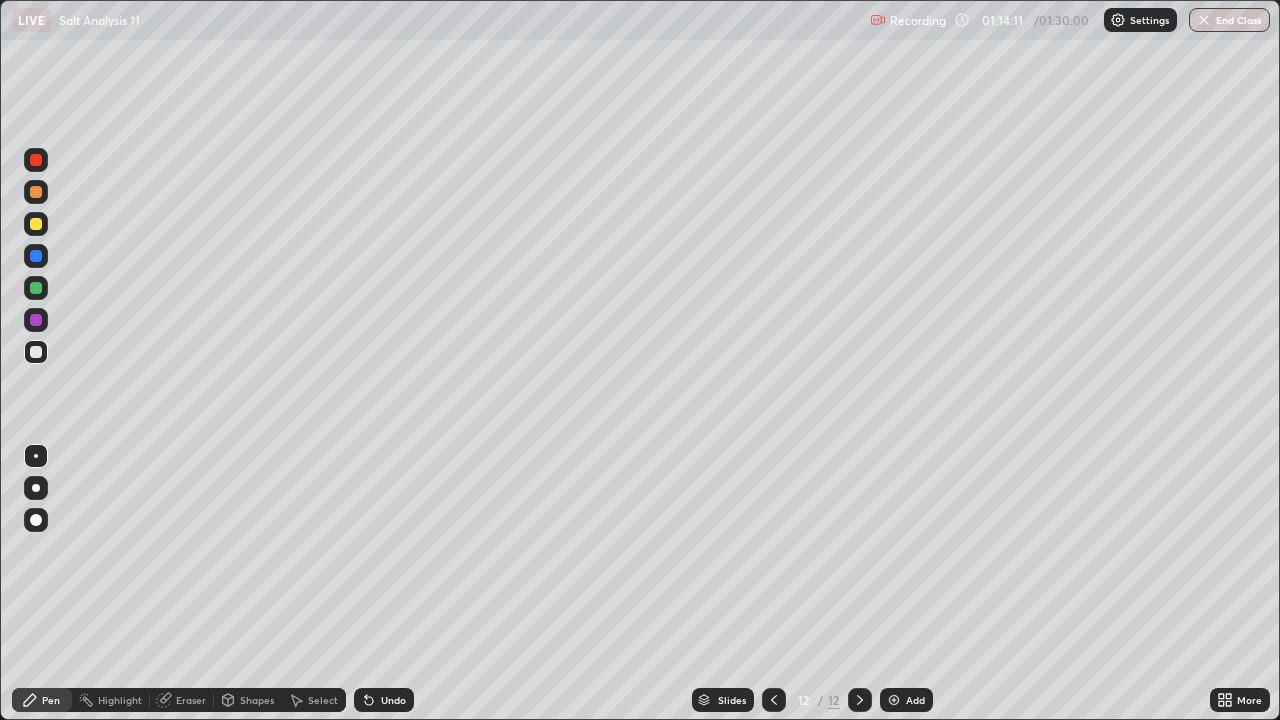 click at bounding box center [36, 224] 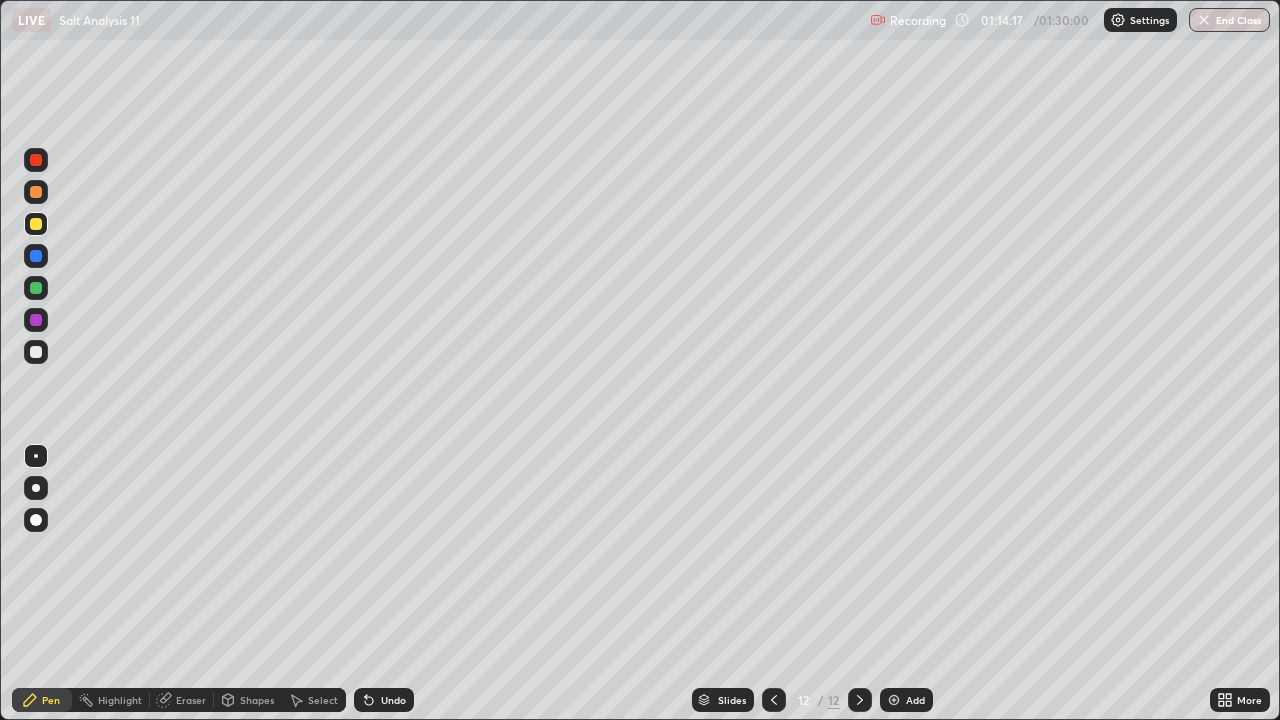 click at bounding box center (36, 192) 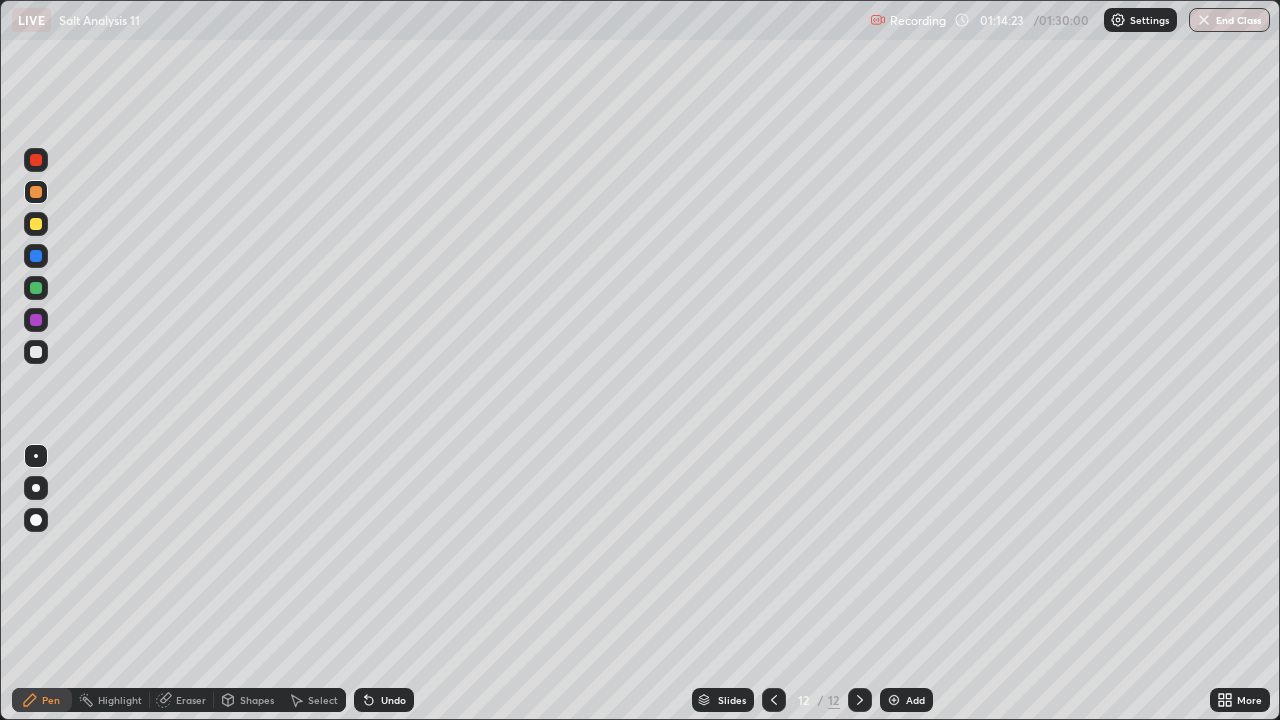 click at bounding box center [36, 352] 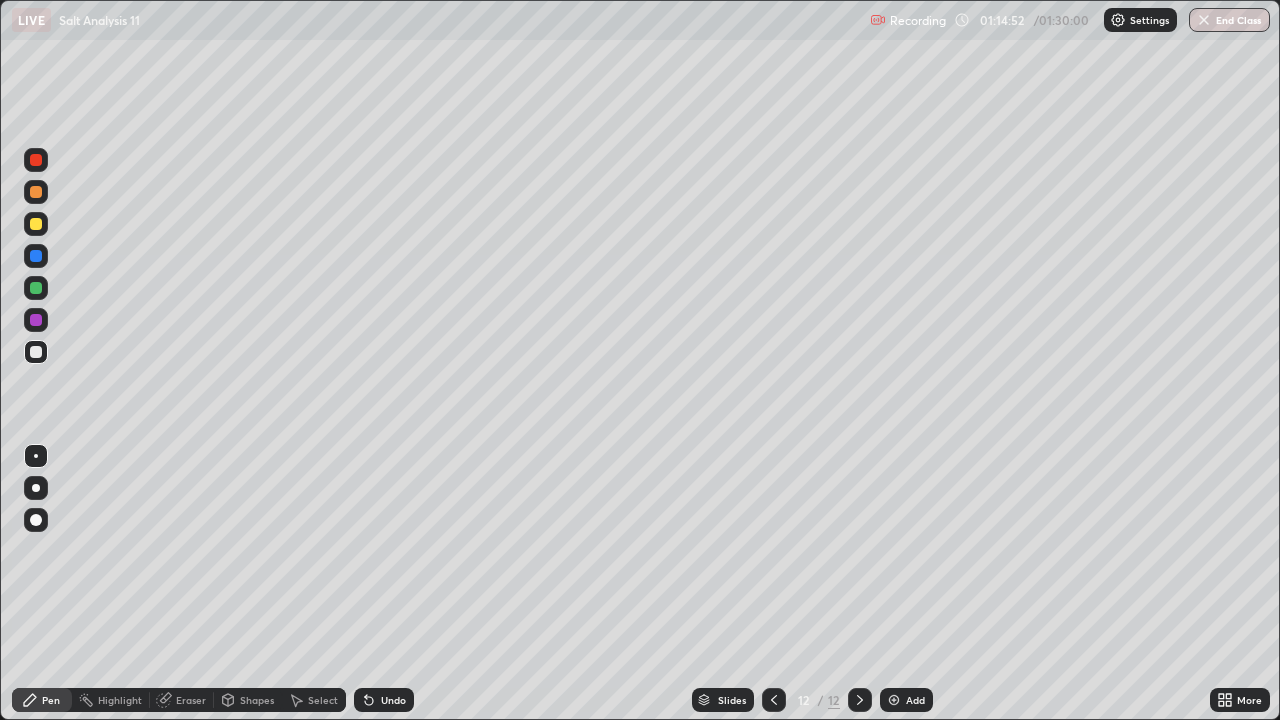 click at bounding box center (36, 224) 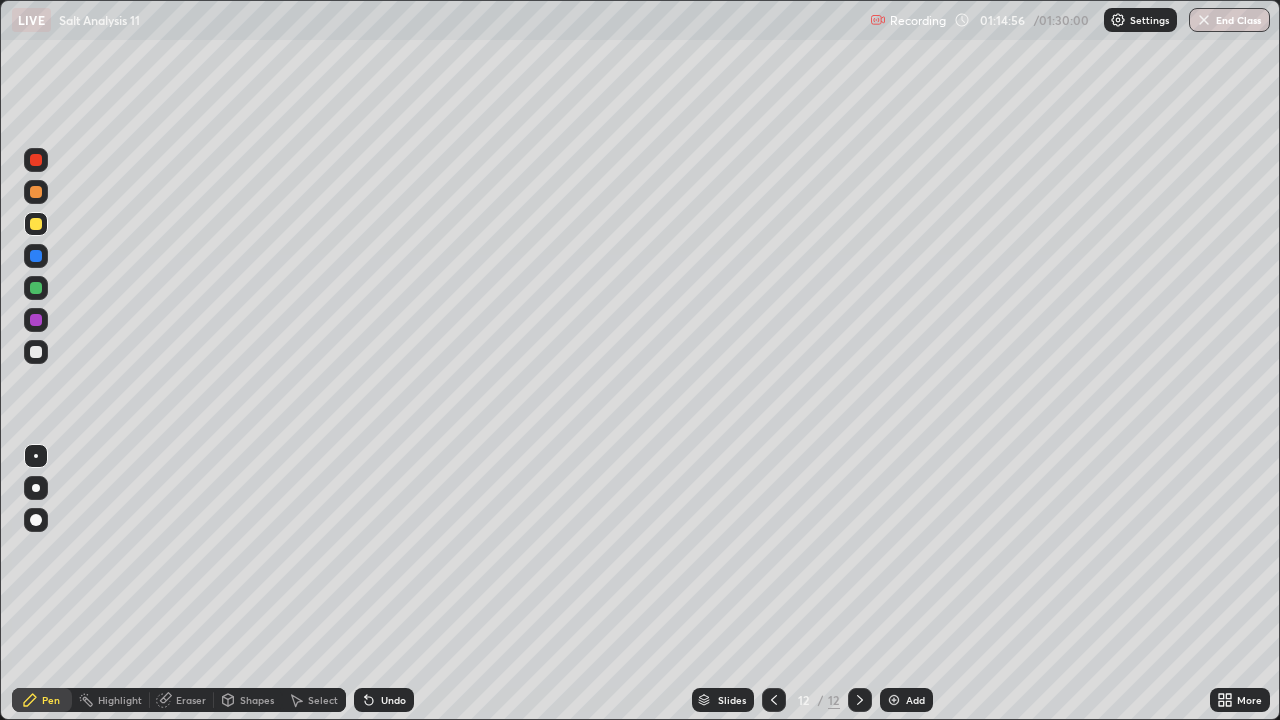 click at bounding box center [36, 352] 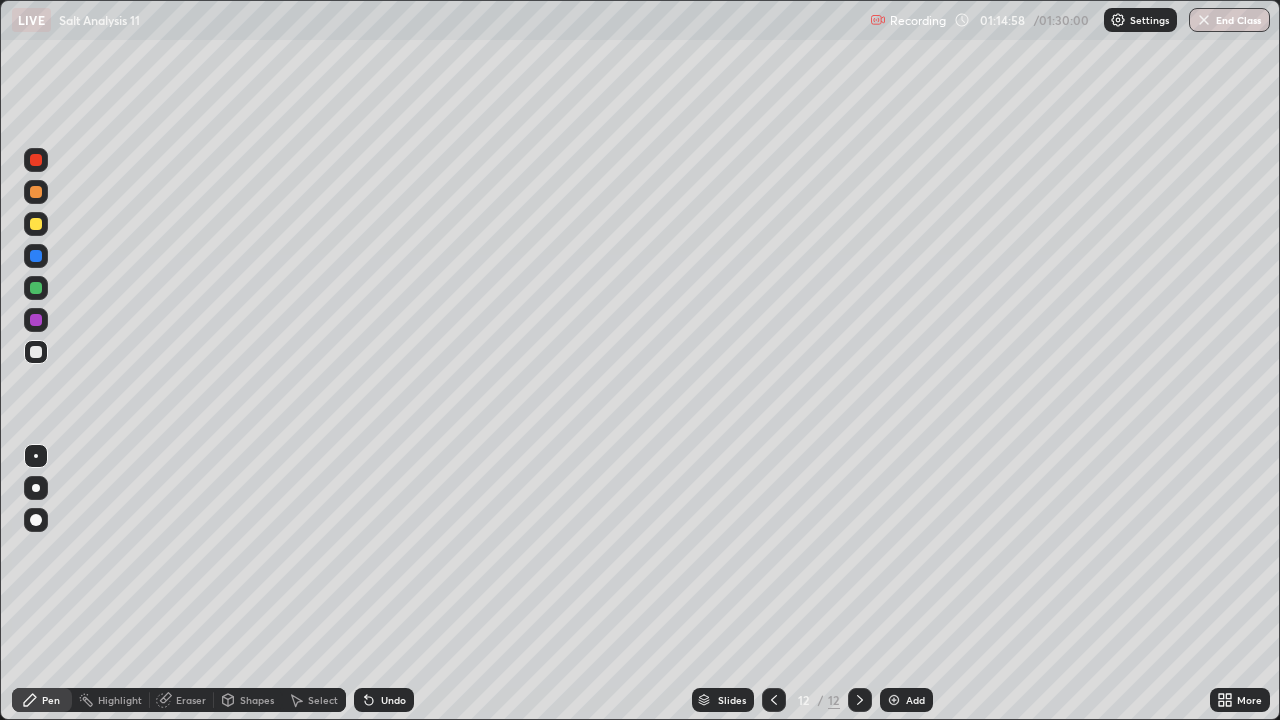click at bounding box center [36, 192] 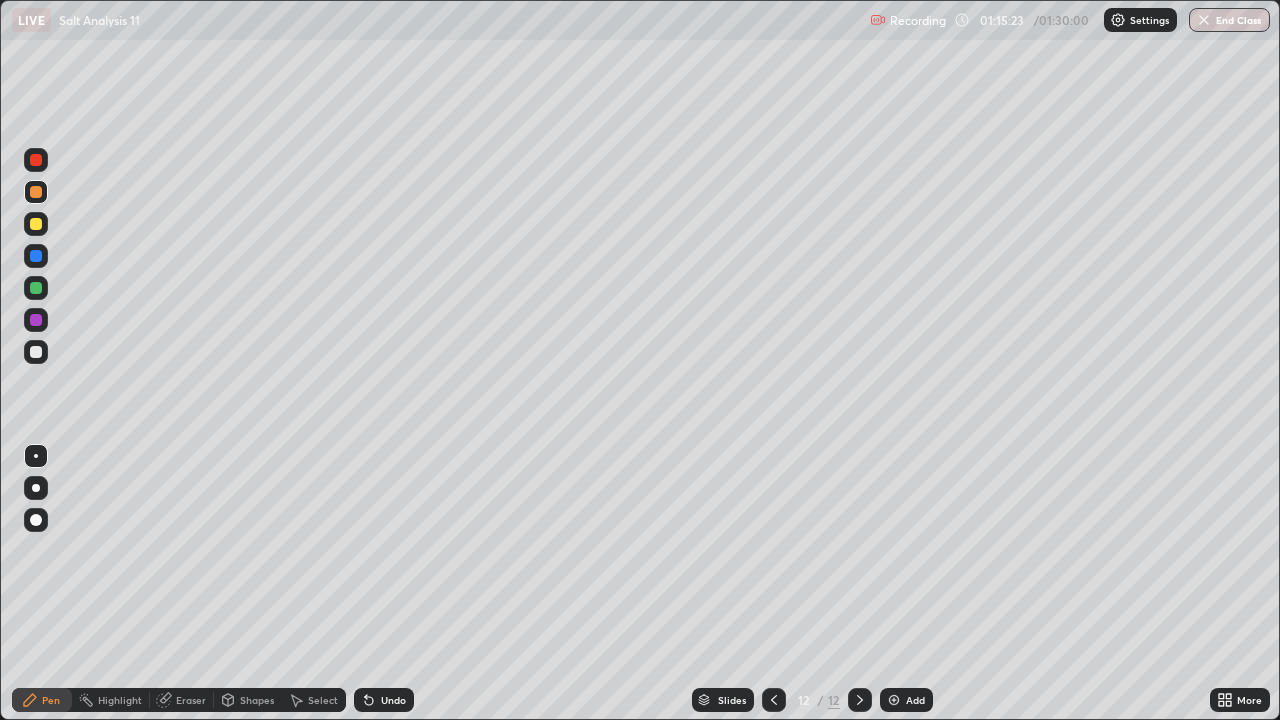 click at bounding box center [36, 352] 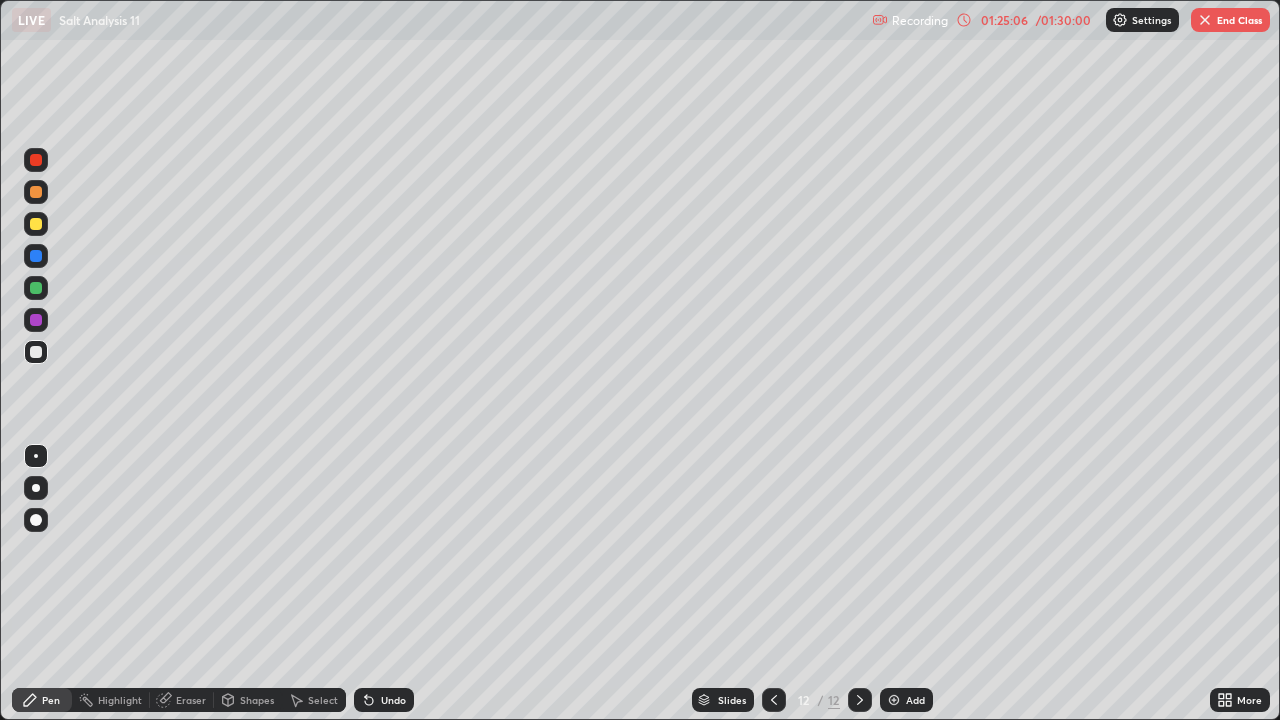 click at bounding box center (36, 320) 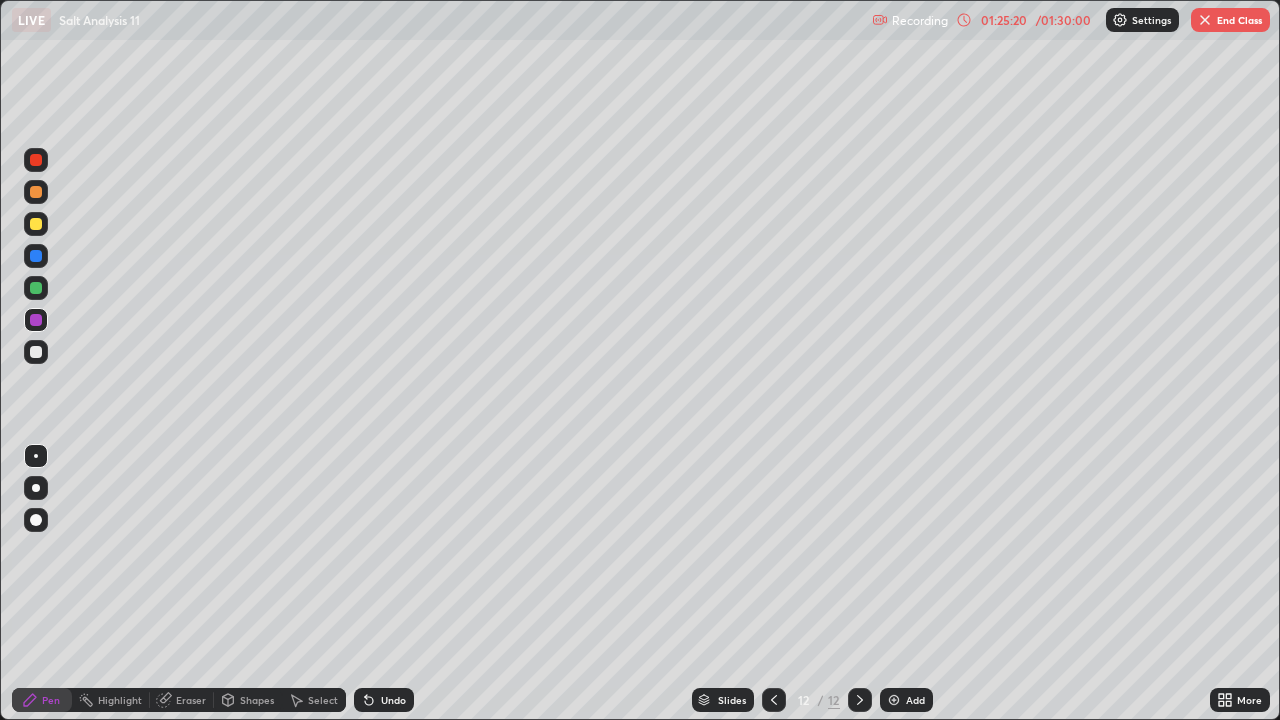 click at bounding box center (36, 288) 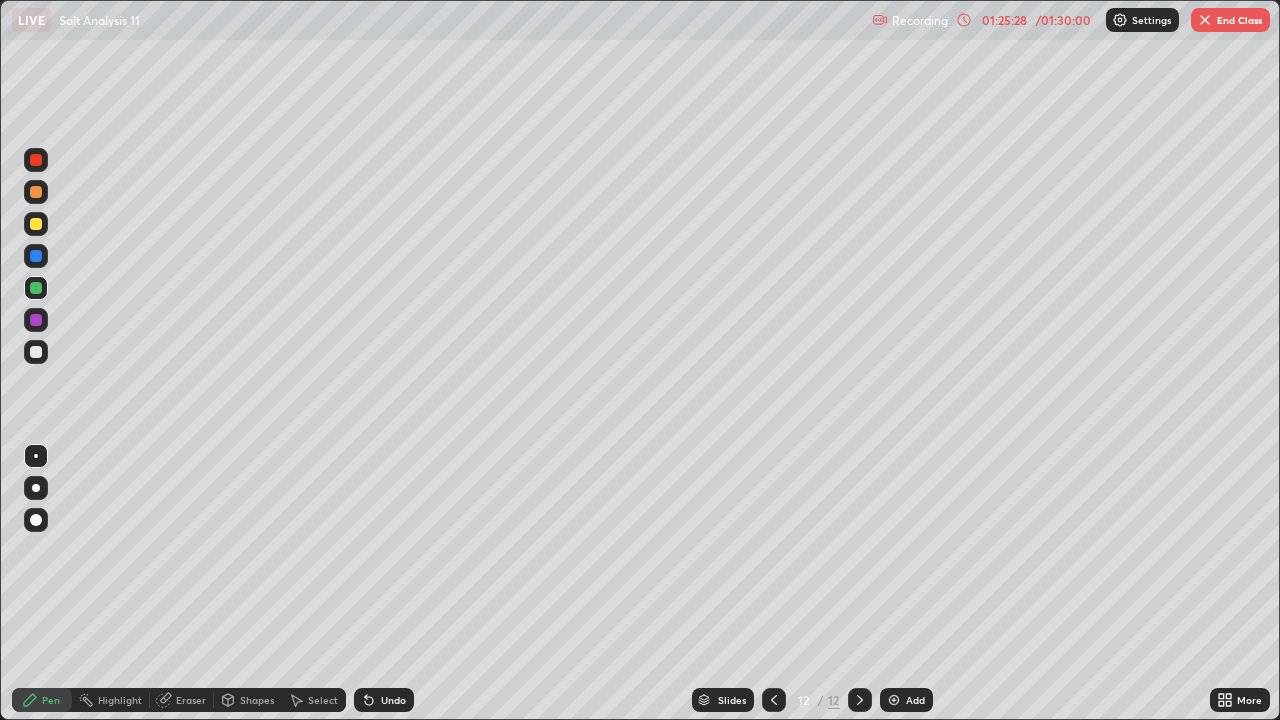 click 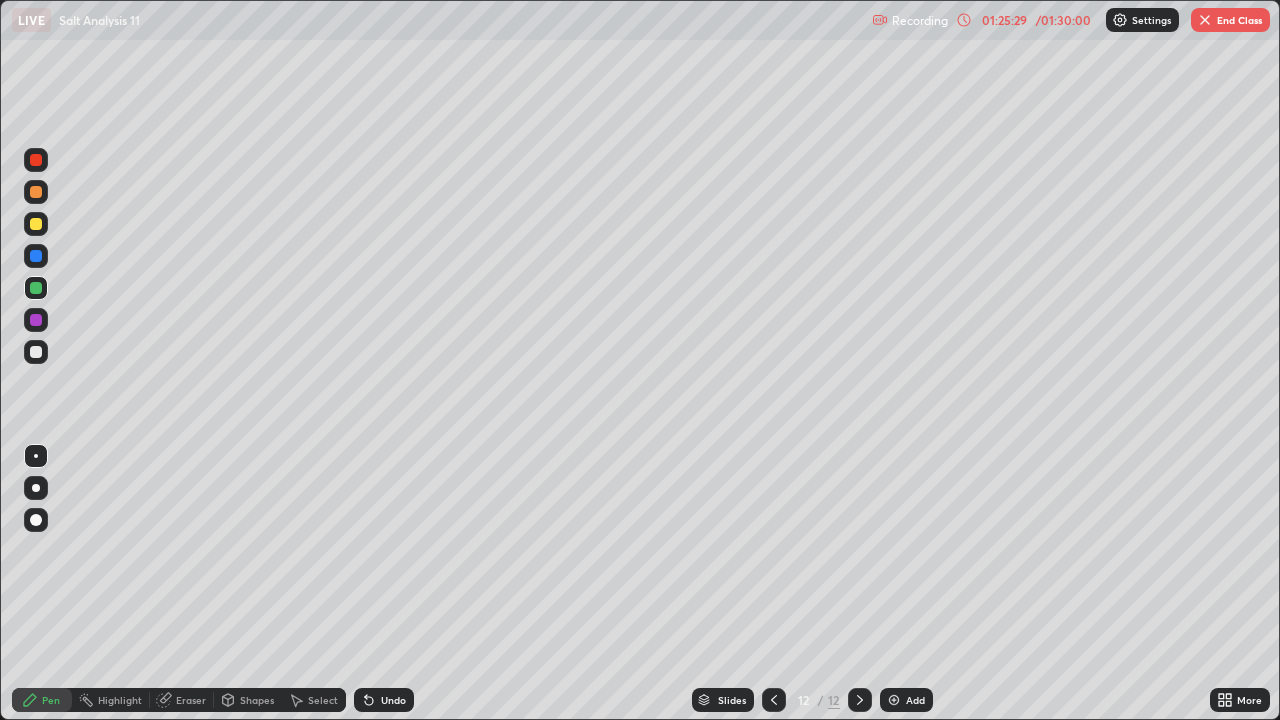 click 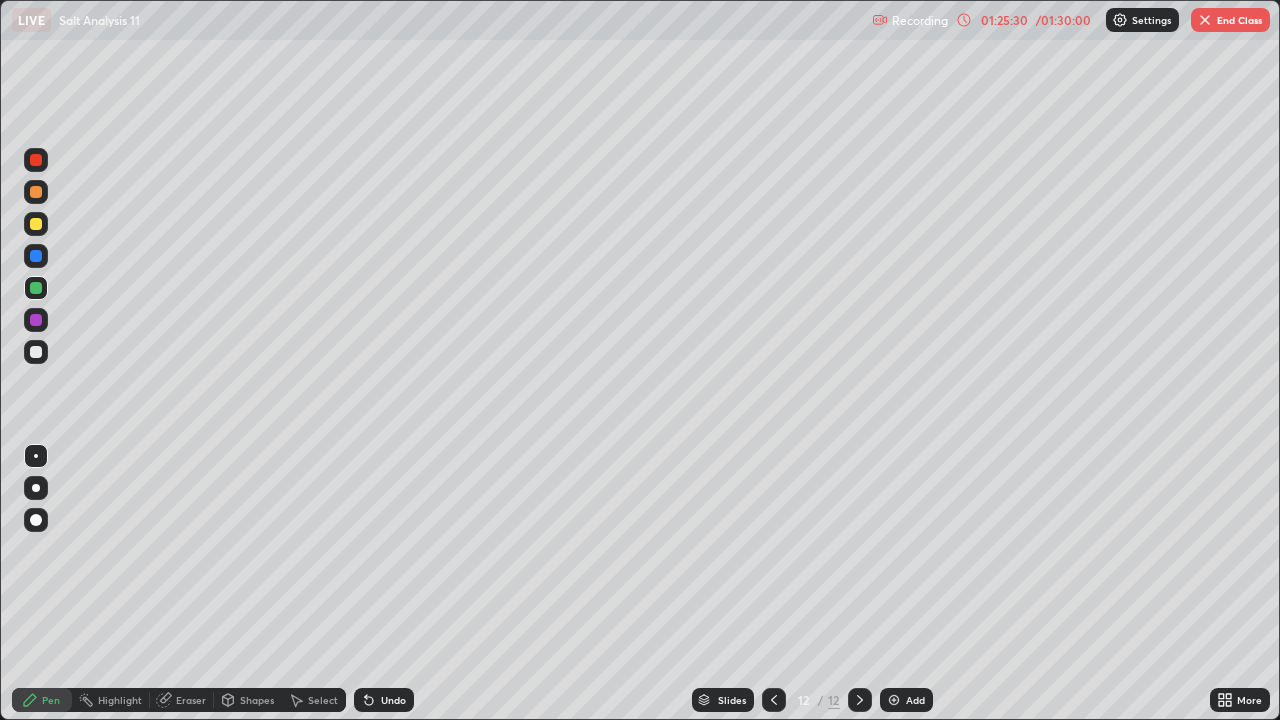 click at bounding box center (36, 256) 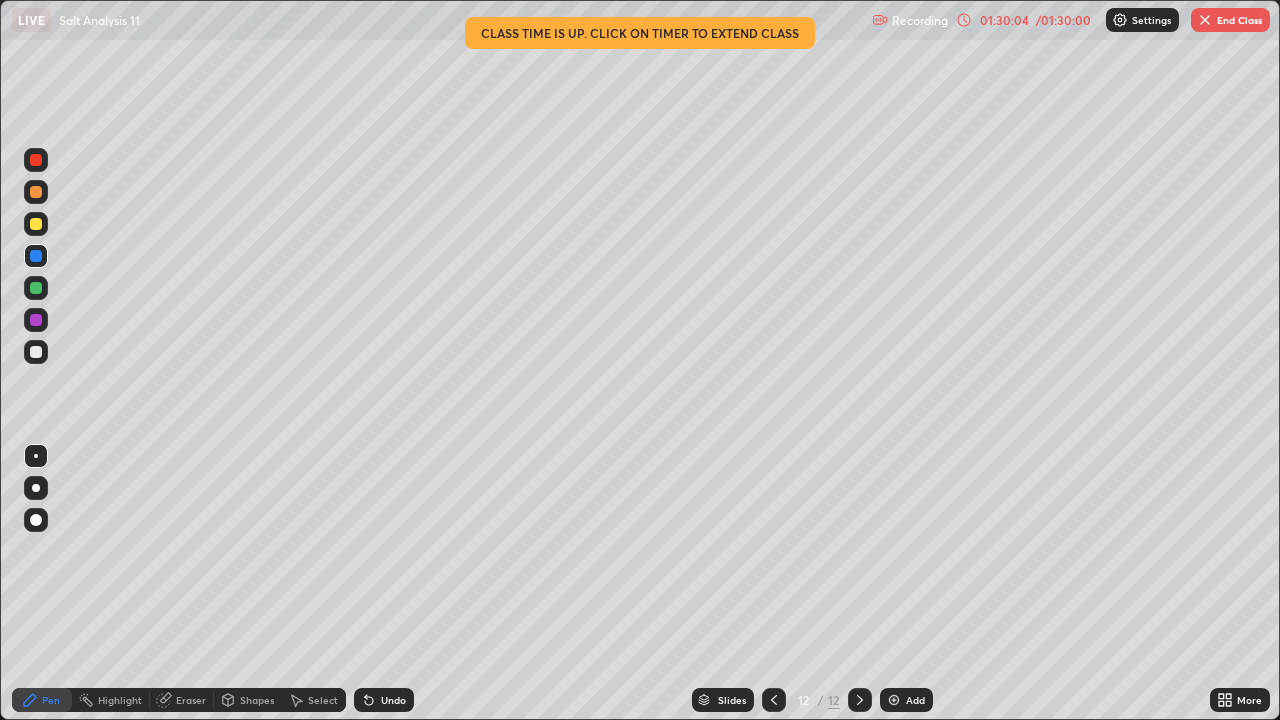 click on "End Class" at bounding box center (1230, 20) 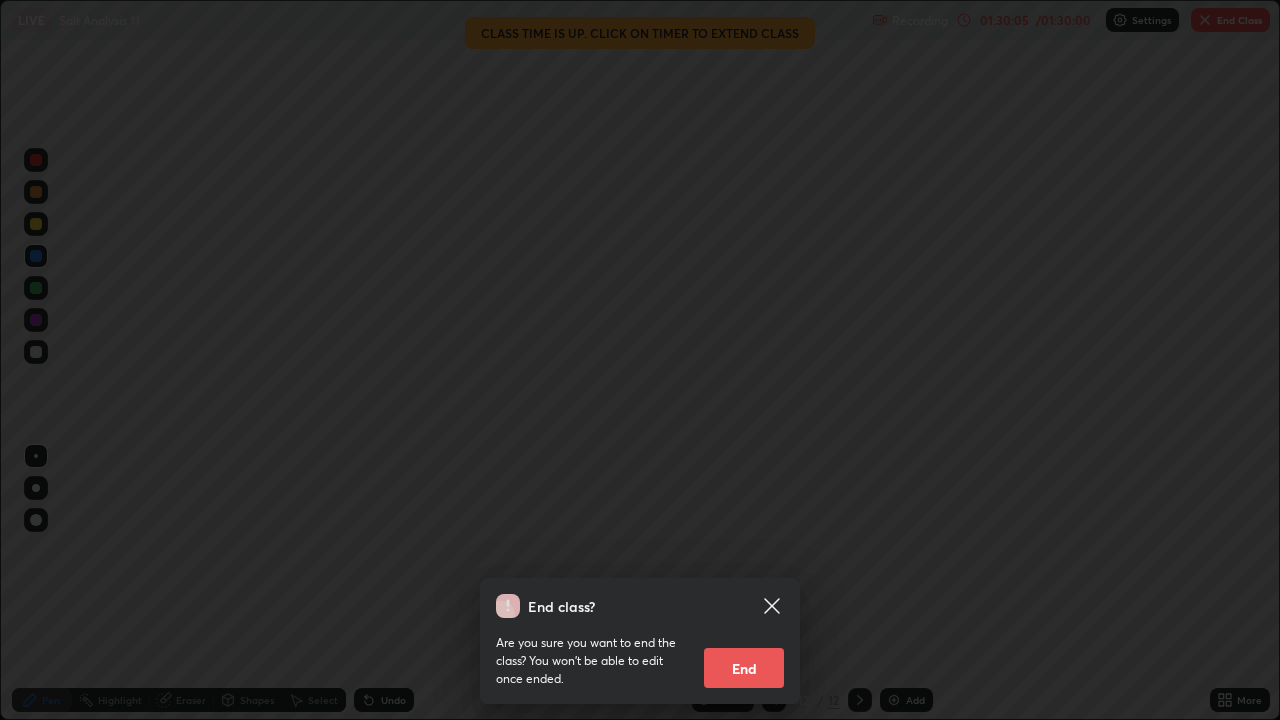 click on "End" at bounding box center [744, 668] 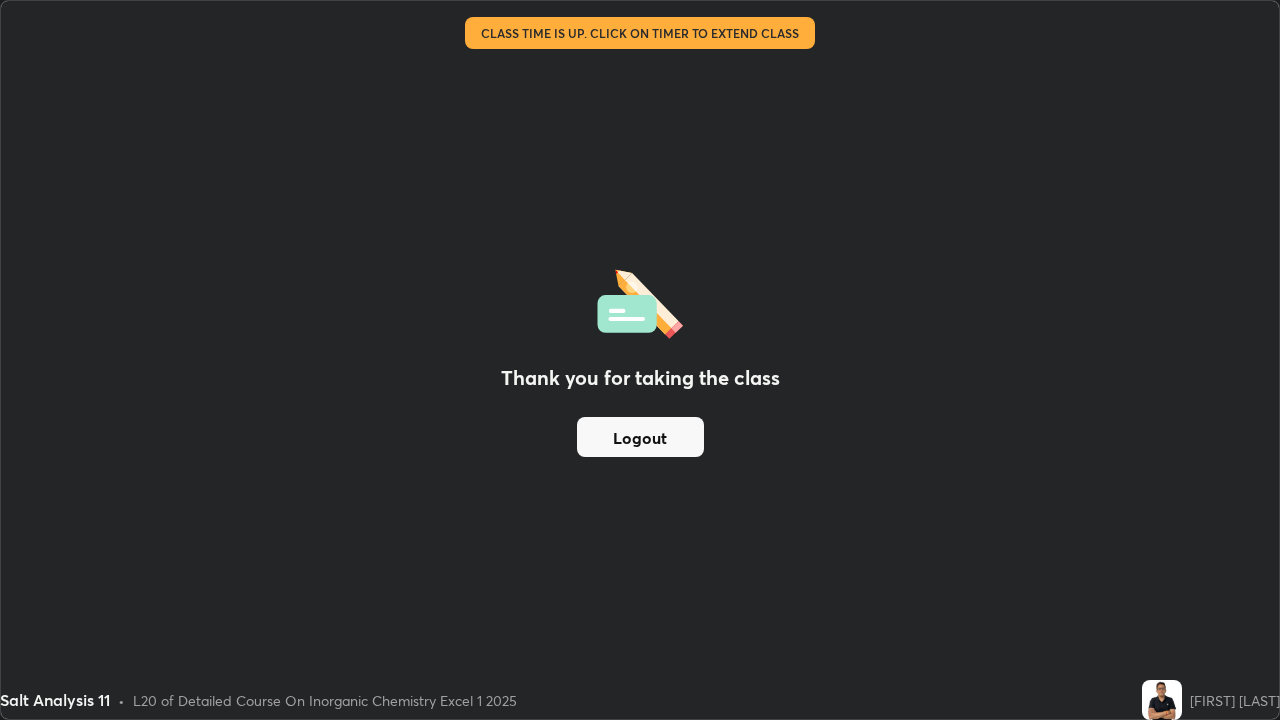 click on "Logout" at bounding box center [640, 437] 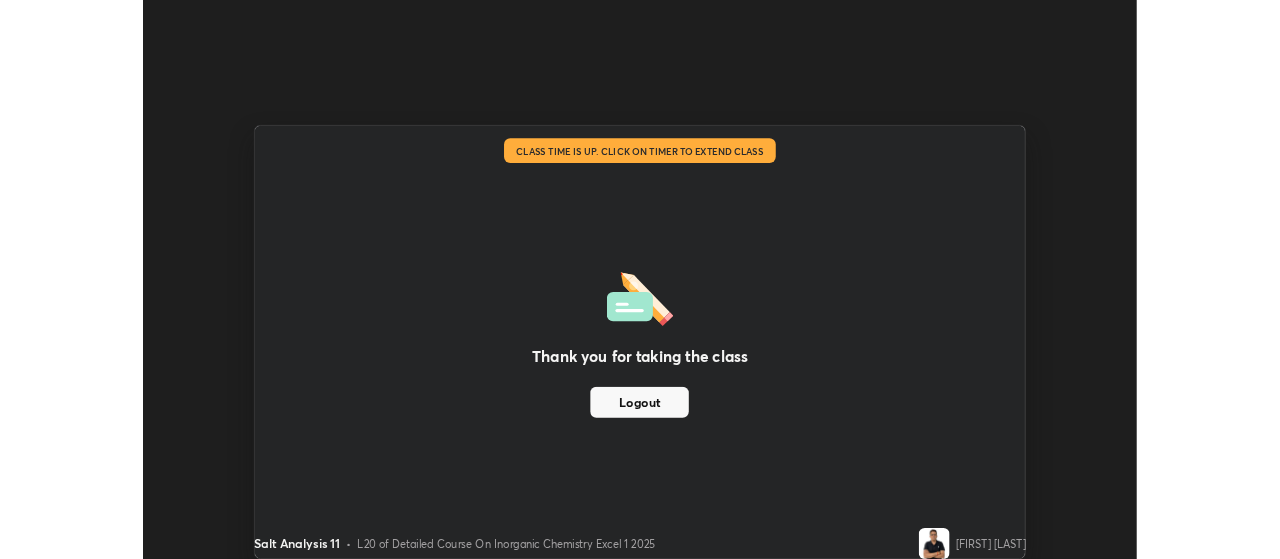 scroll, scrollTop: 559, scrollLeft: 1280, axis: both 